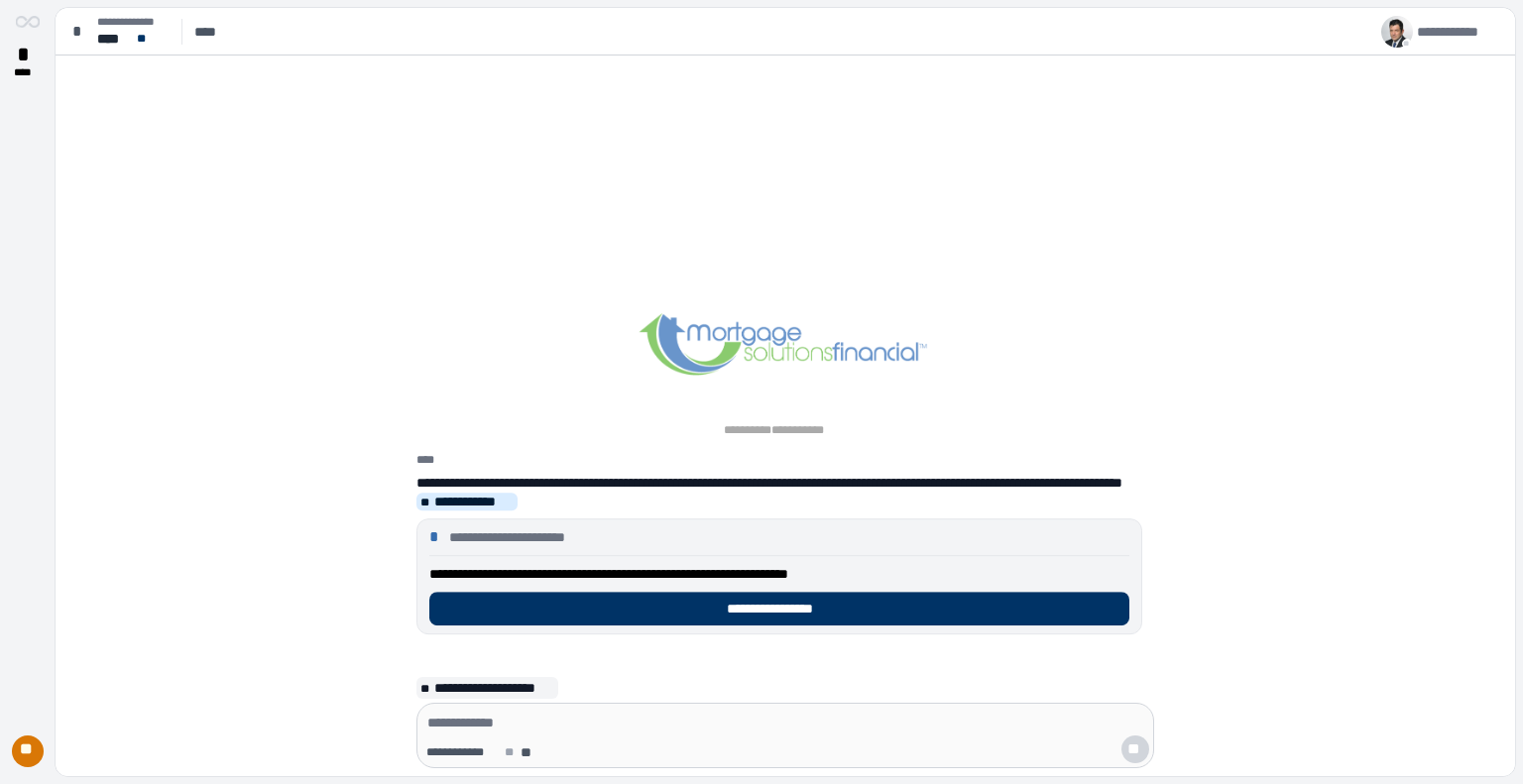 scroll, scrollTop: 0, scrollLeft: 0, axis: both 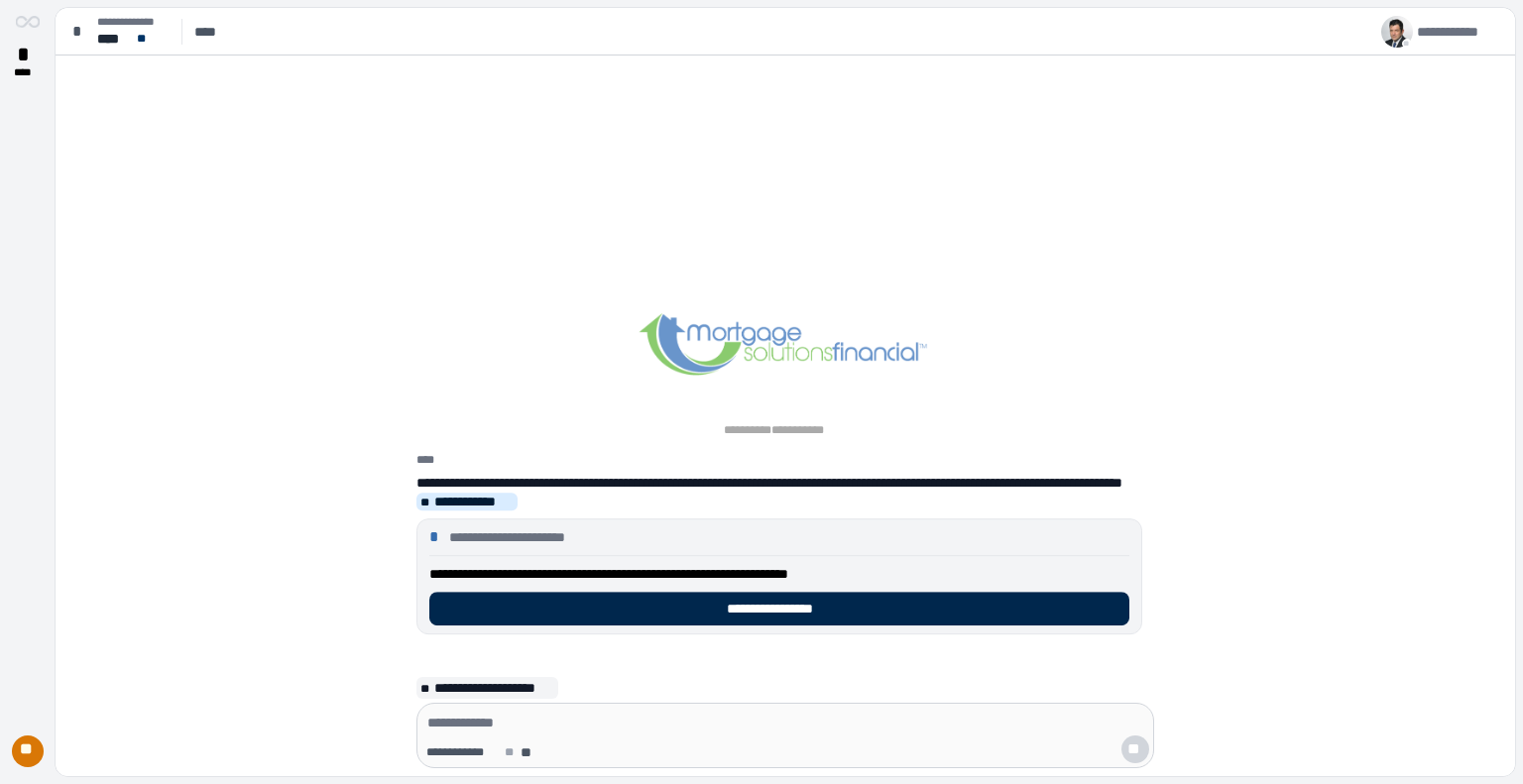 click on "**********" at bounding box center [779, 609] 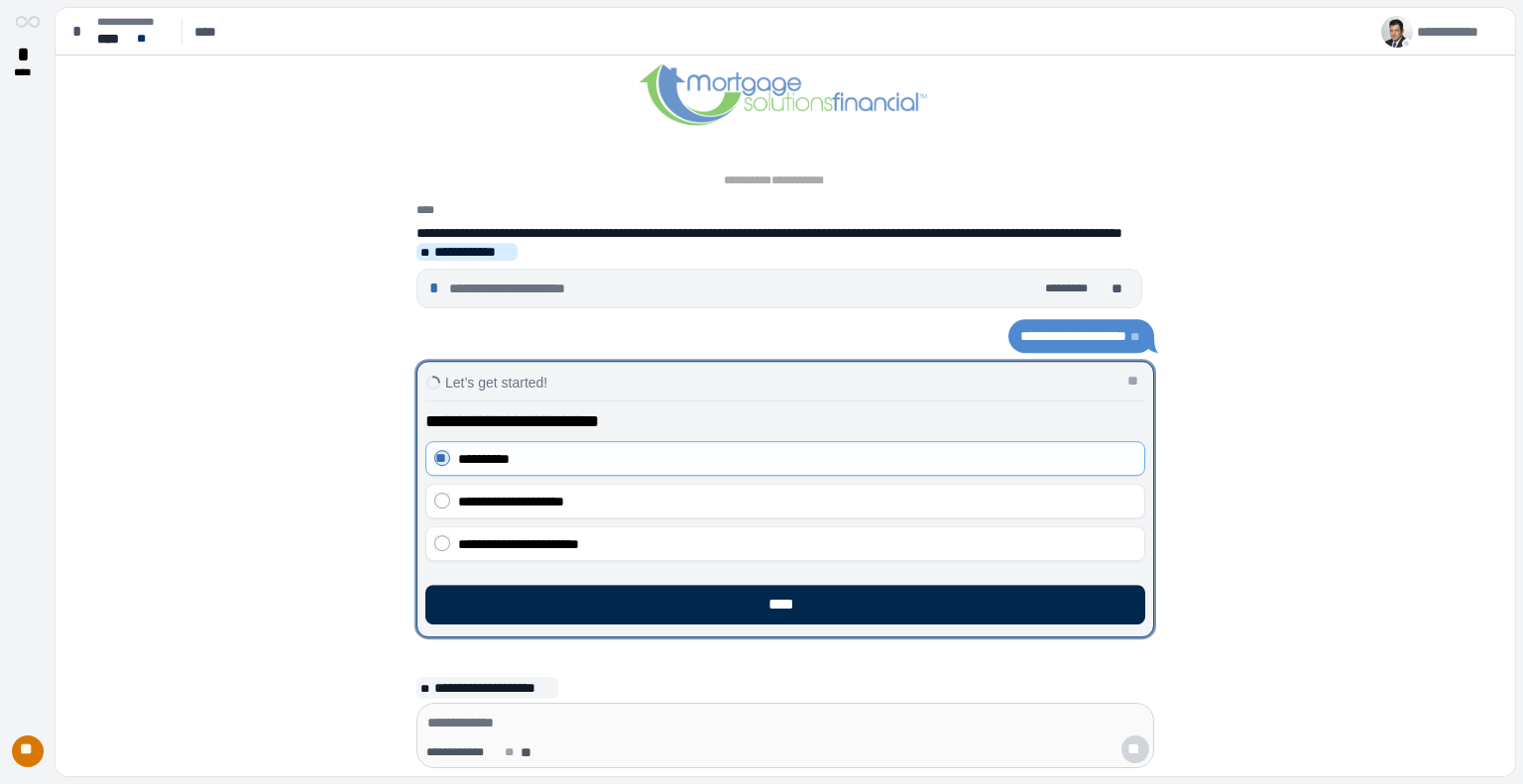 click on "****" at bounding box center [785, 605] 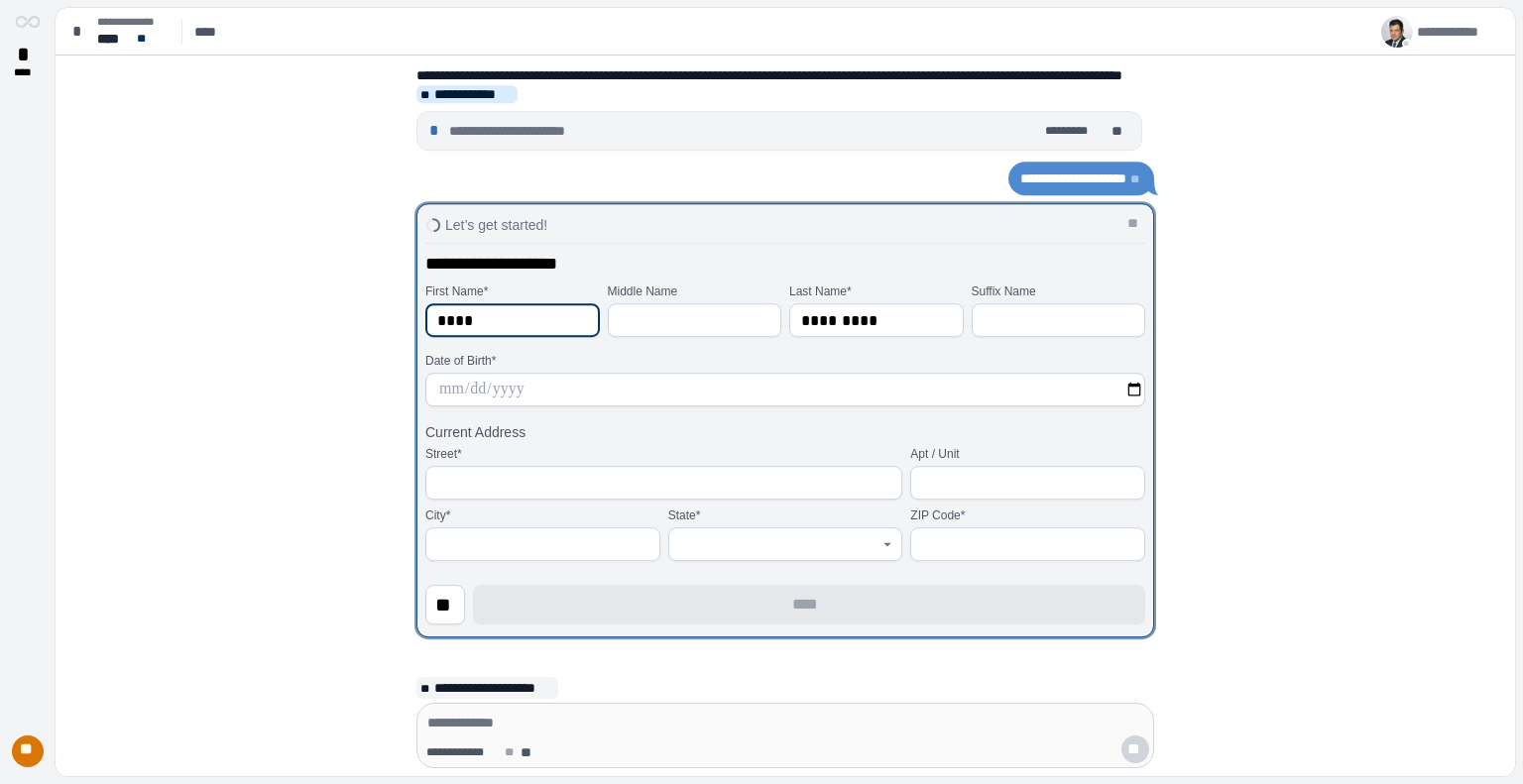 click on "****" at bounding box center (513, 320) 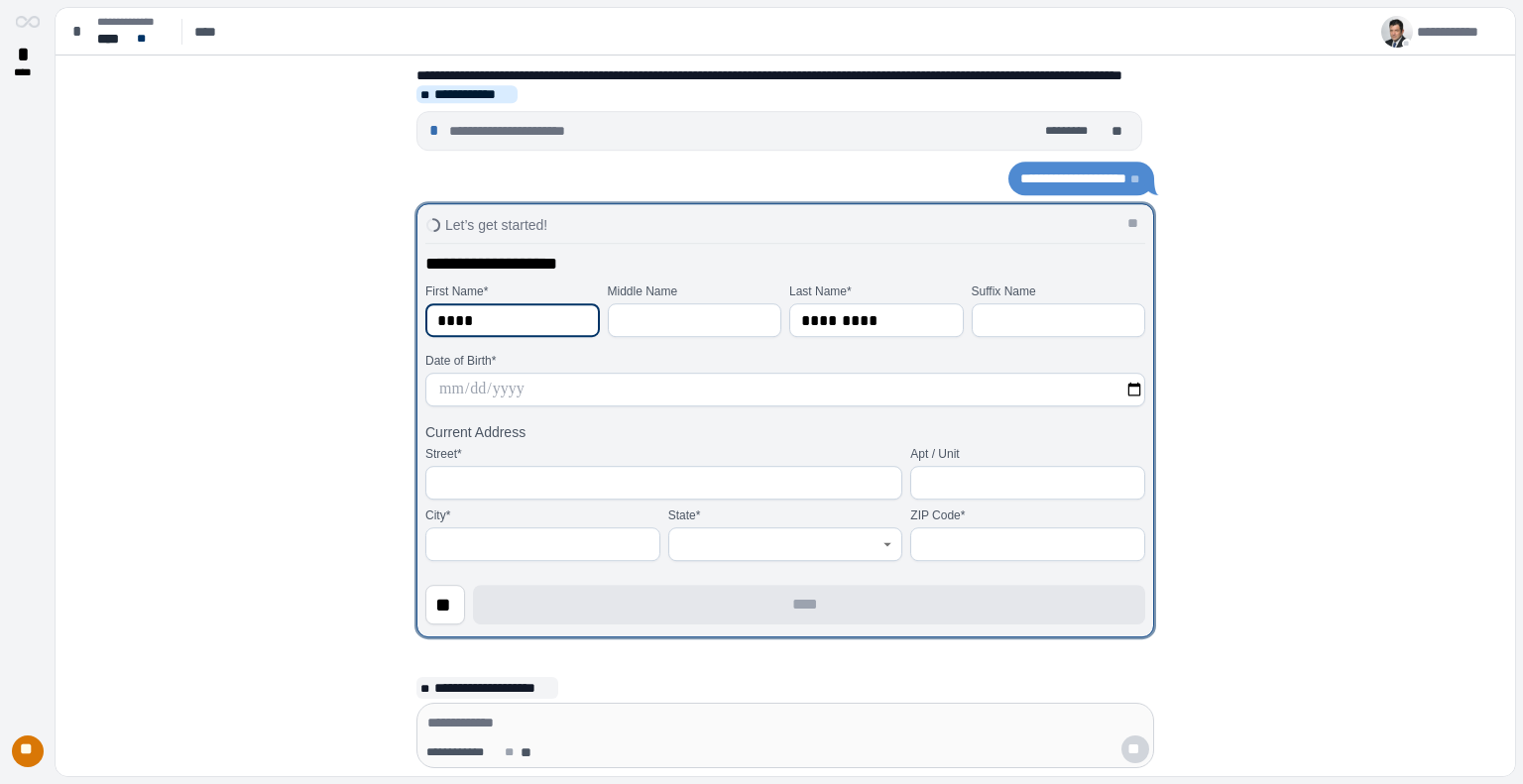 type on "****" 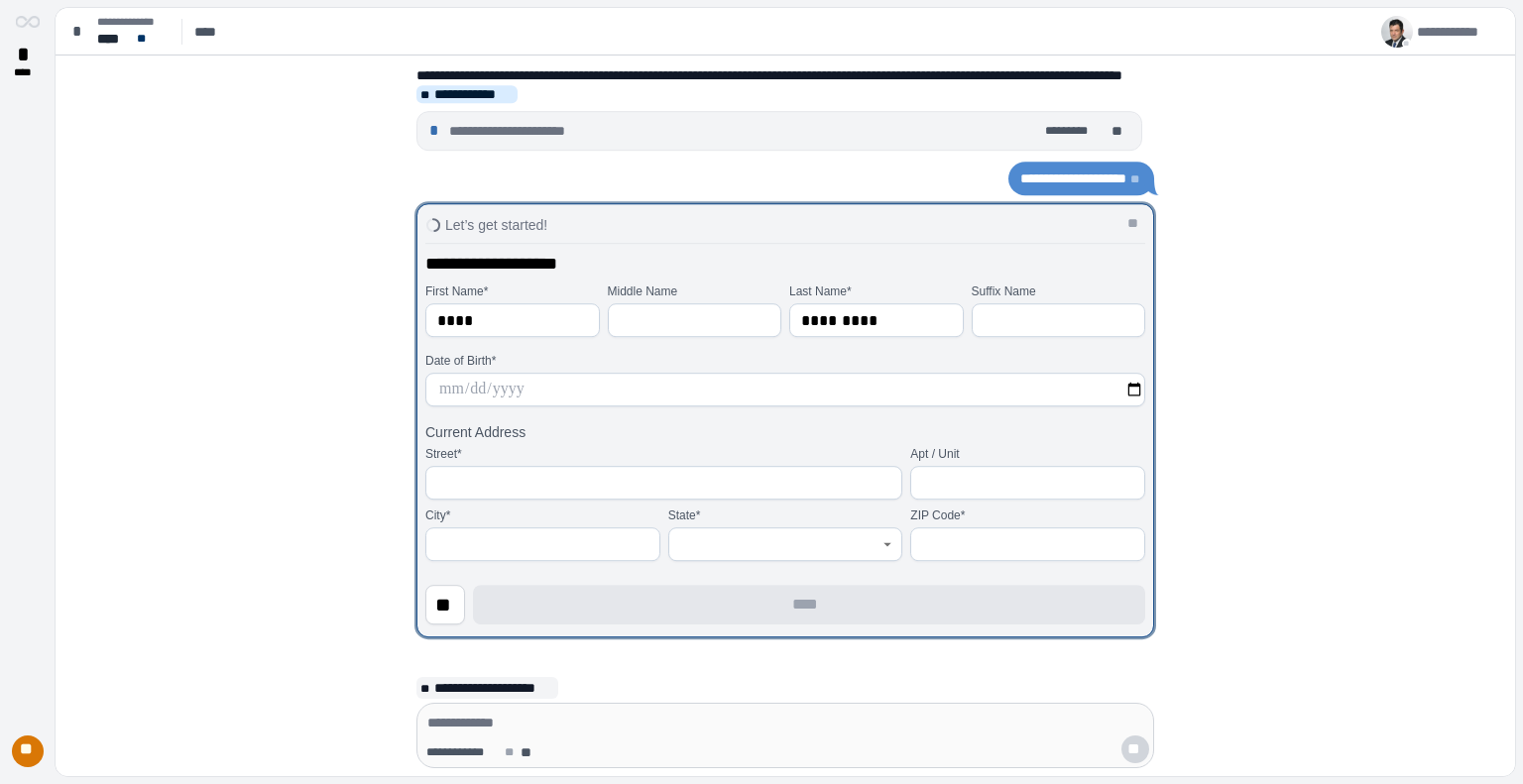click at bounding box center (785, 390) 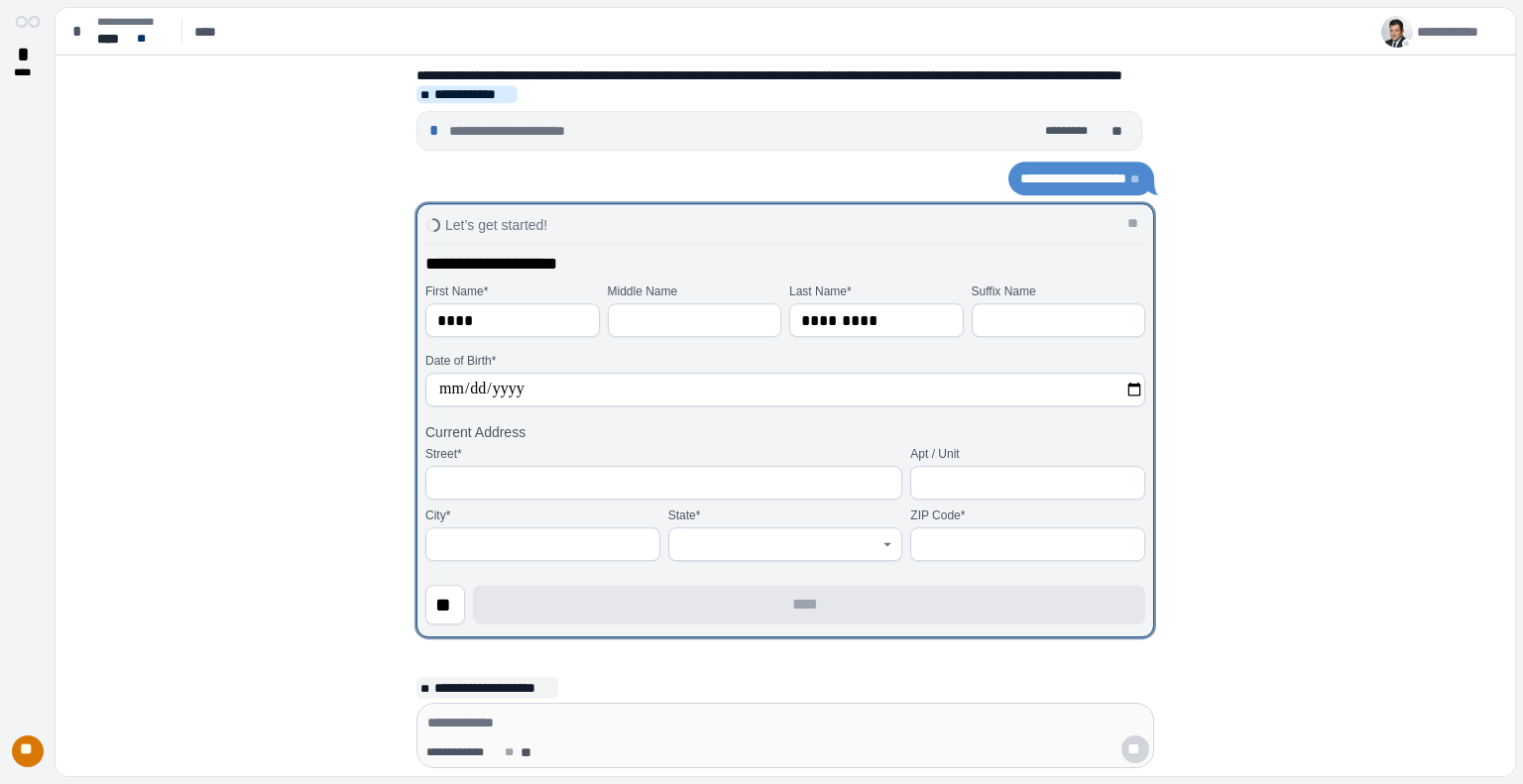 type on "**********" 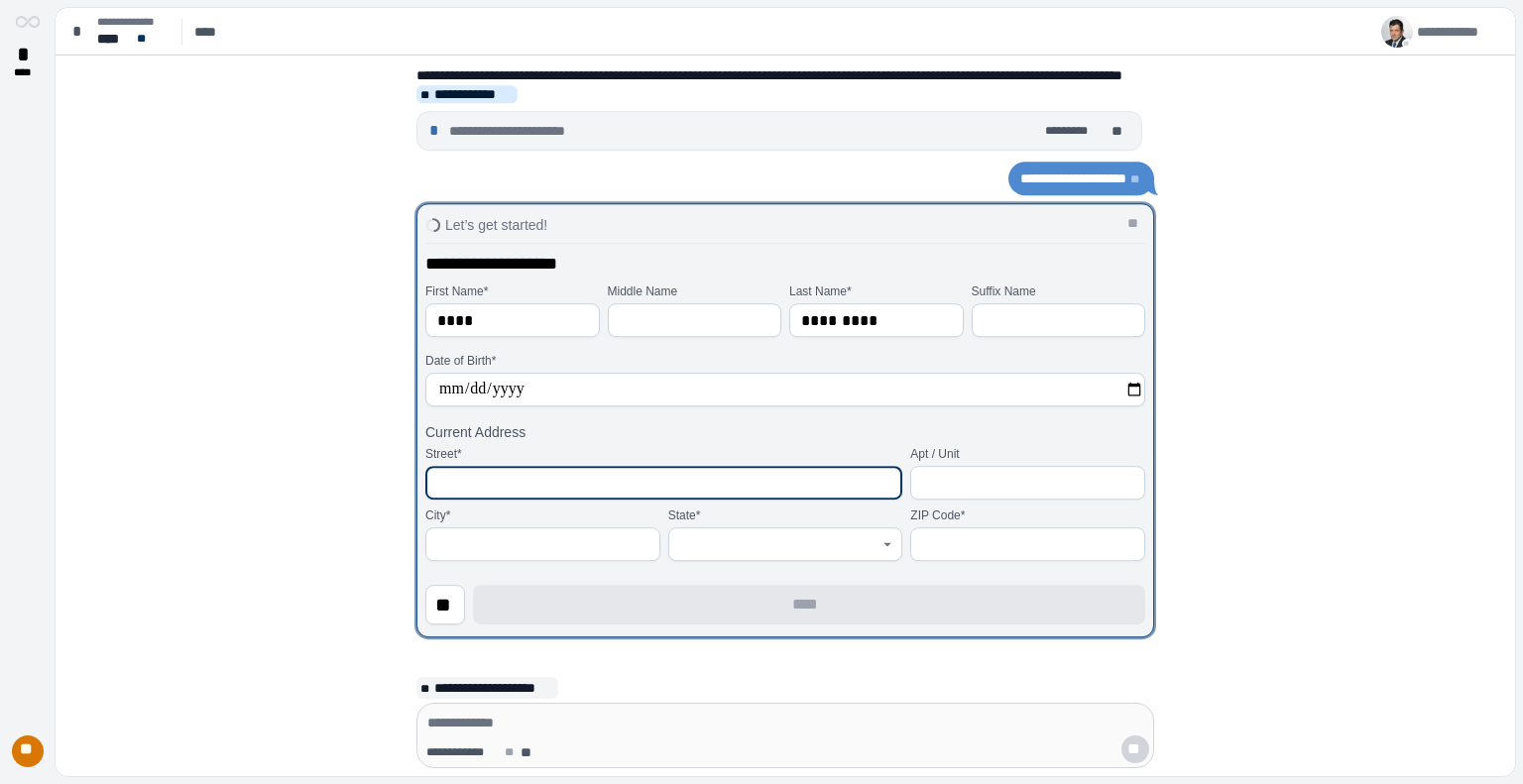 click at bounding box center (663, 483) 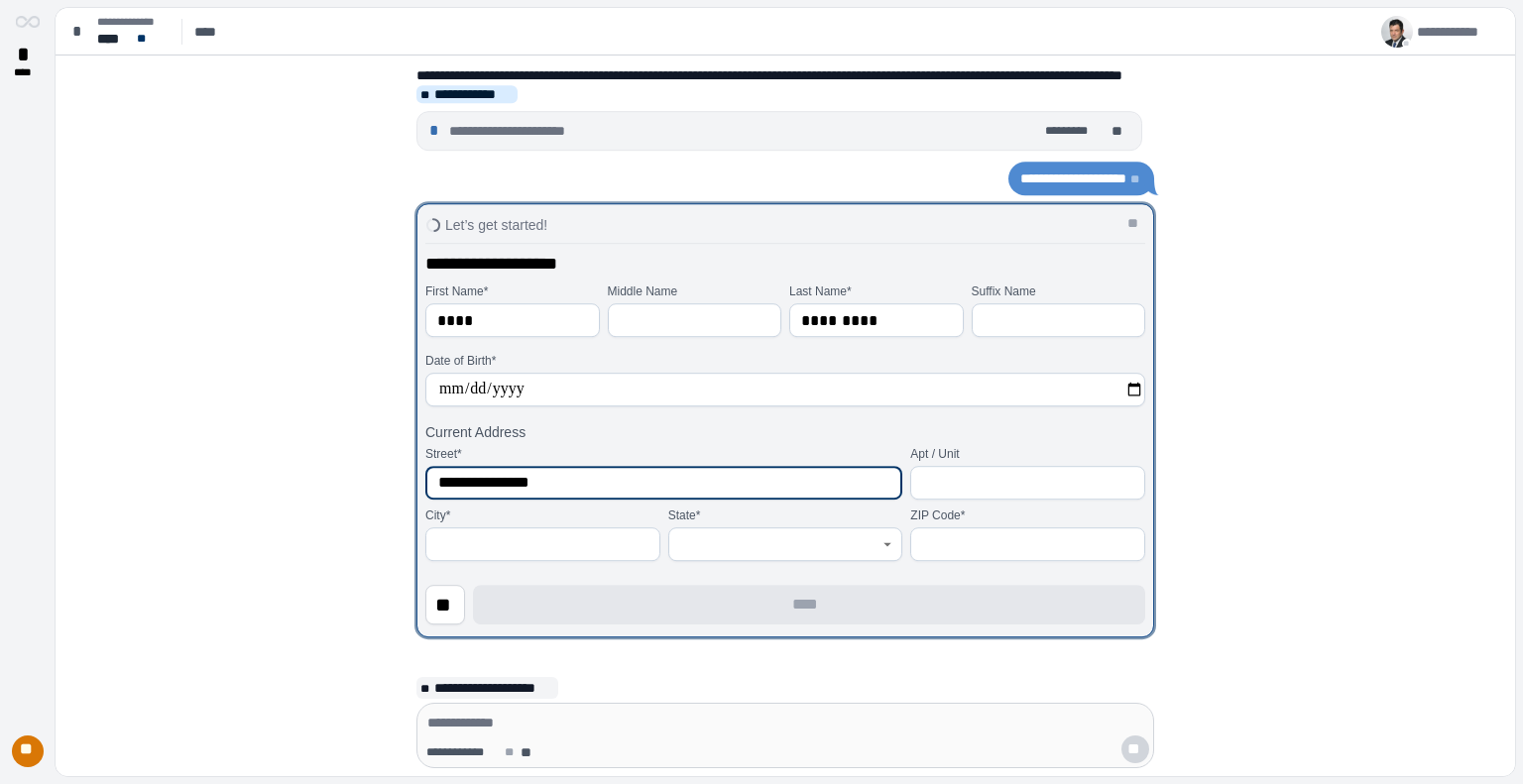 type on "**********" 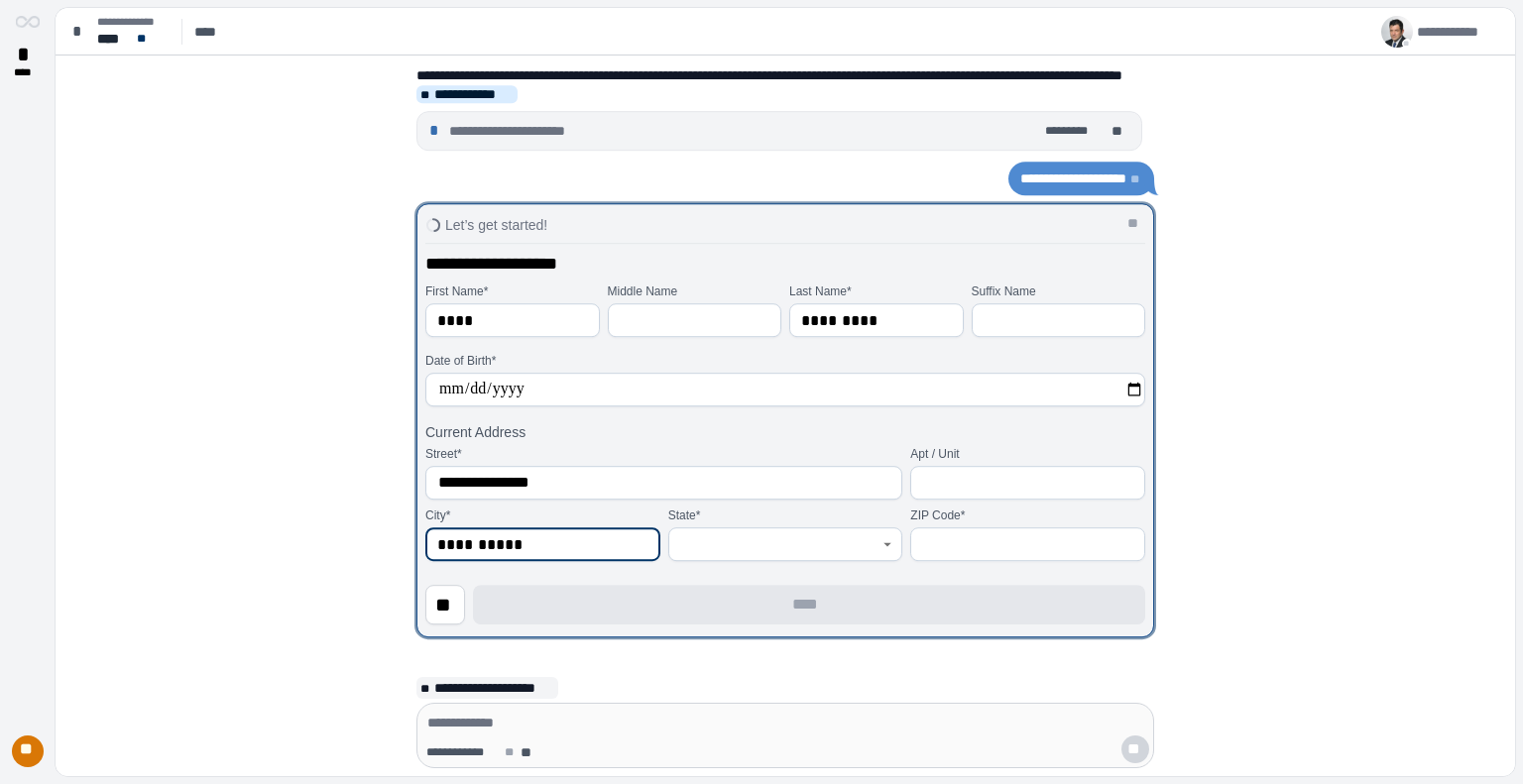 click on "**********" at bounding box center [542, 544] 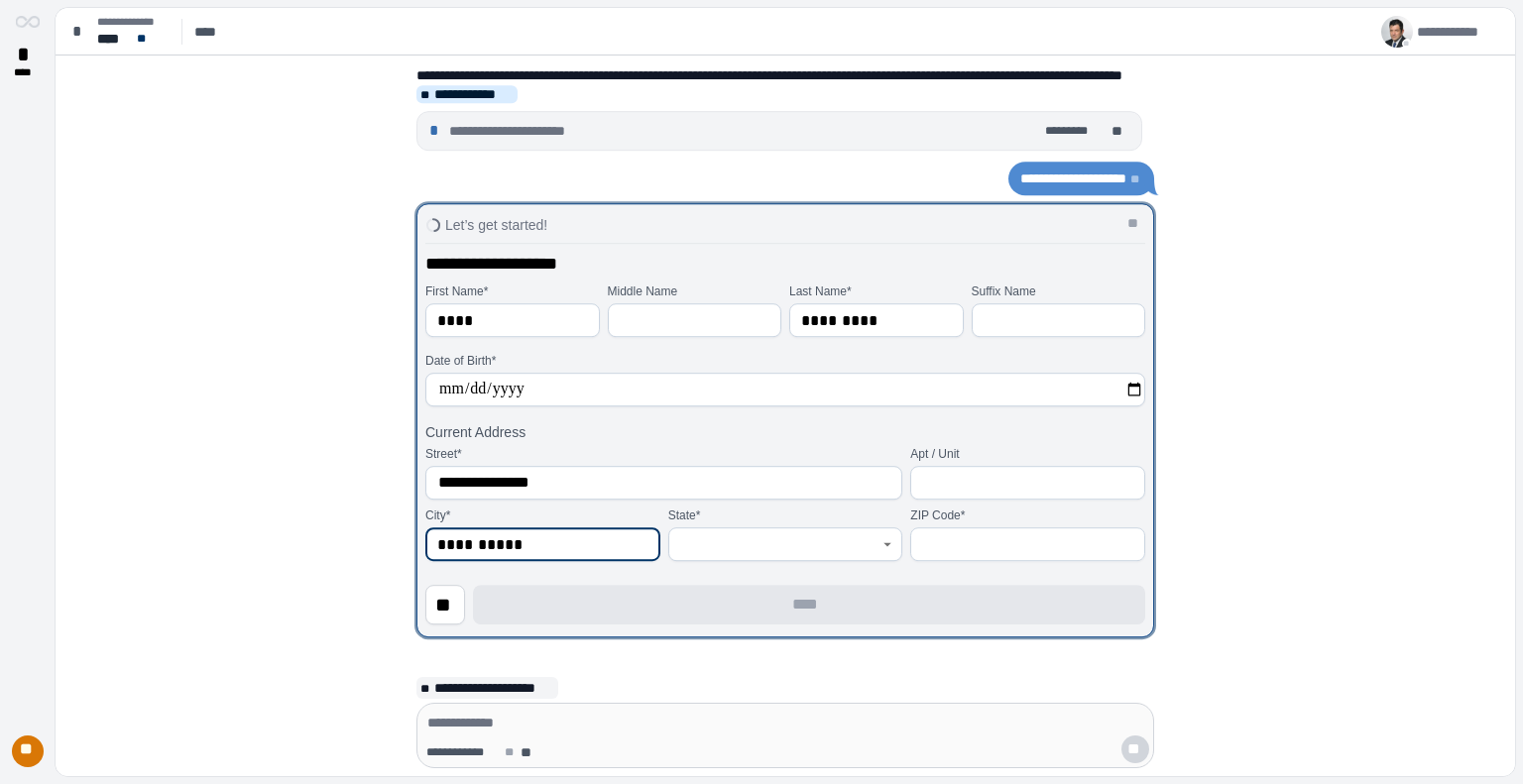 click on "Street  *" at bounding box center [663, 454] 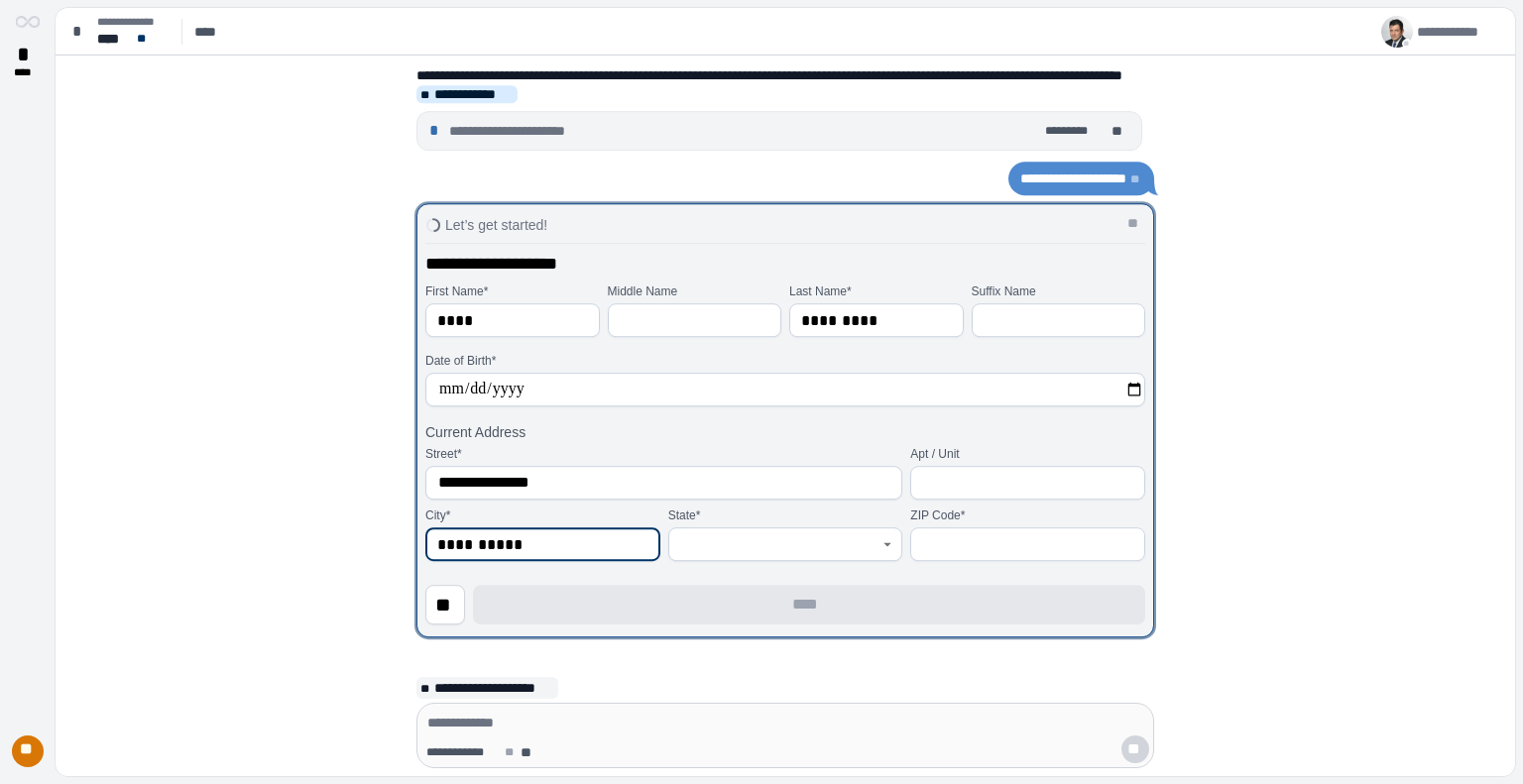 type on "**********" 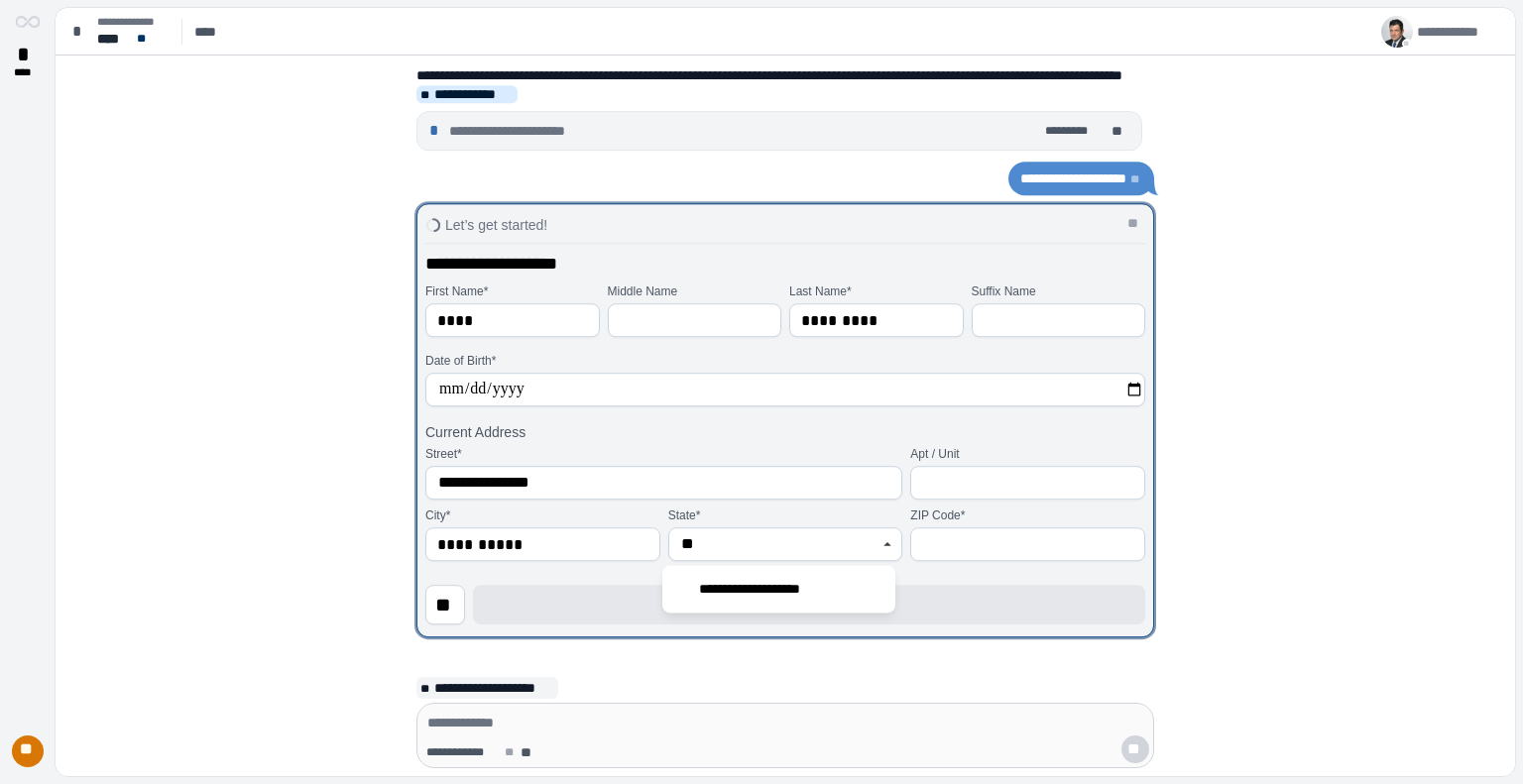type on "**********" 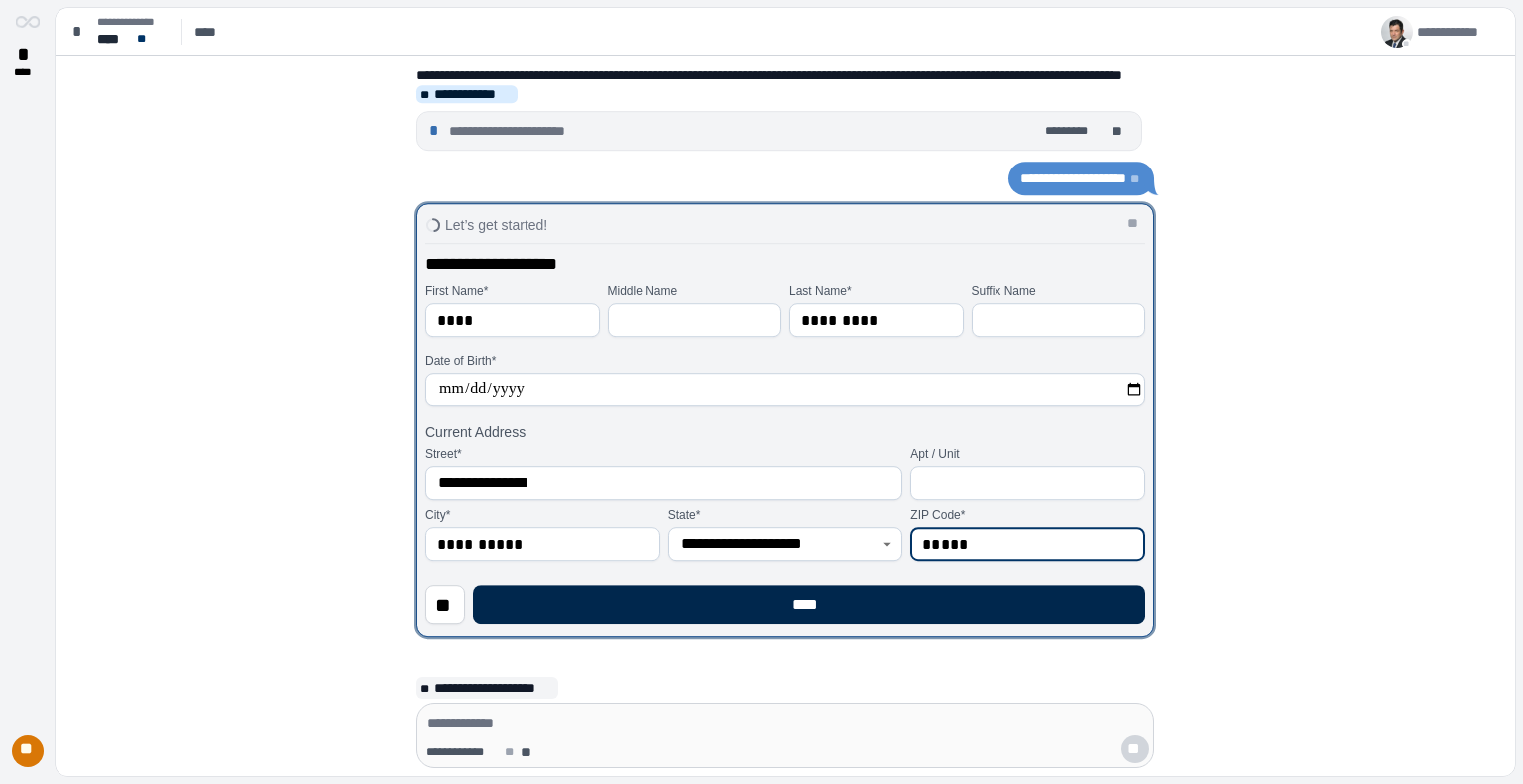 type on "*****" 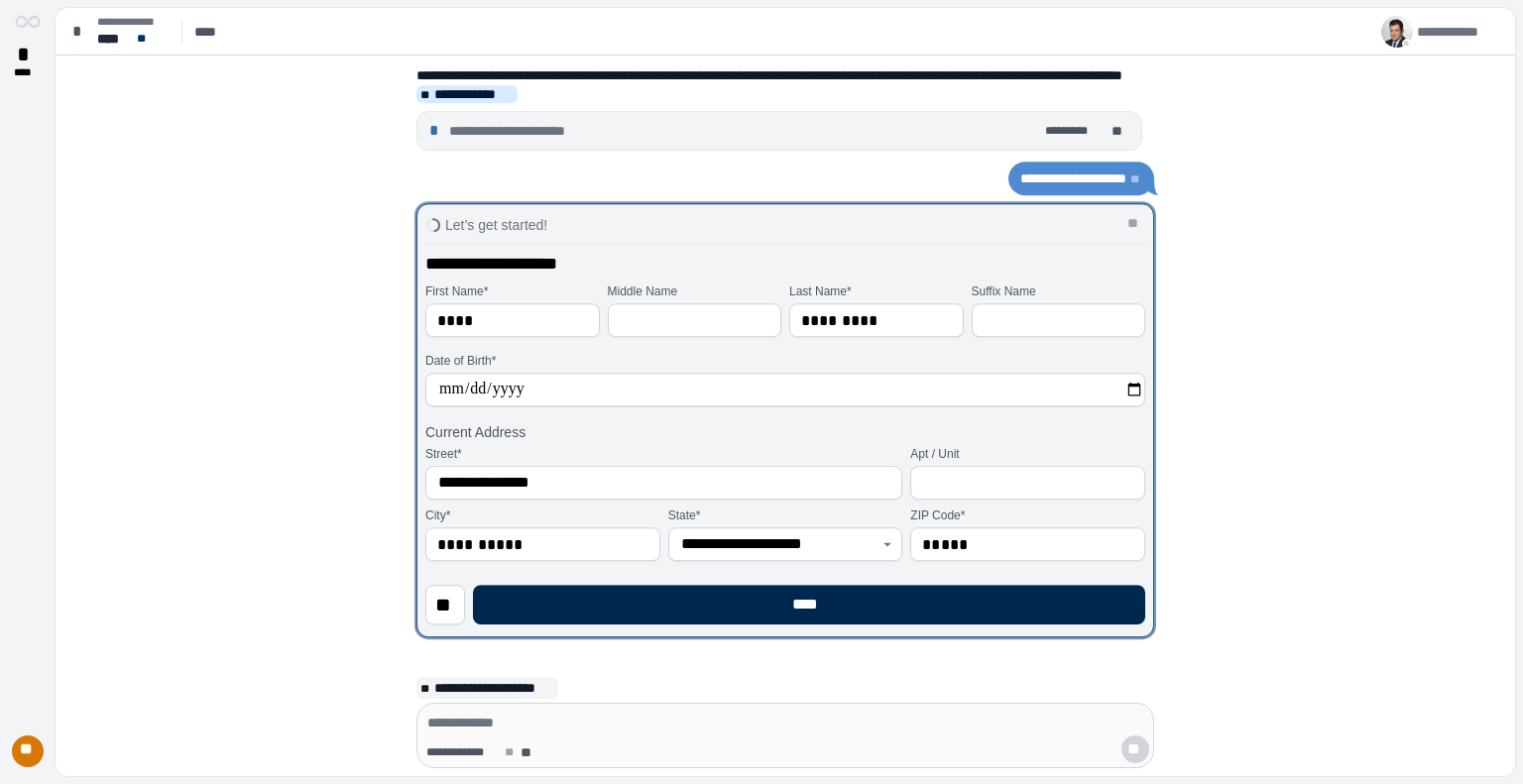 click on "****" at bounding box center [809, 605] 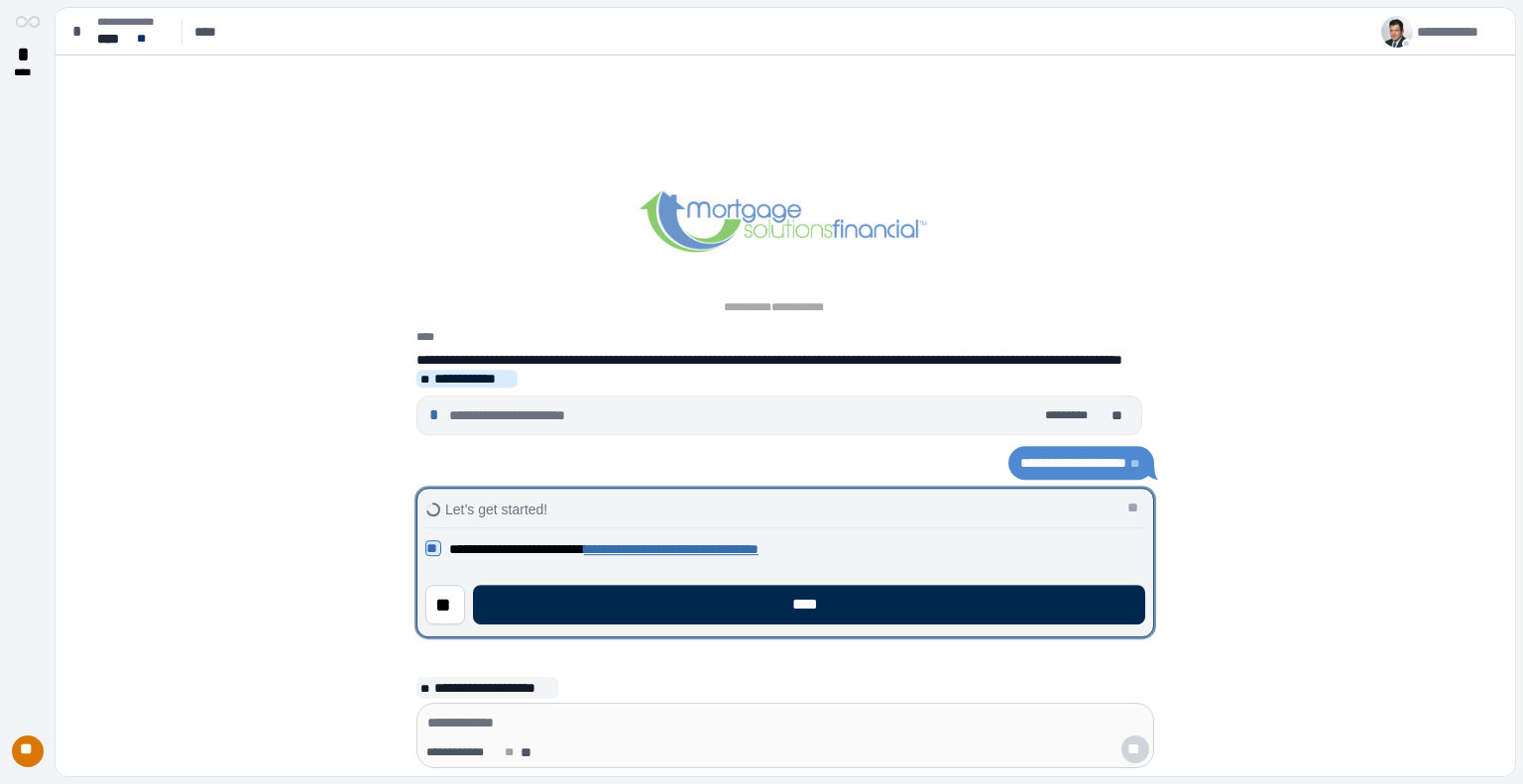 click on "****" at bounding box center [809, 605] 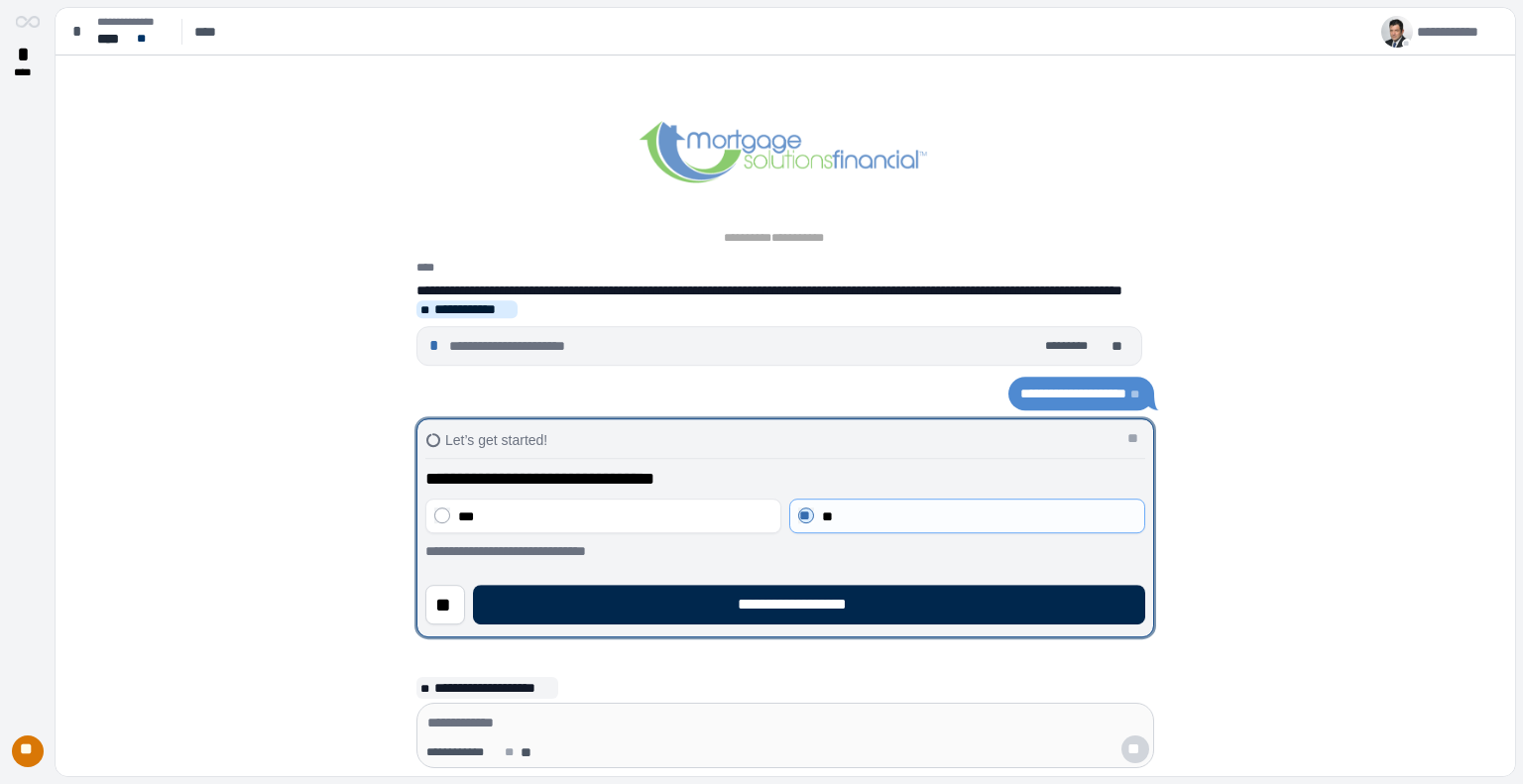 click on "**********" at bounding box center (809, 605) 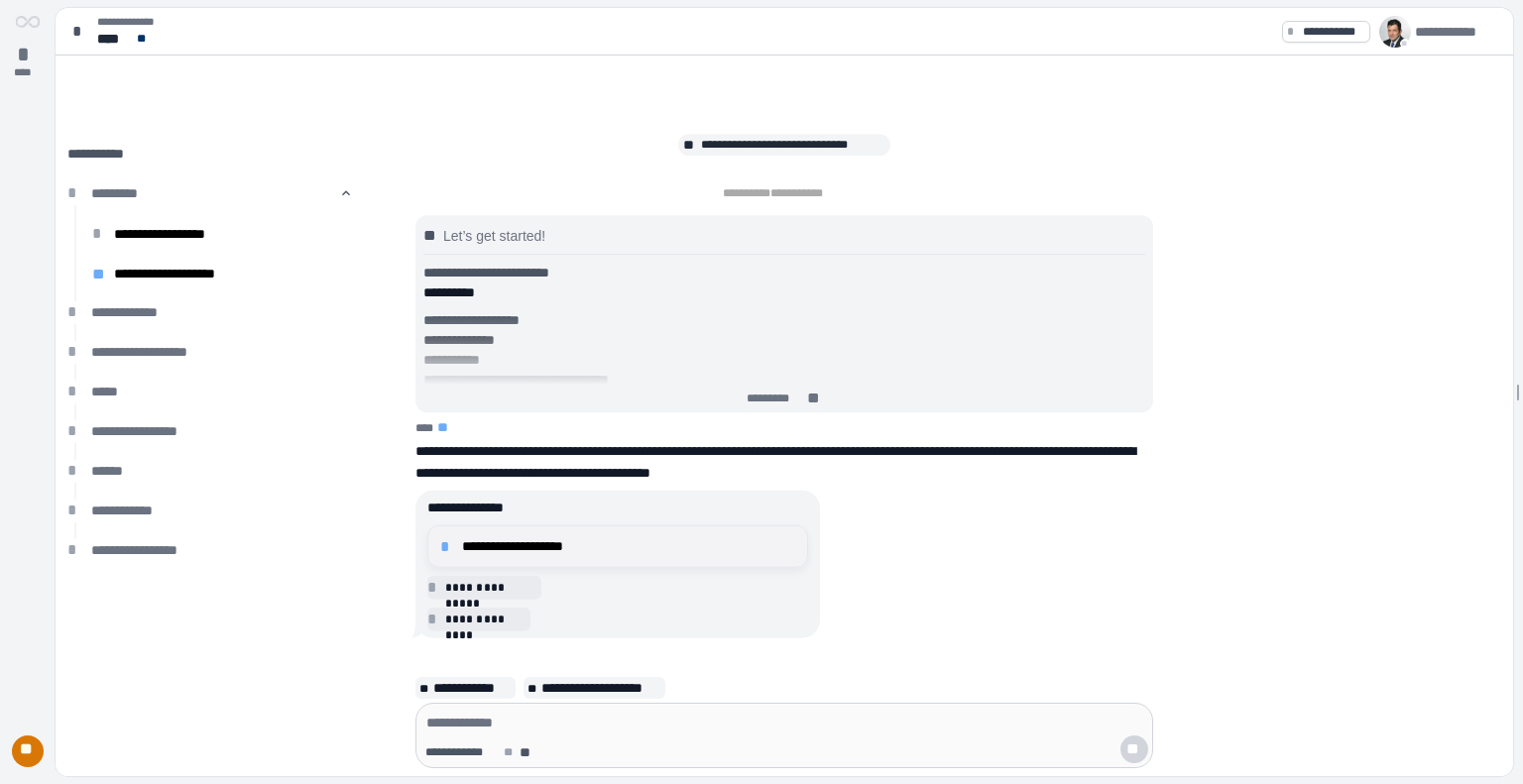click on "**********" at bounding box center [629, 546] 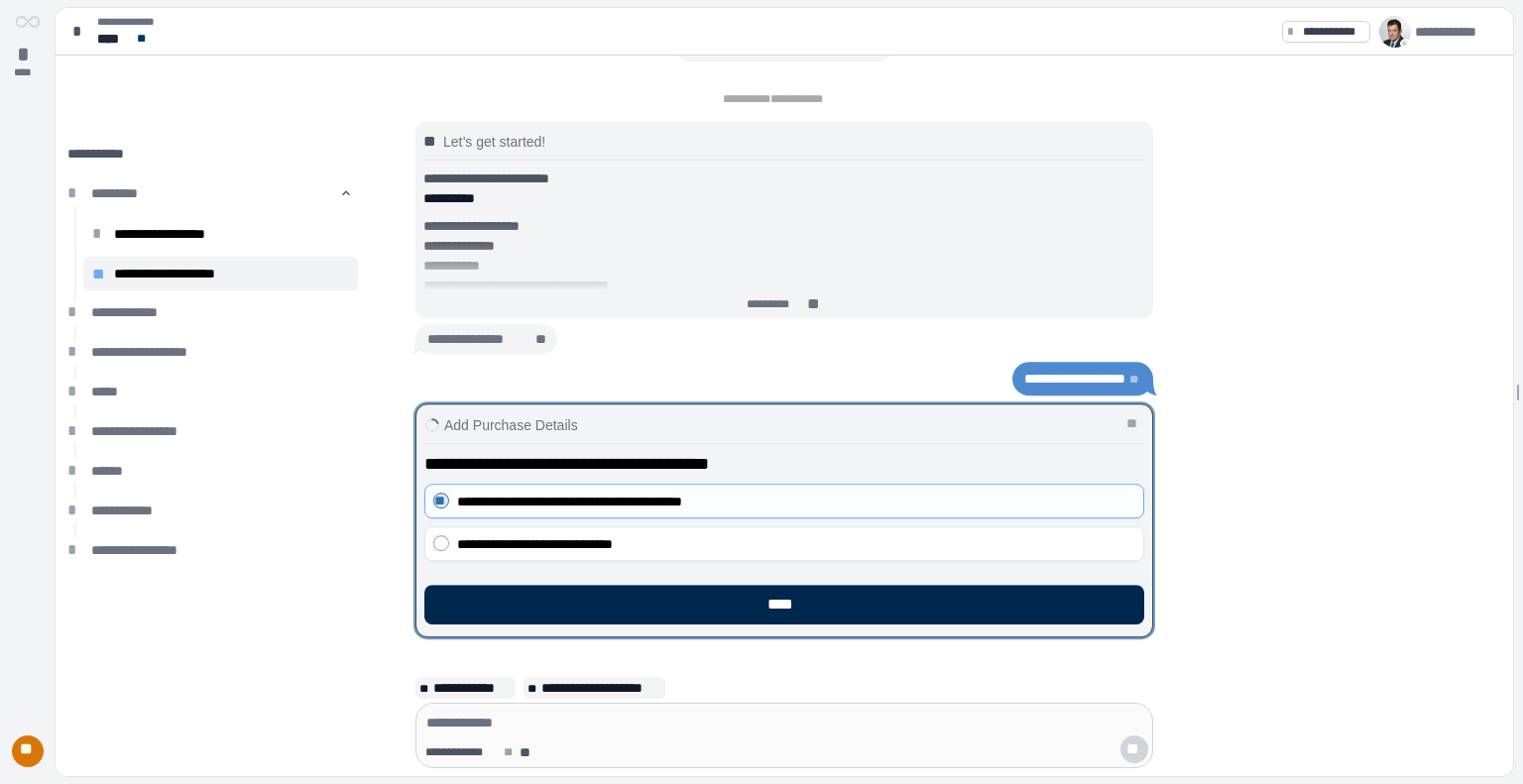 click on "****" at bounding box center [784, 605] 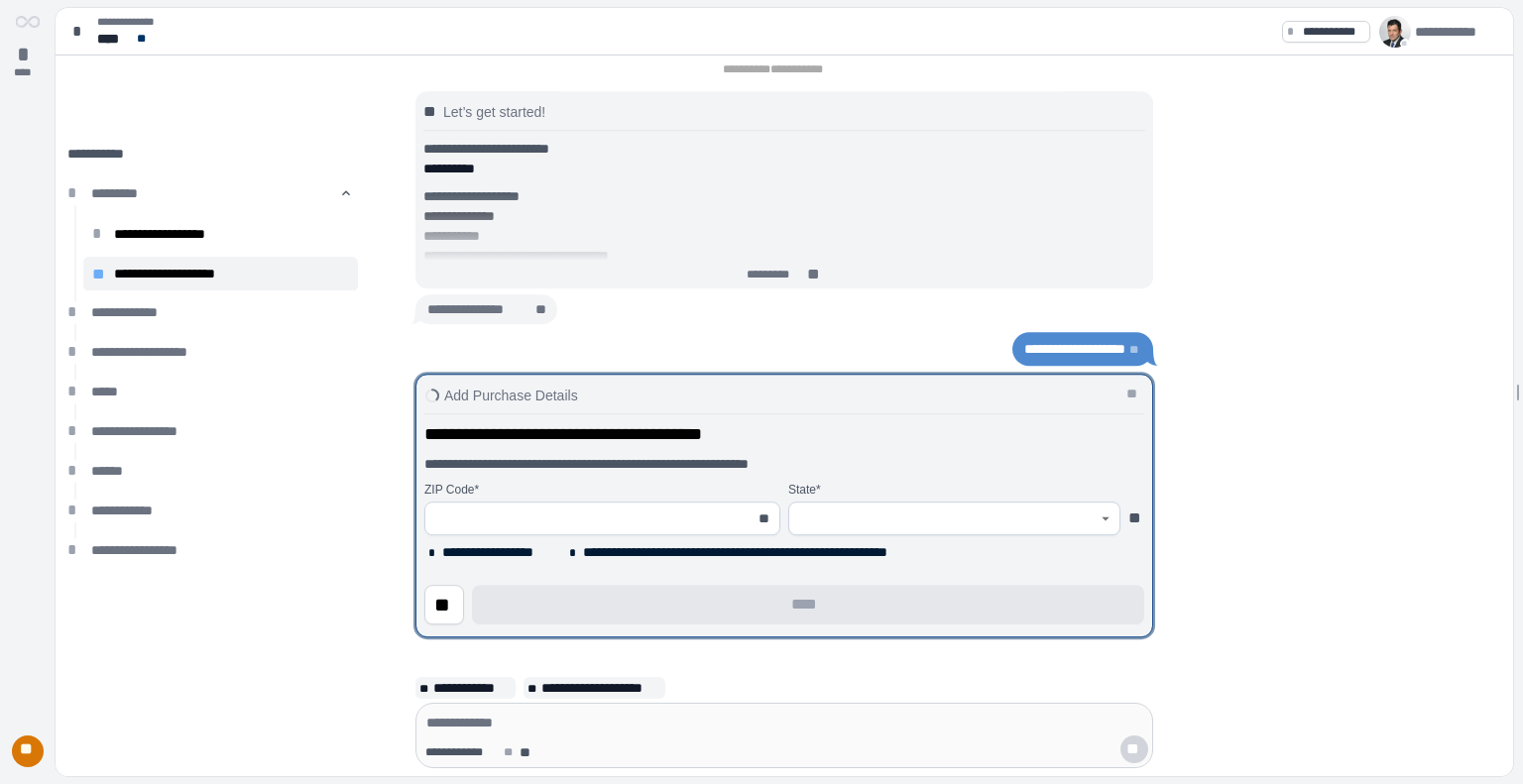 click at bounding box center (591, 518) 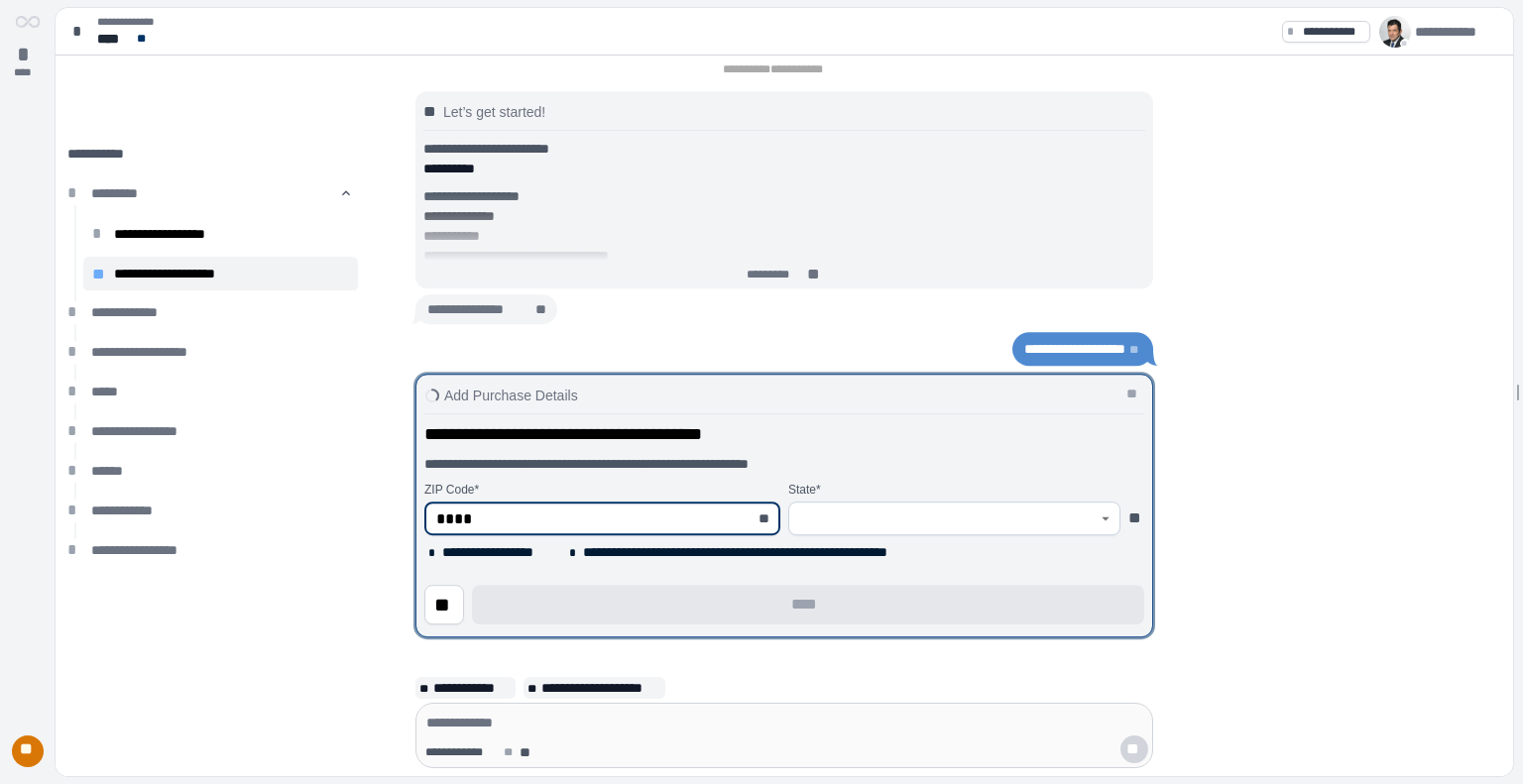 type on "*****" 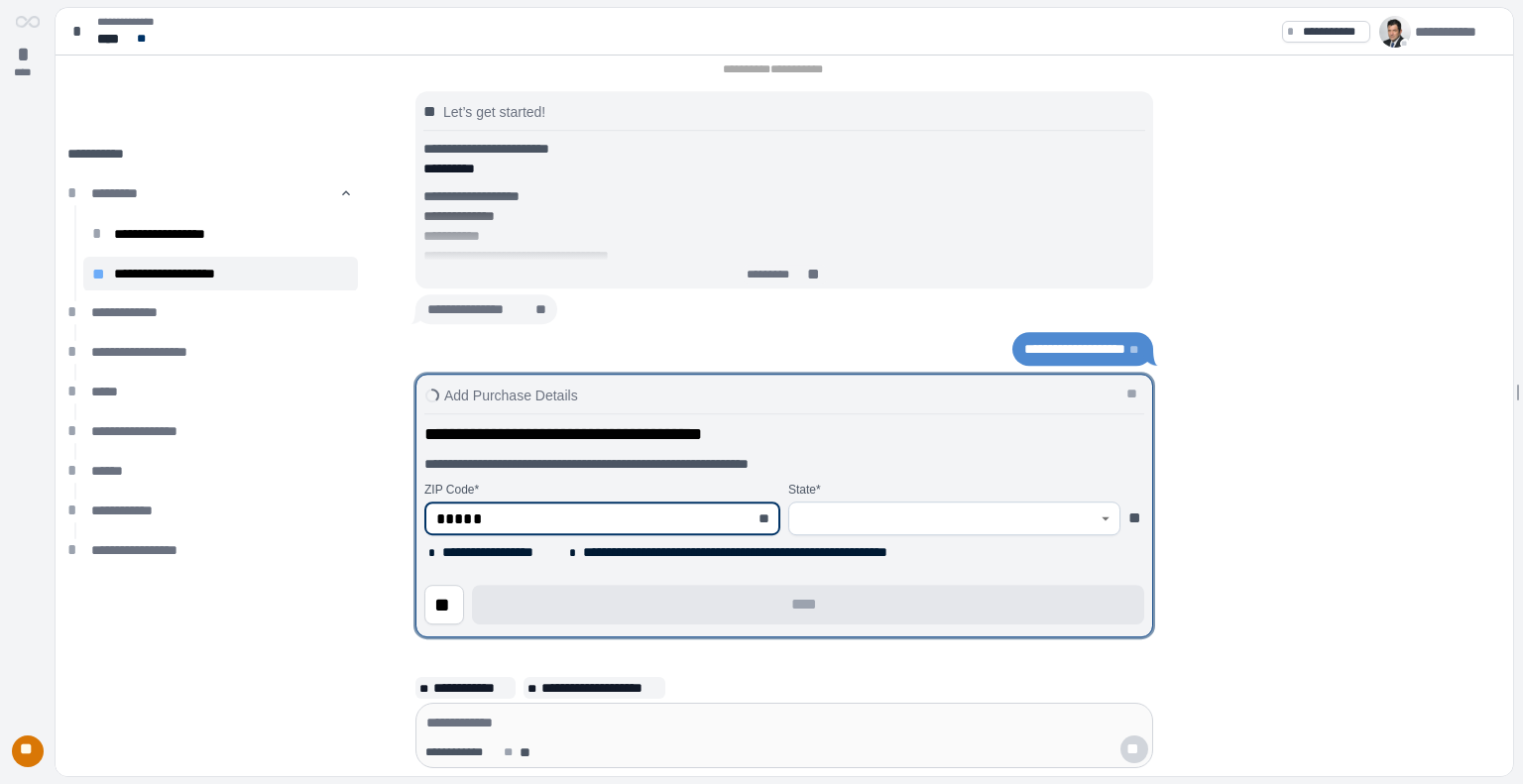 type on "******" 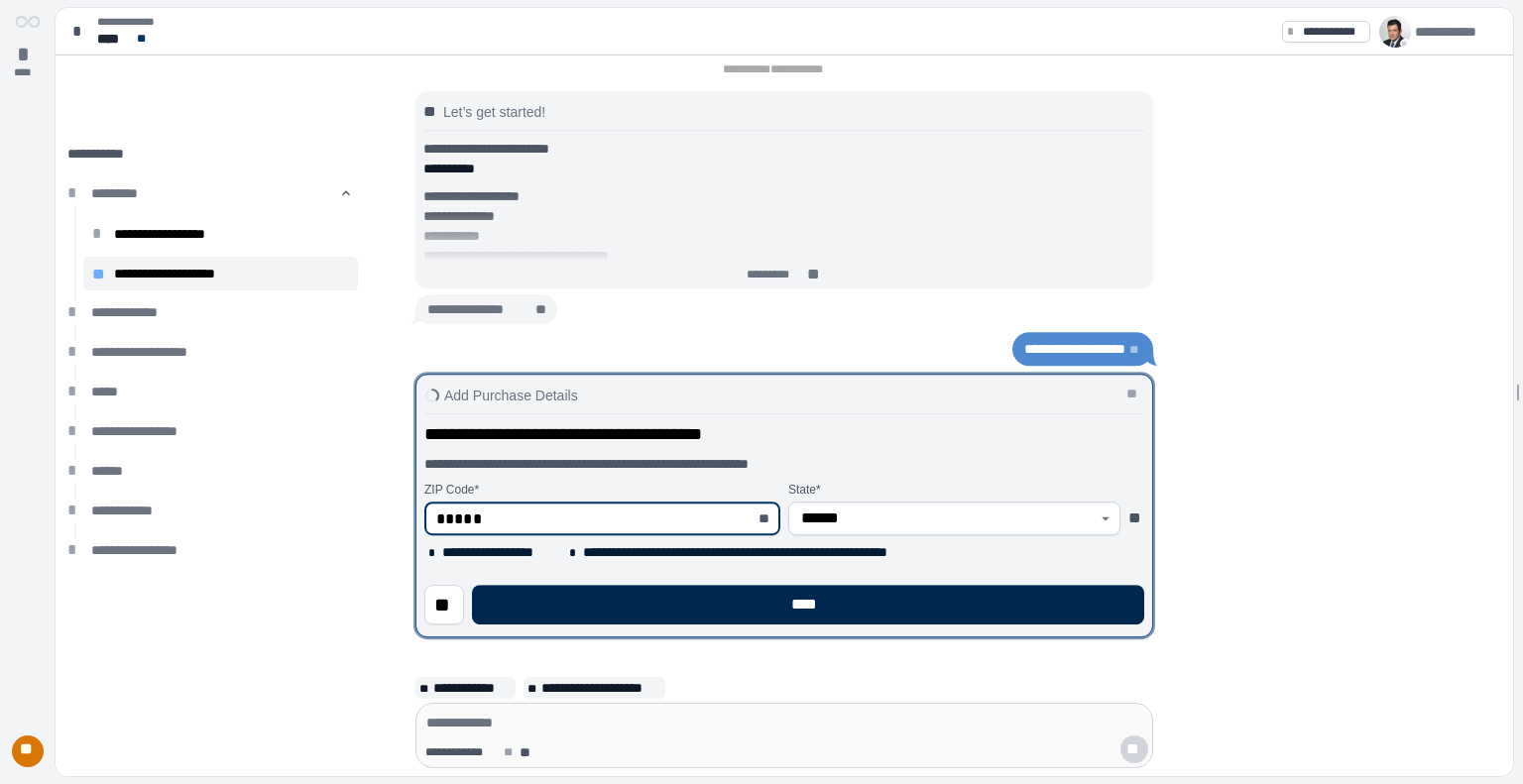 type on "*****" 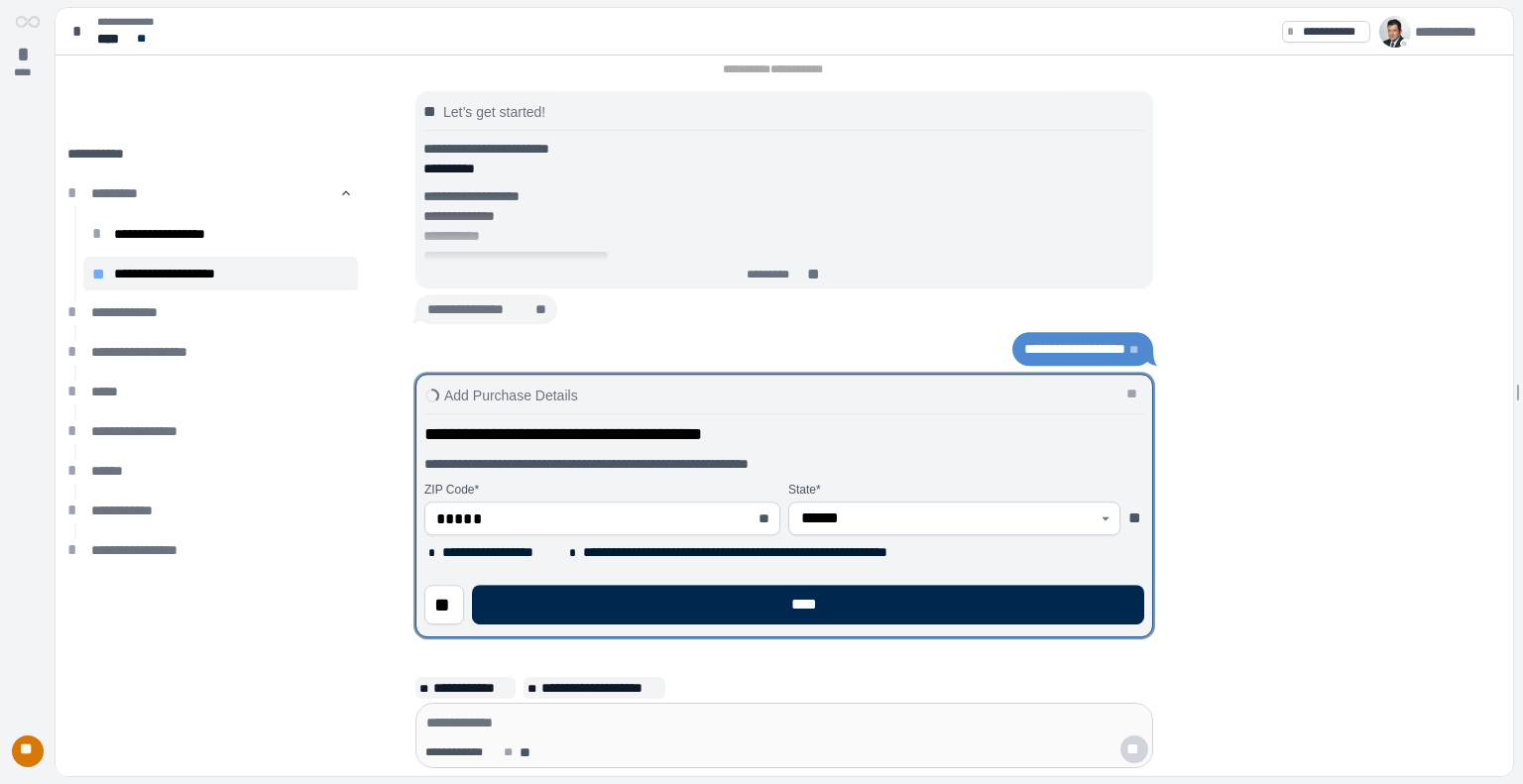 click on "****" at bounding box center (808, 605) 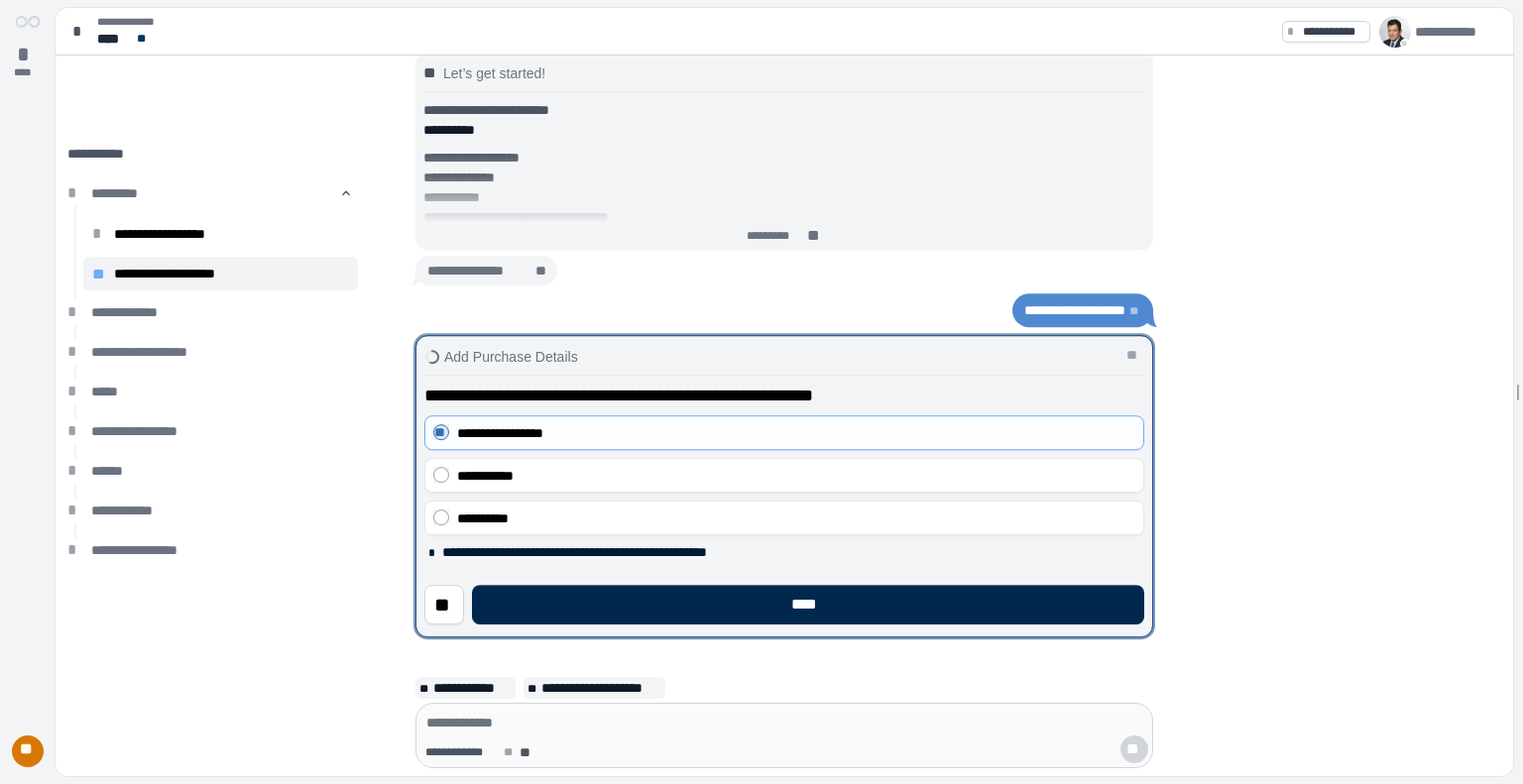 click on "****" at bounding box center [808, 605] 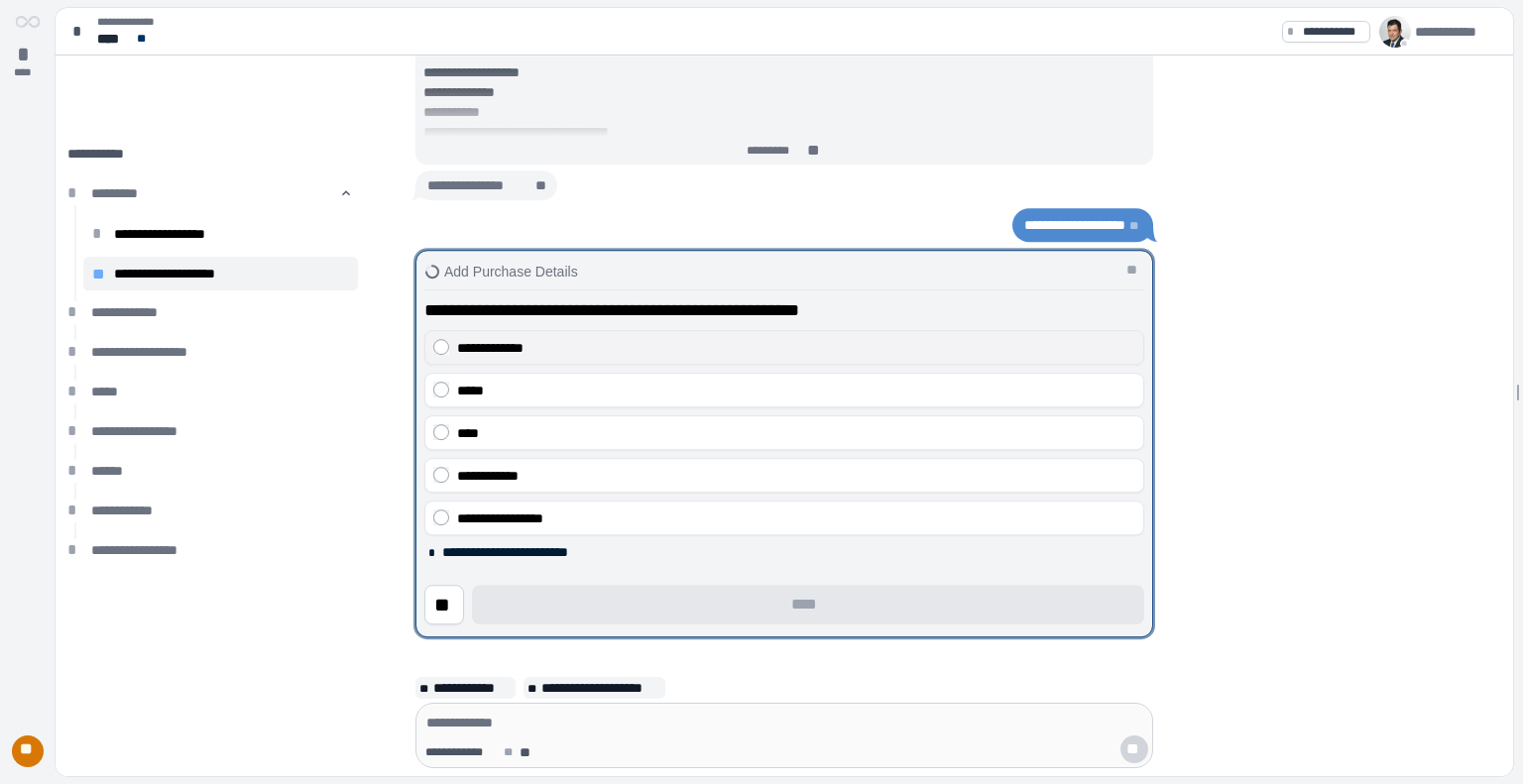 click on "**********" at bounding box center [784, 347] 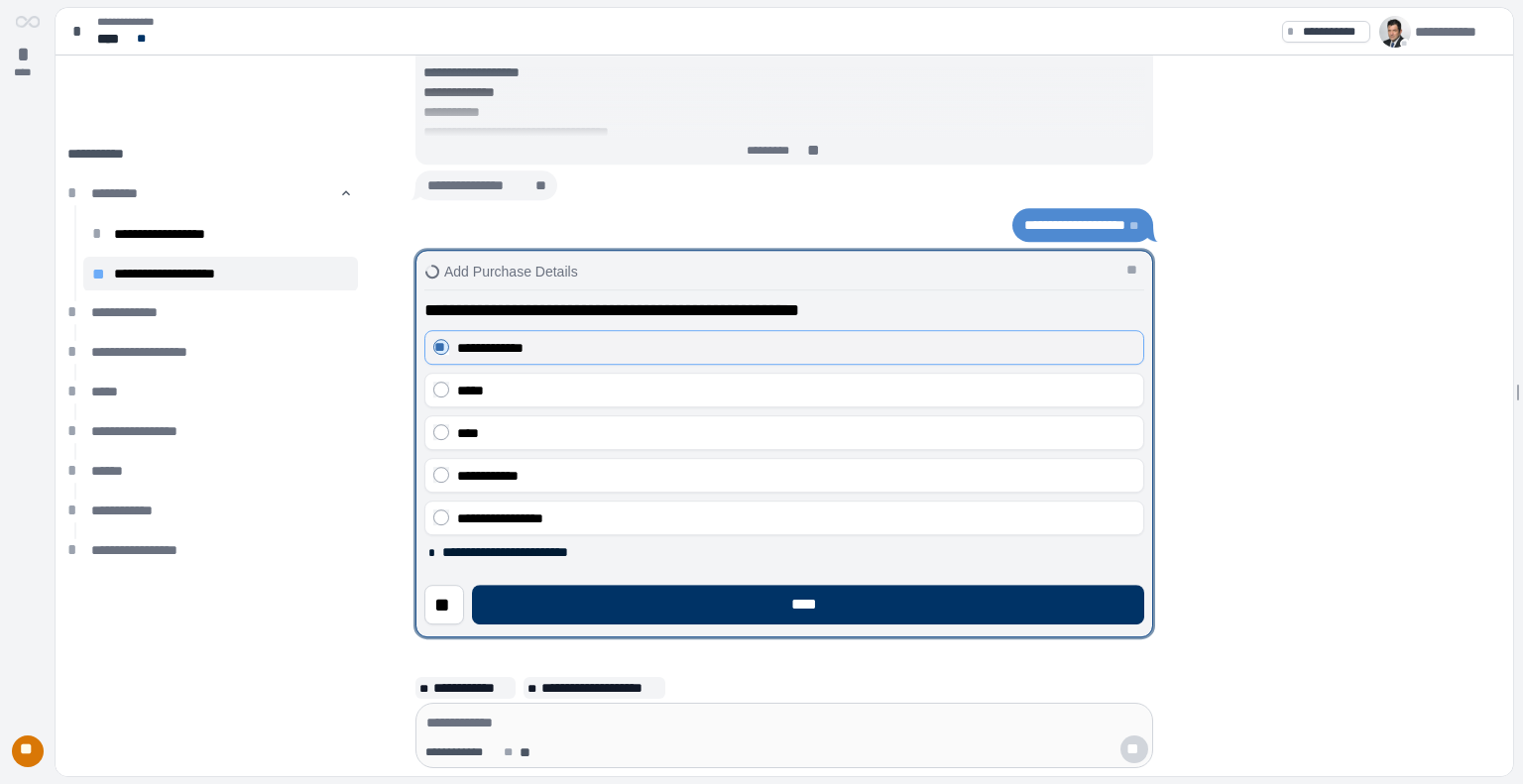 click on "**********" at bounding box center (784, 347) 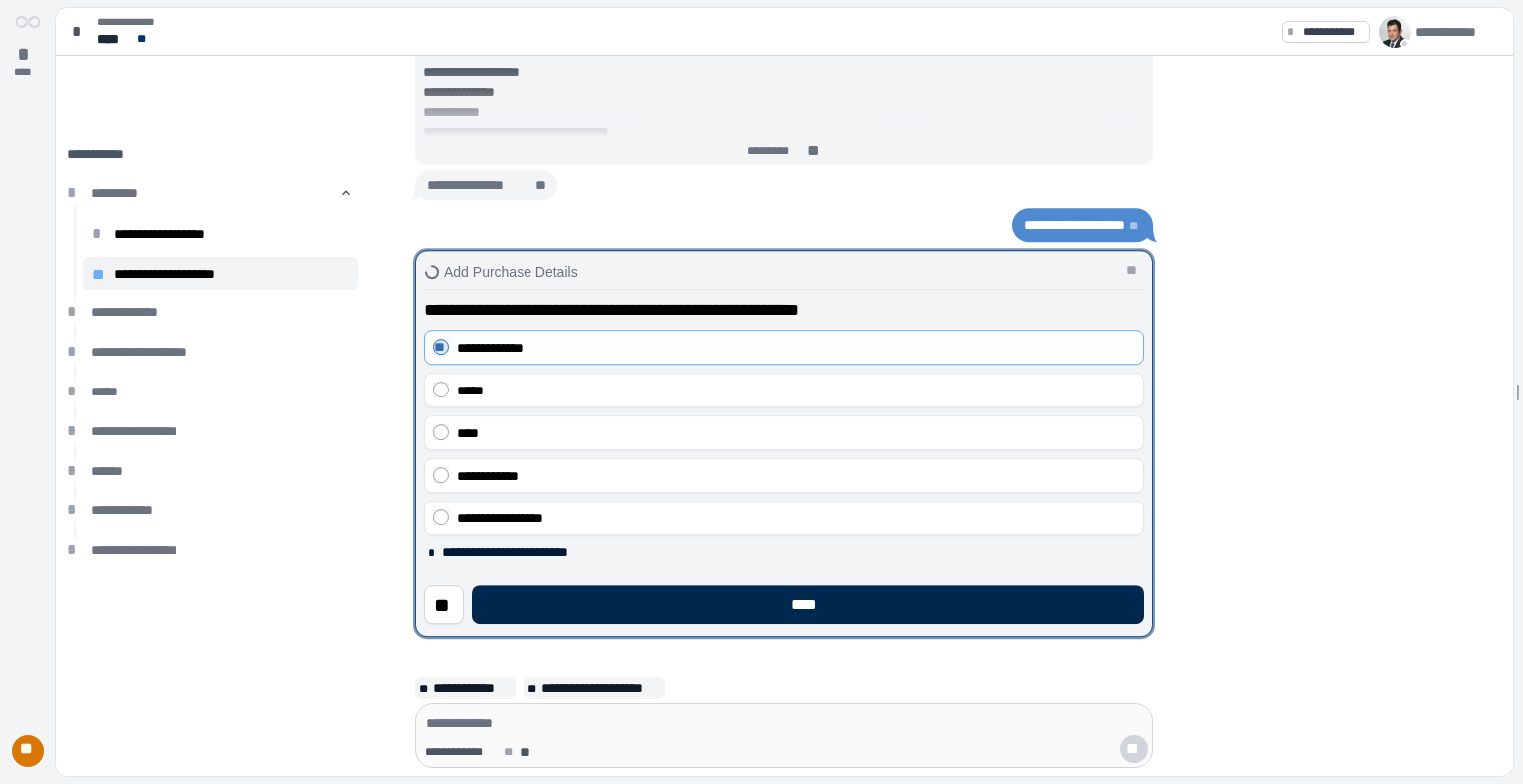 click on "****" at bounding box center [808, 605] 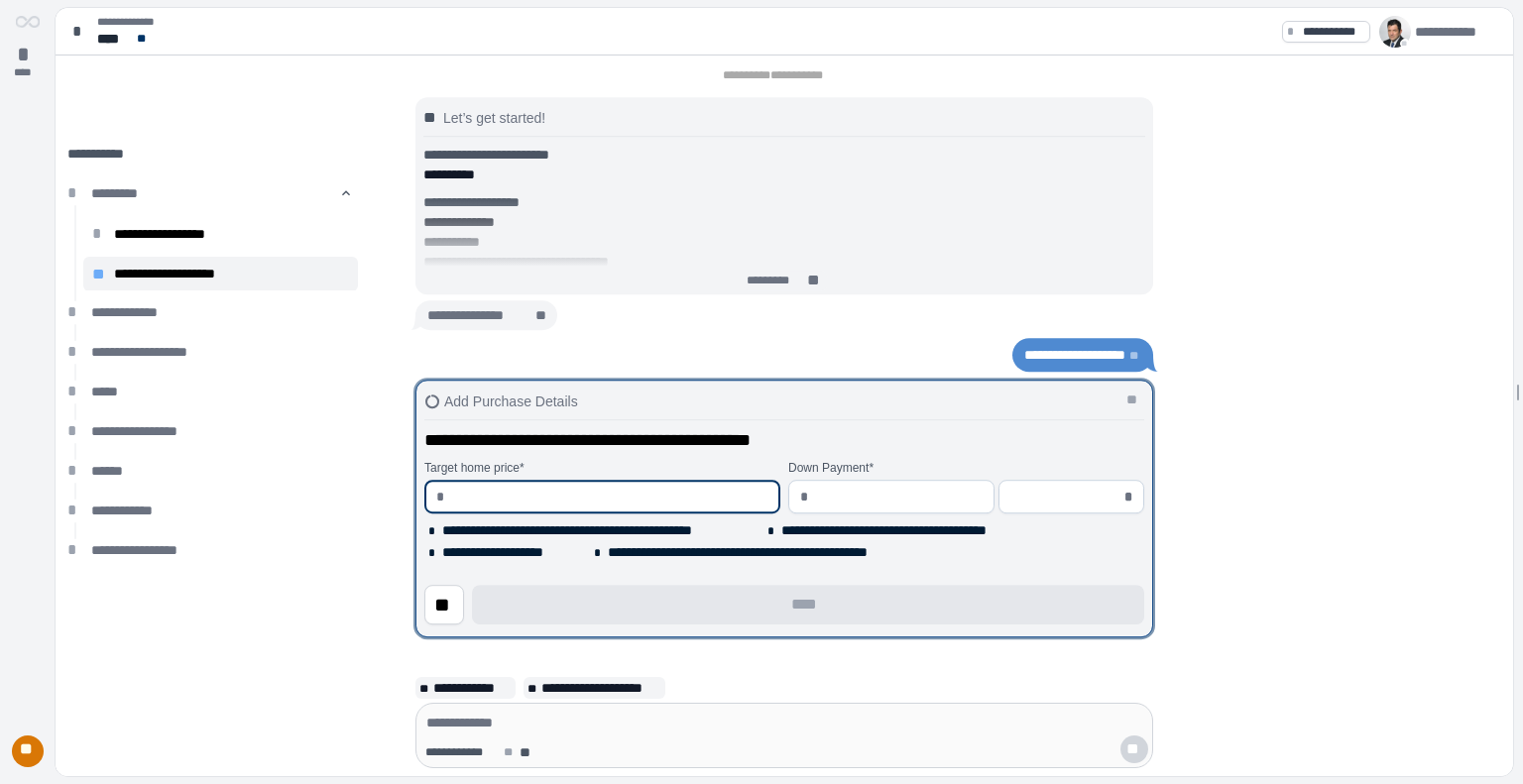 click at bounding box center (610, 497) 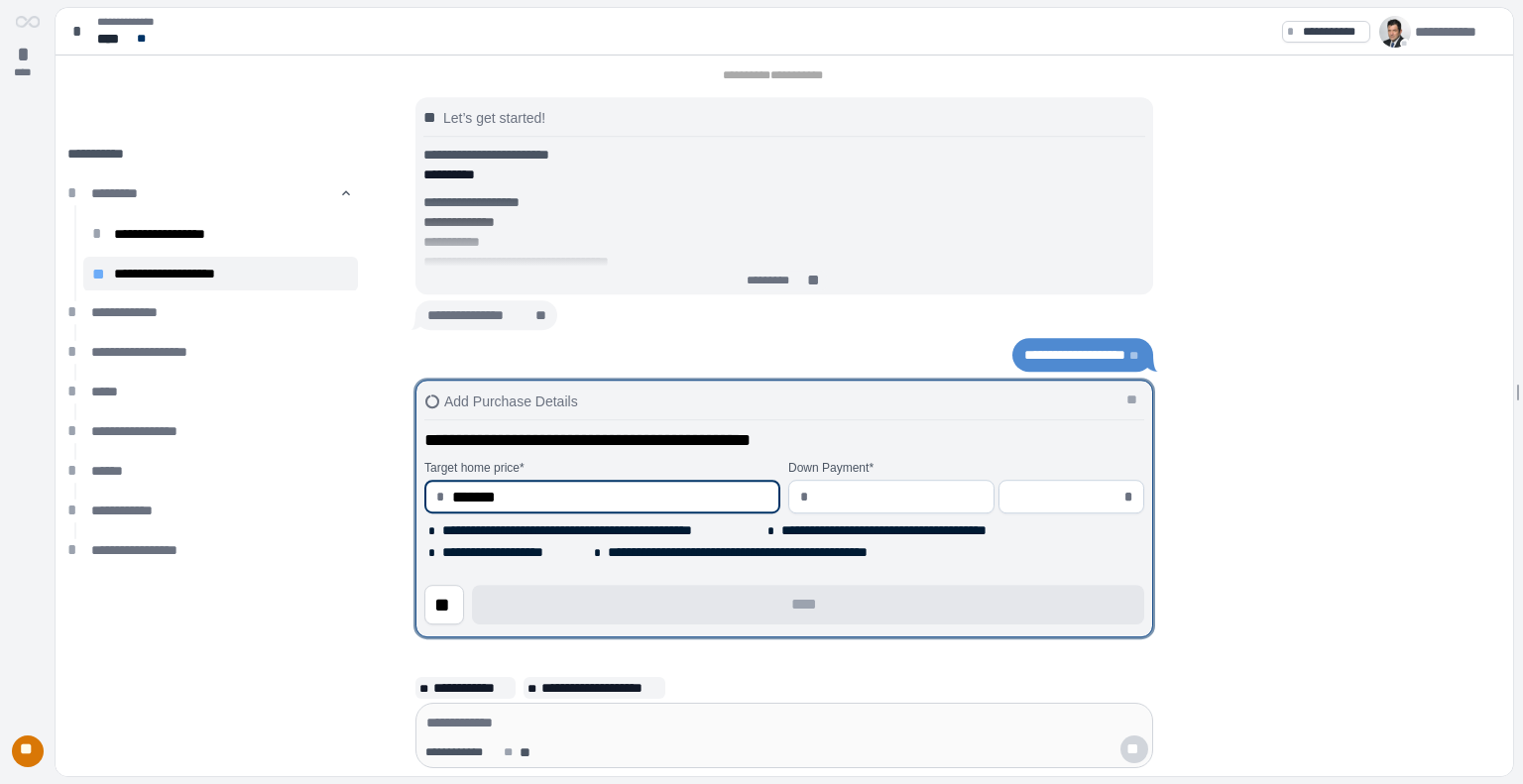 type on "**********" 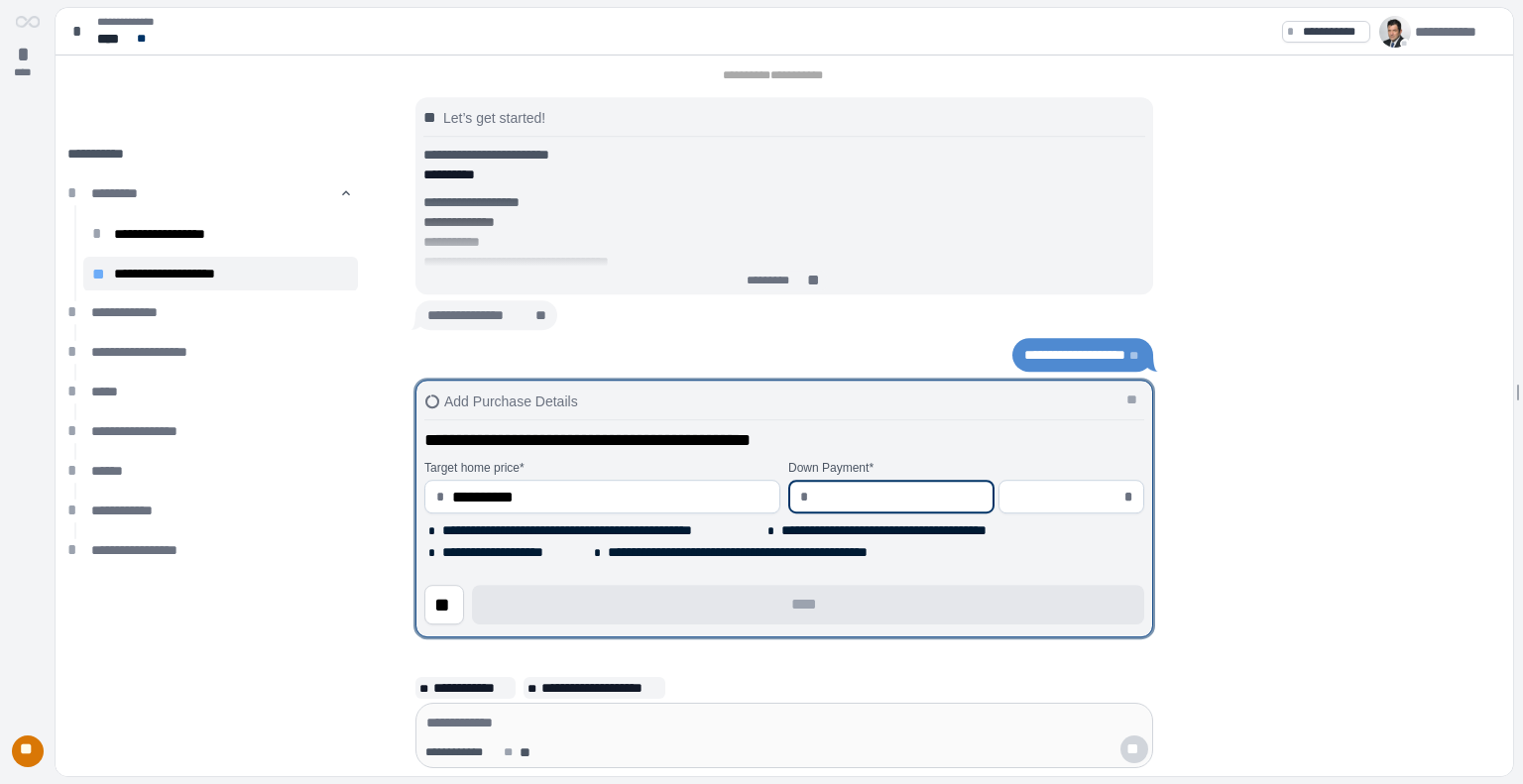 click at bounding box center [899, 497] 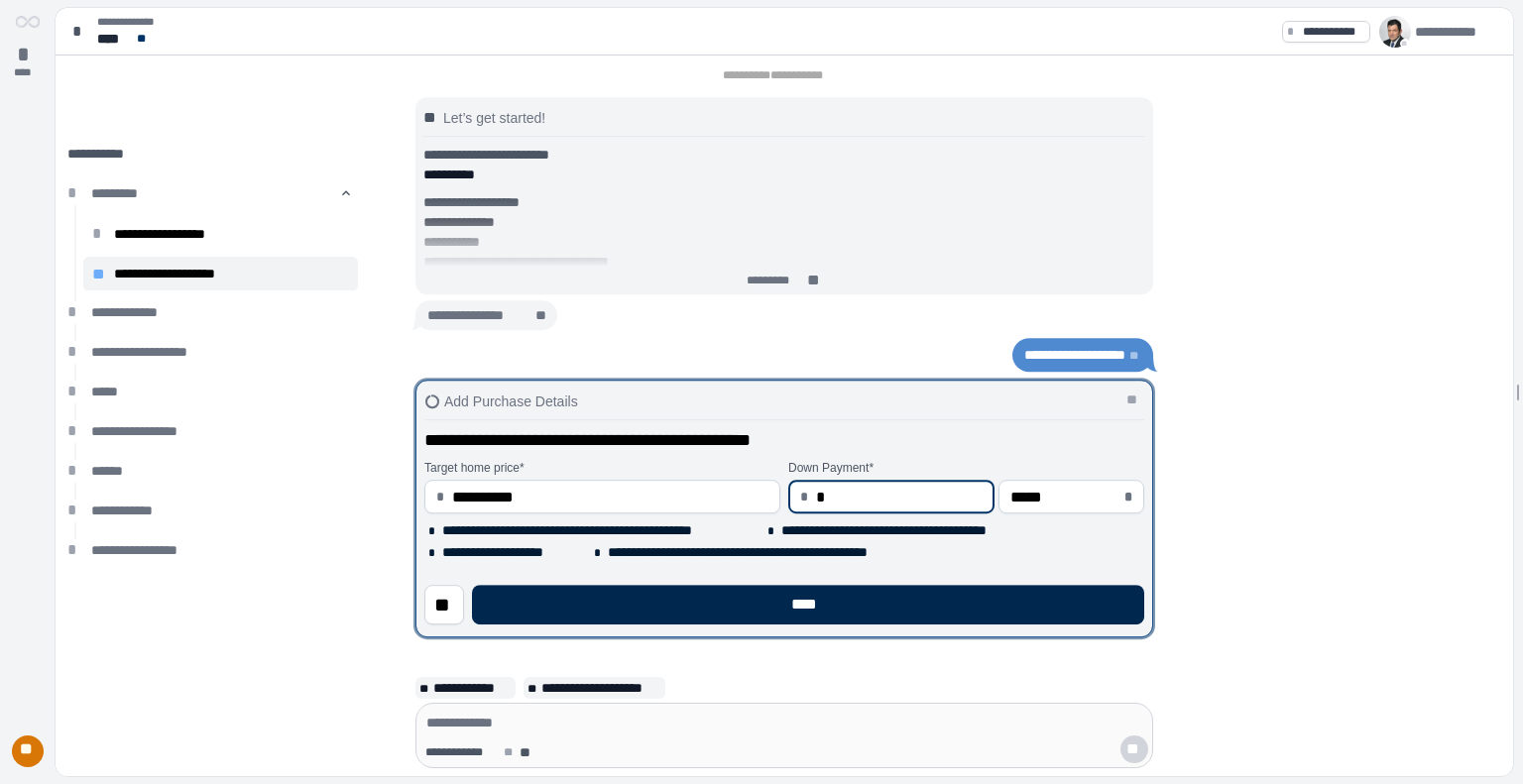 type on "****" 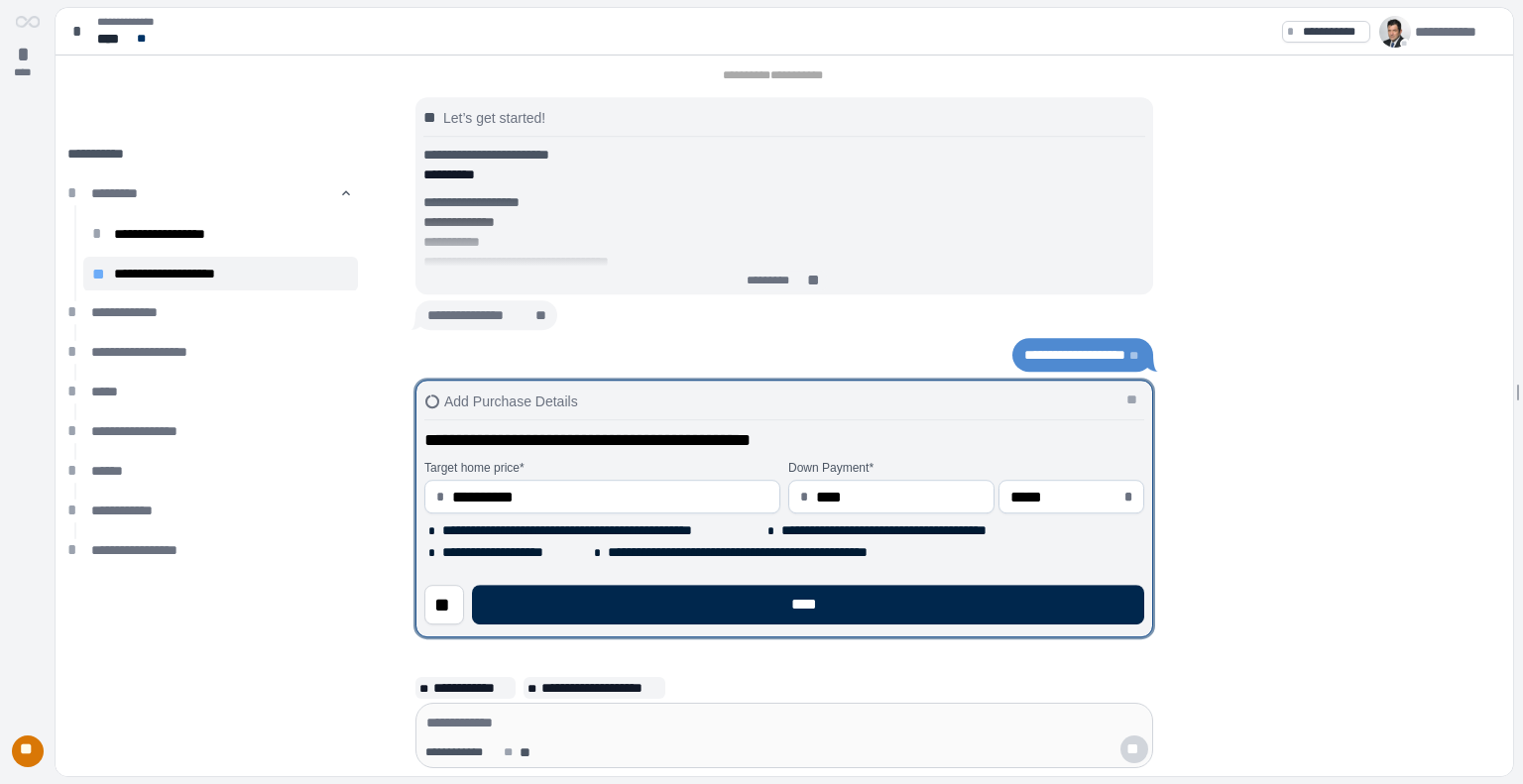 click on "****" at bounding box center [808, 605] 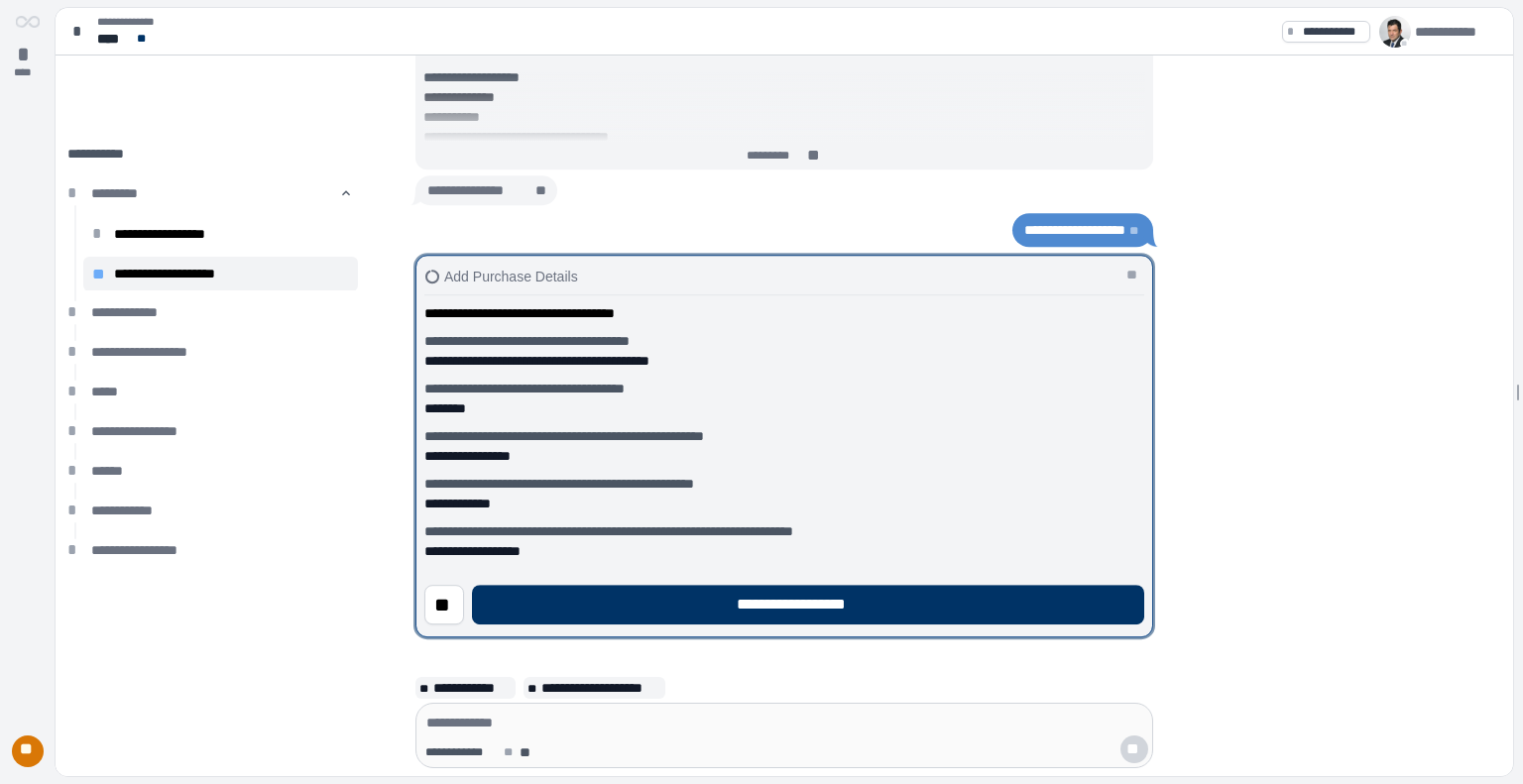 click on "**********" at bounding box center (808, 605) 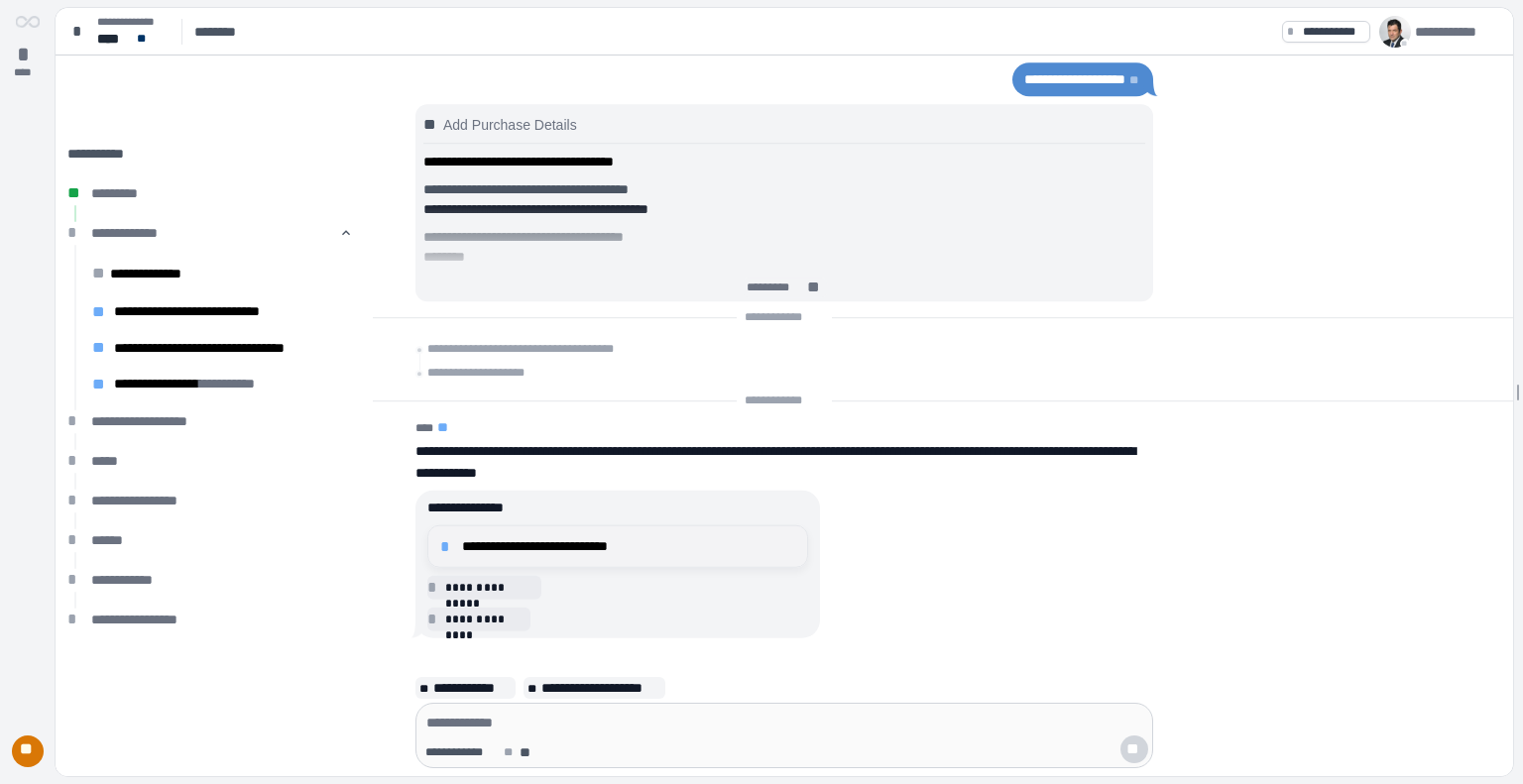 click on "**********" at bounding box center [629, 546] 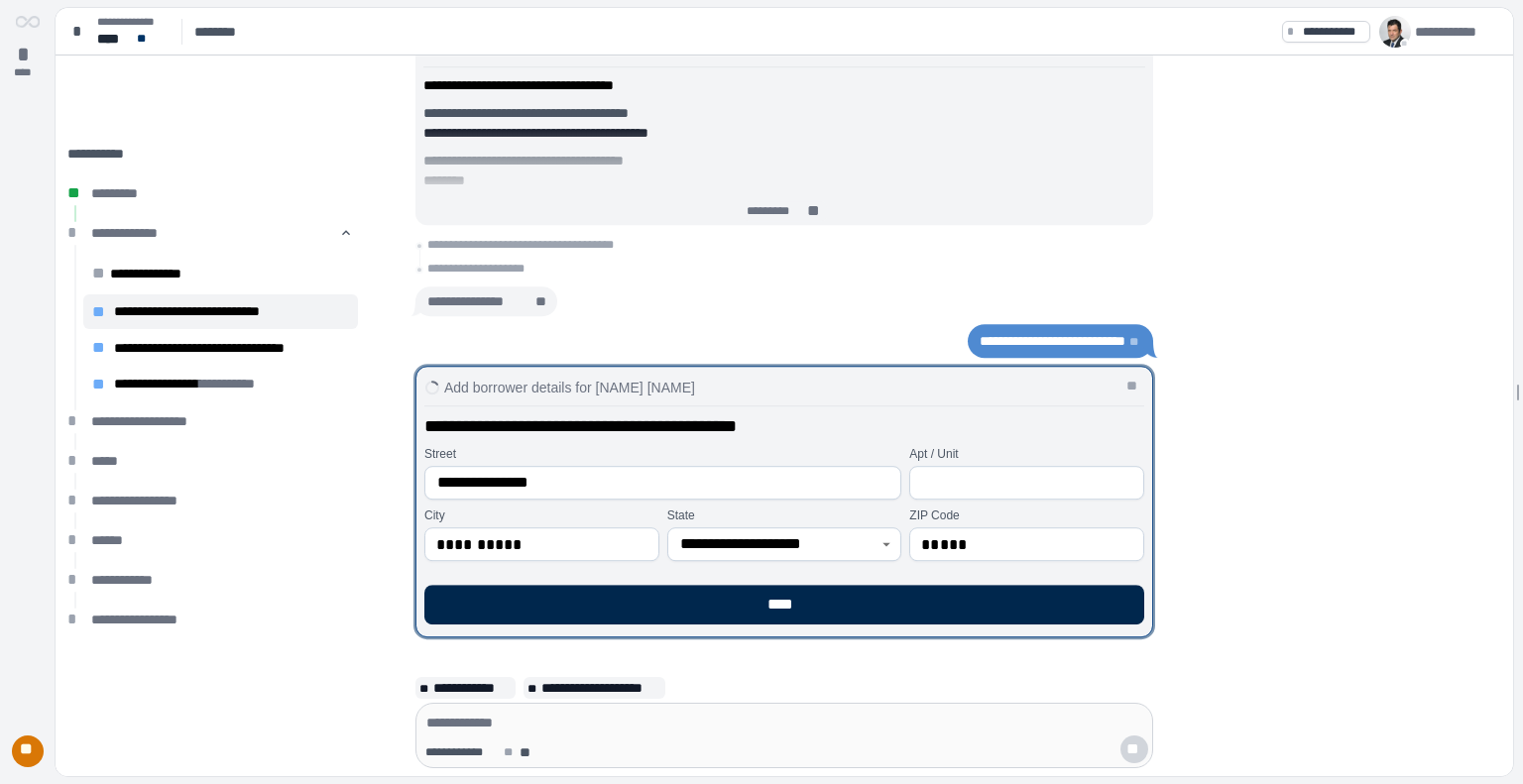 click on "****" at bounding box center [784, 605] 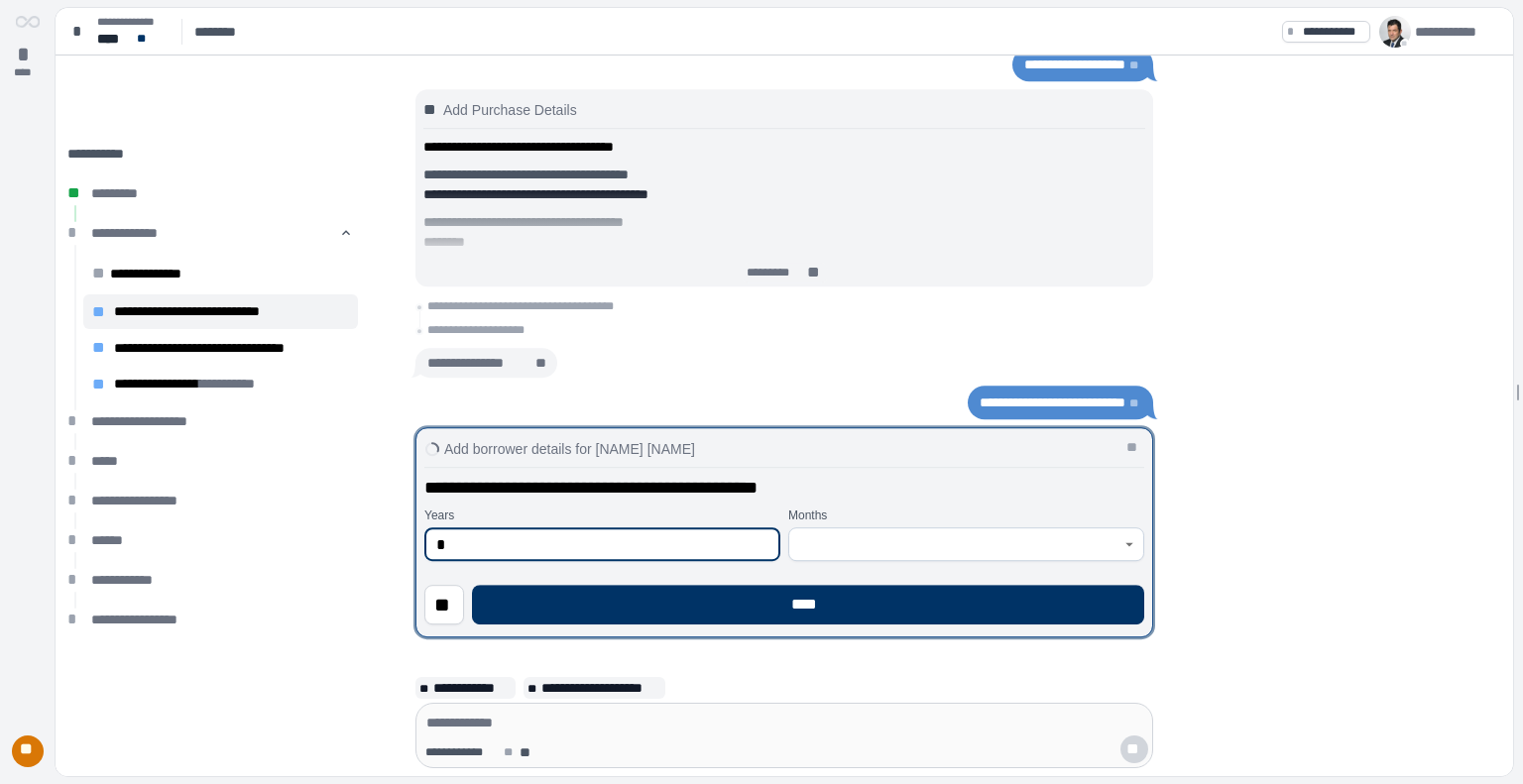 type on "*" 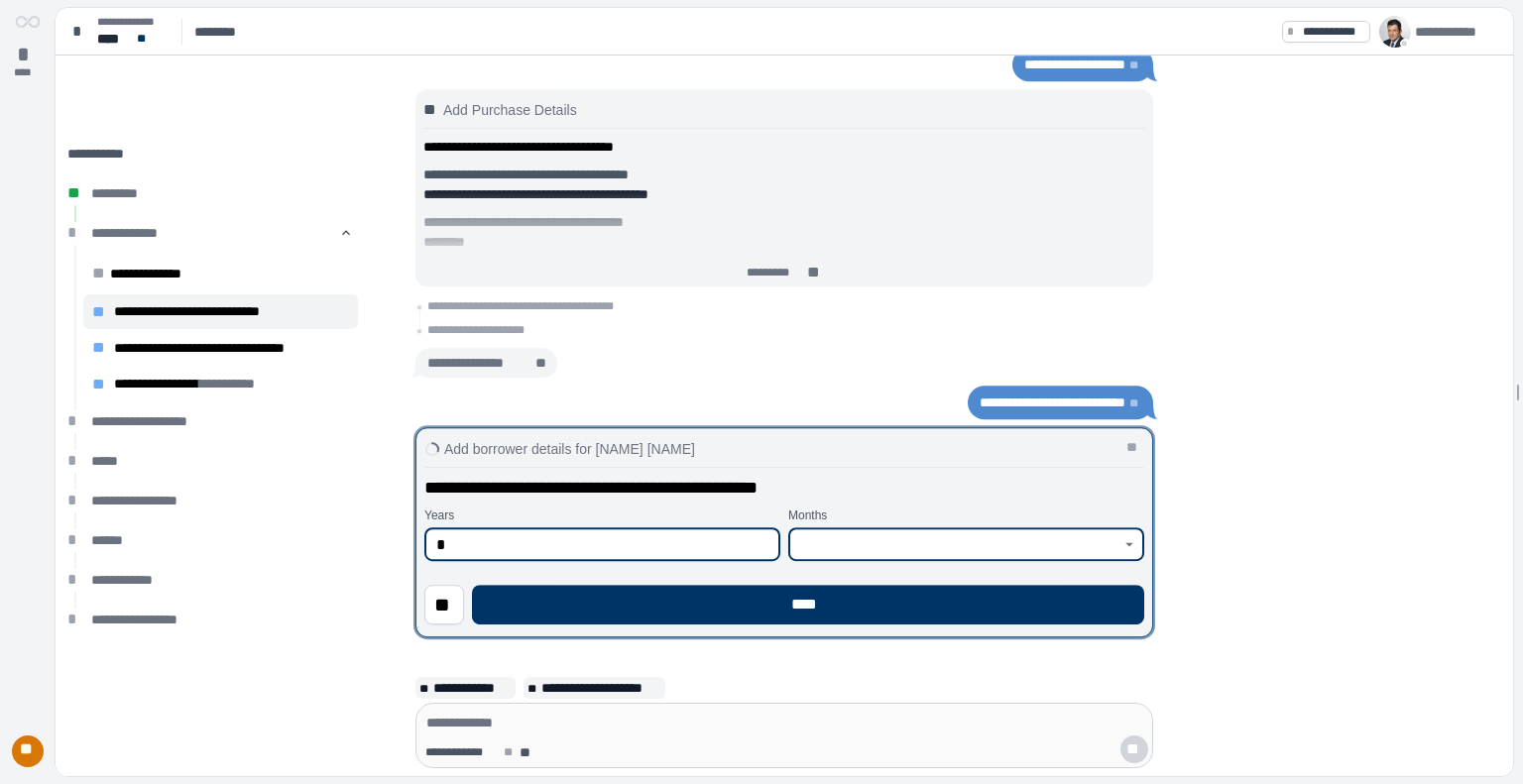 click at bounding box center [955, 544] 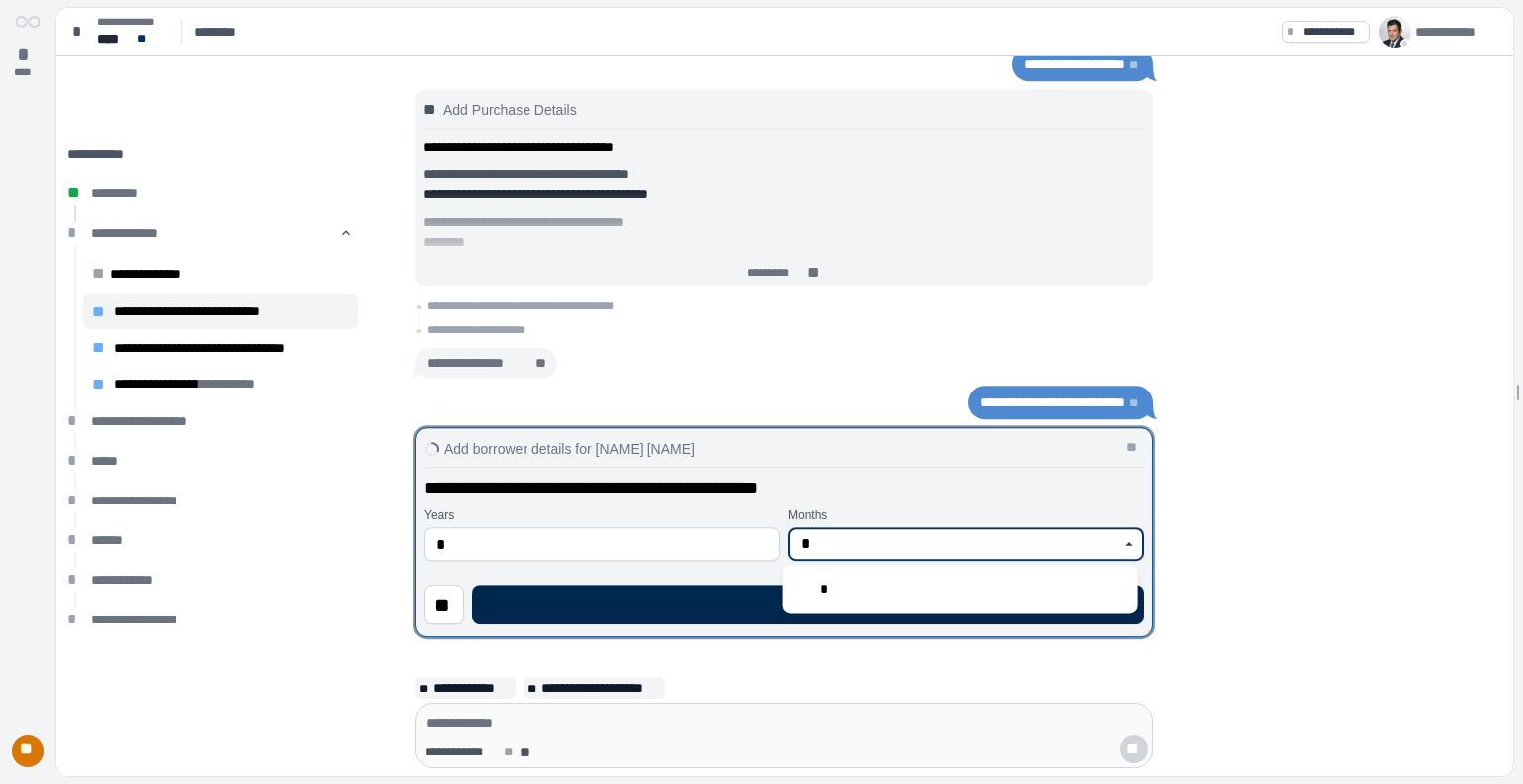 type on "*" 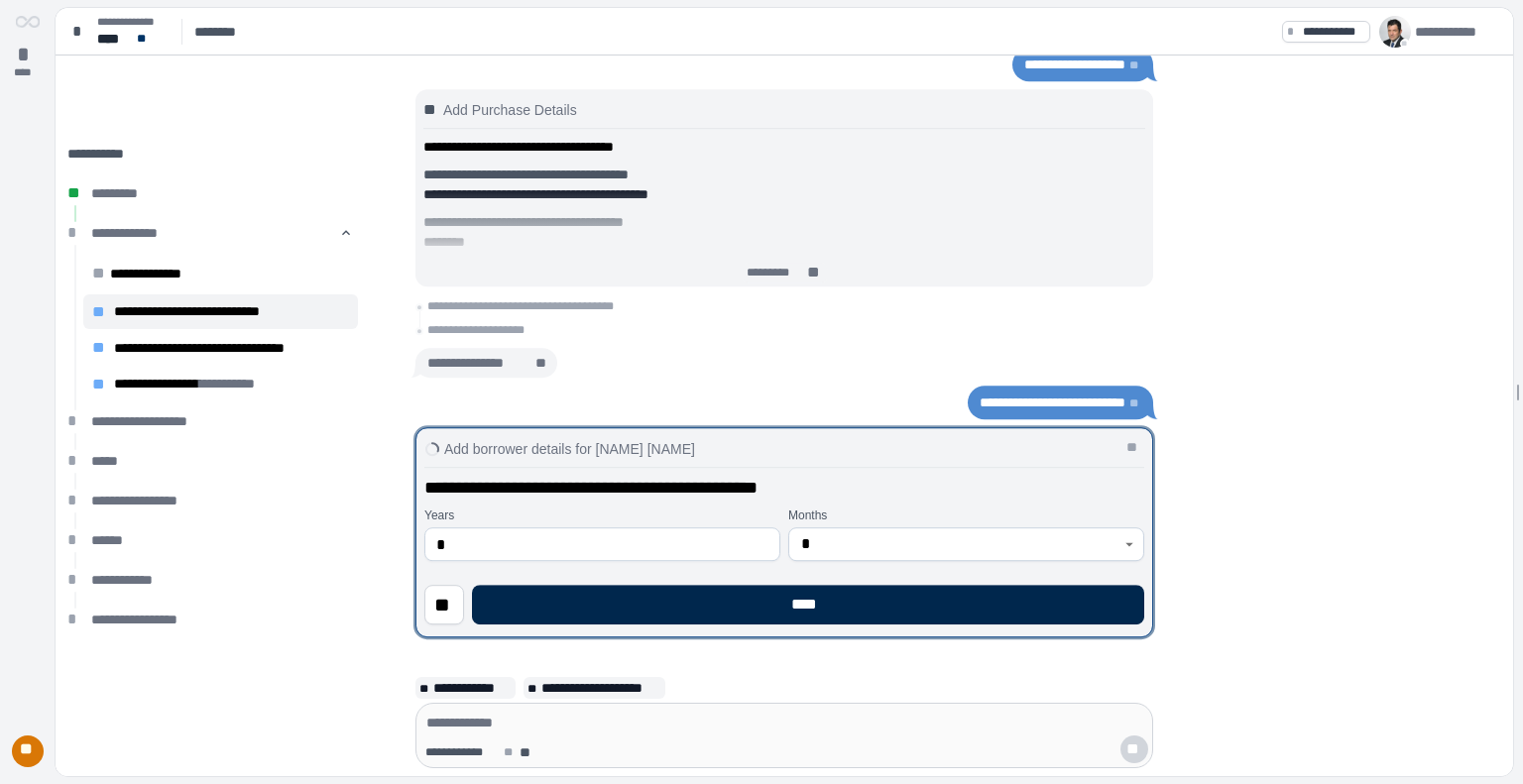 click on "****" at bounding box center [808, 605] 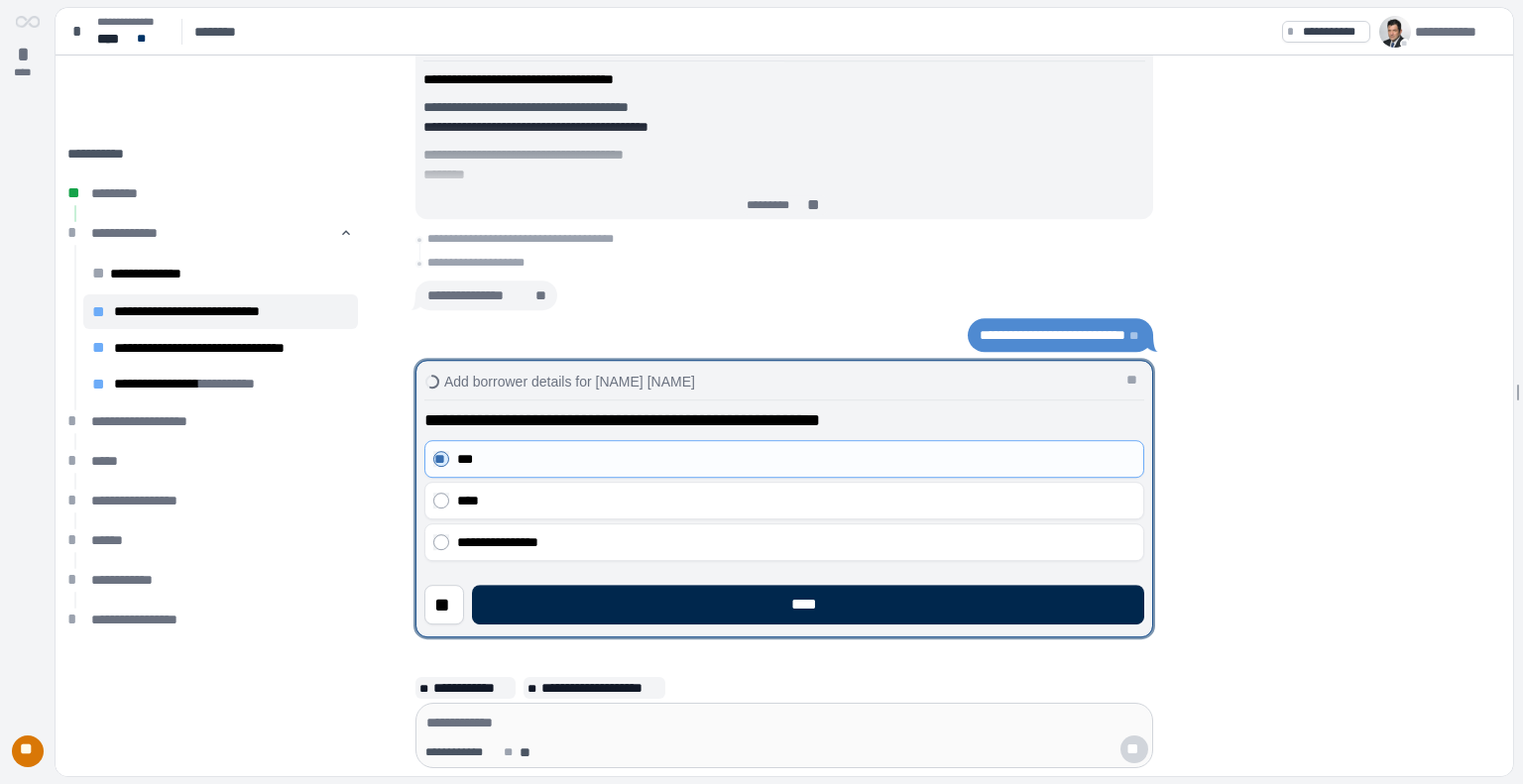click on "****" at bounding box center (808, 605) 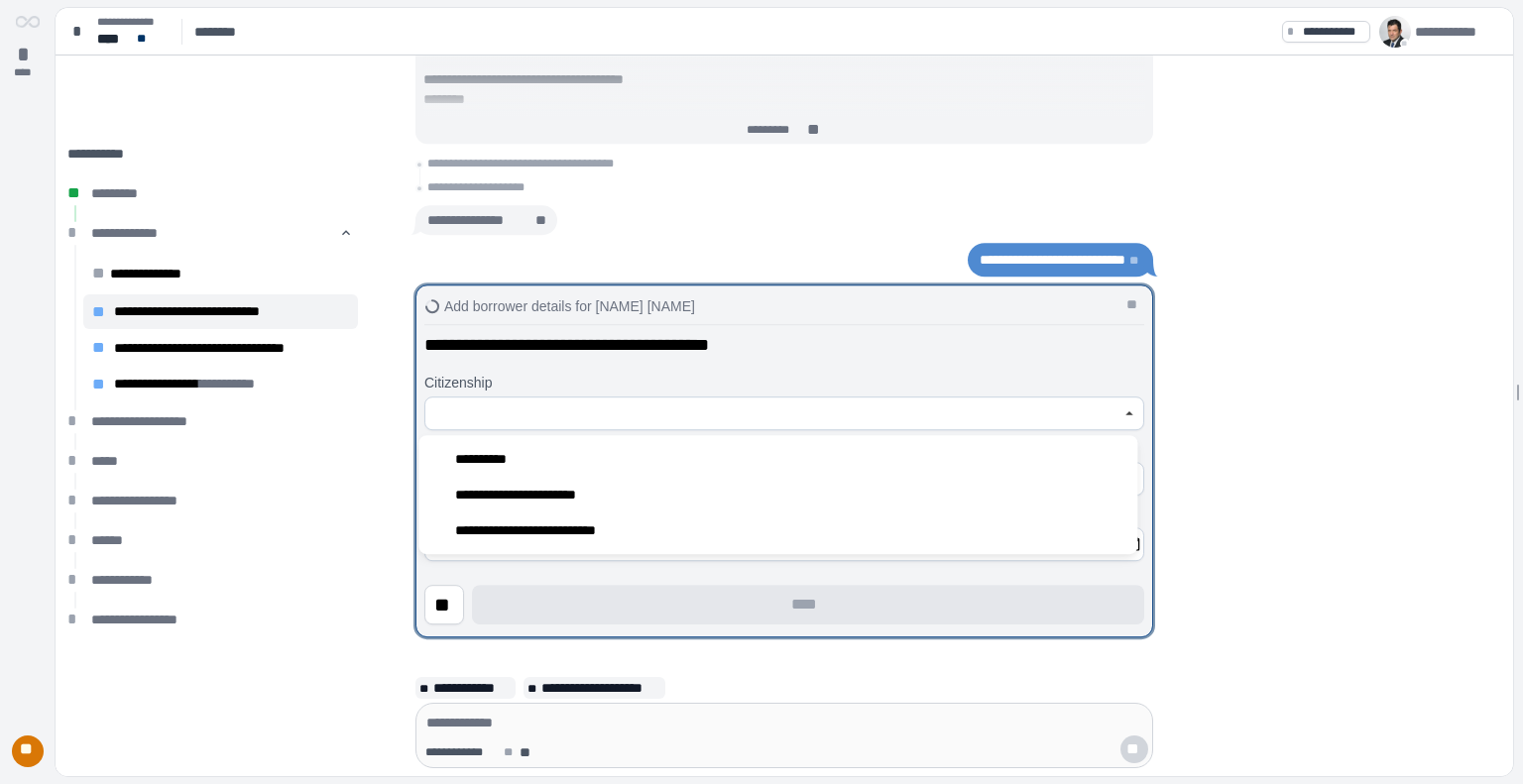 click at bounding box center [773, 413] 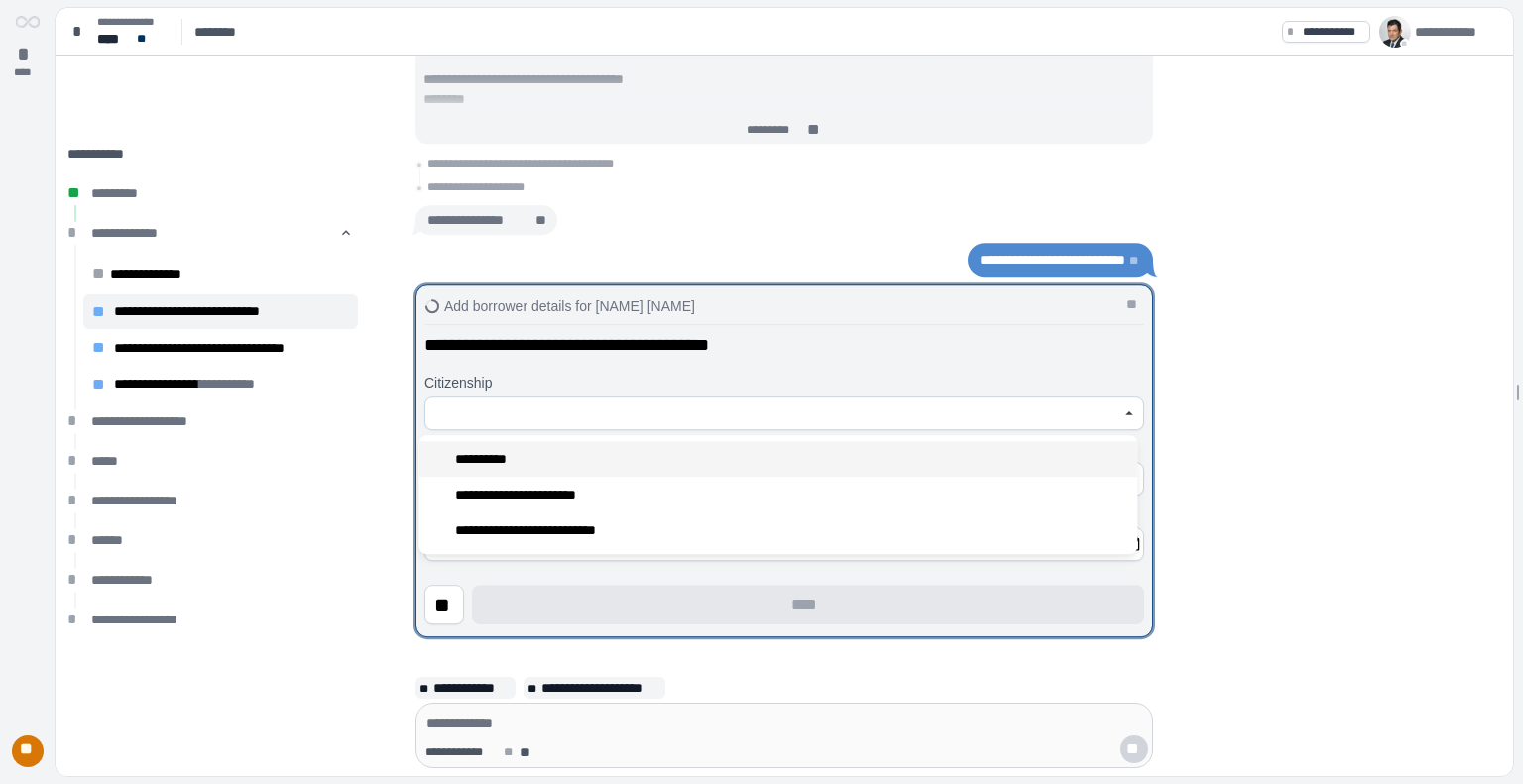 click on "**********" at bounding box center [777, 459] 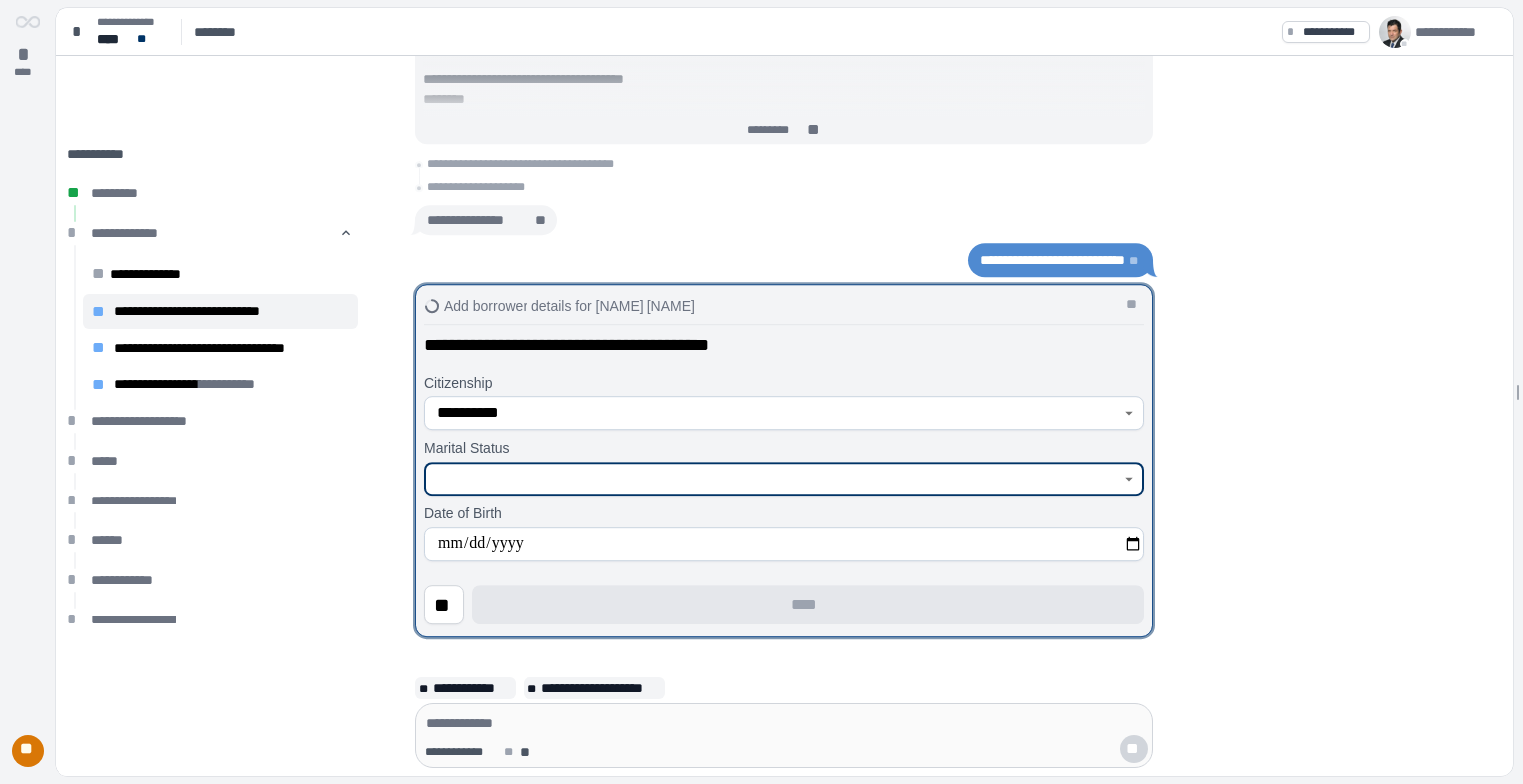 click at bounding box center (773, 479) 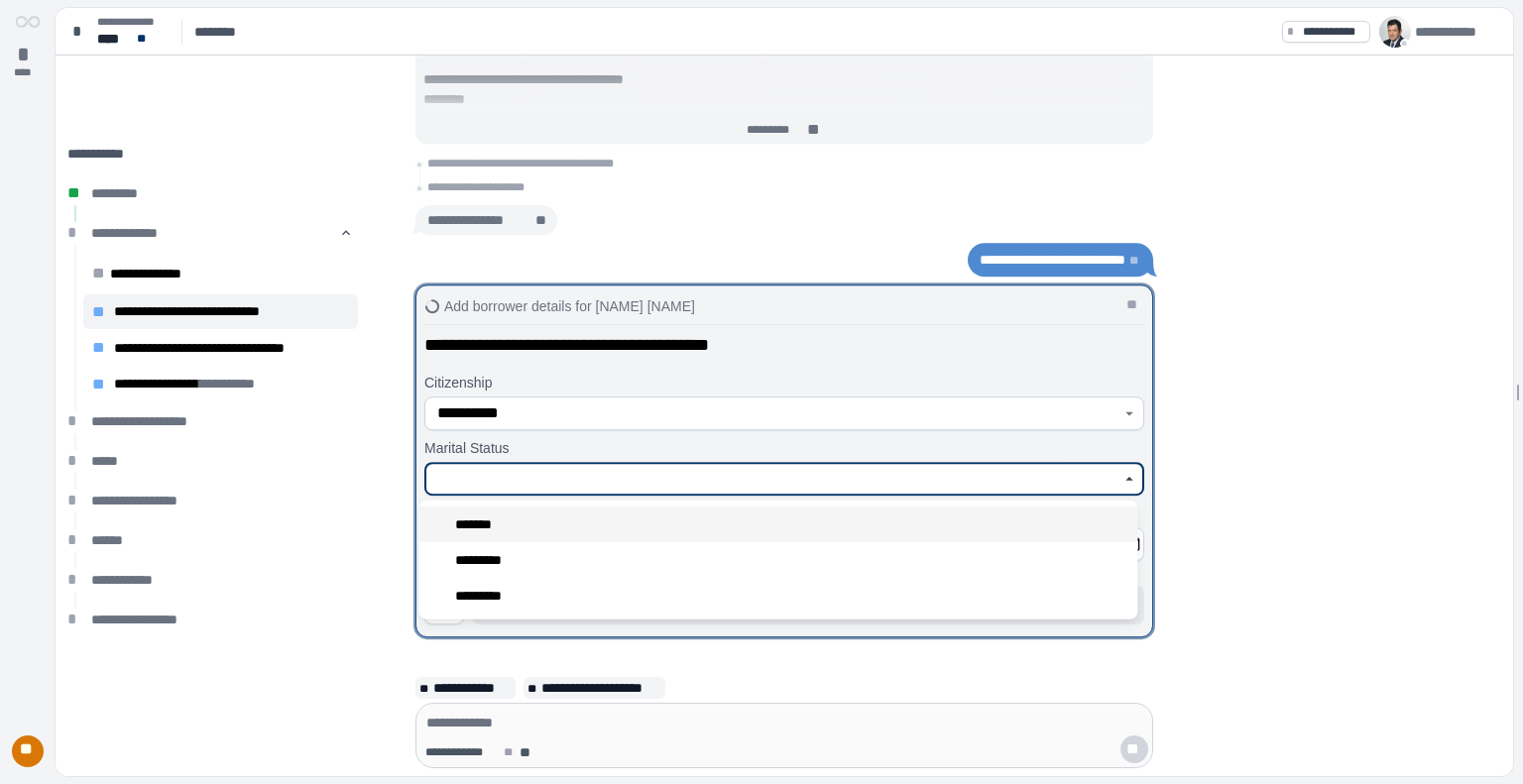 click on "*******" at bounding box center (777, 524) 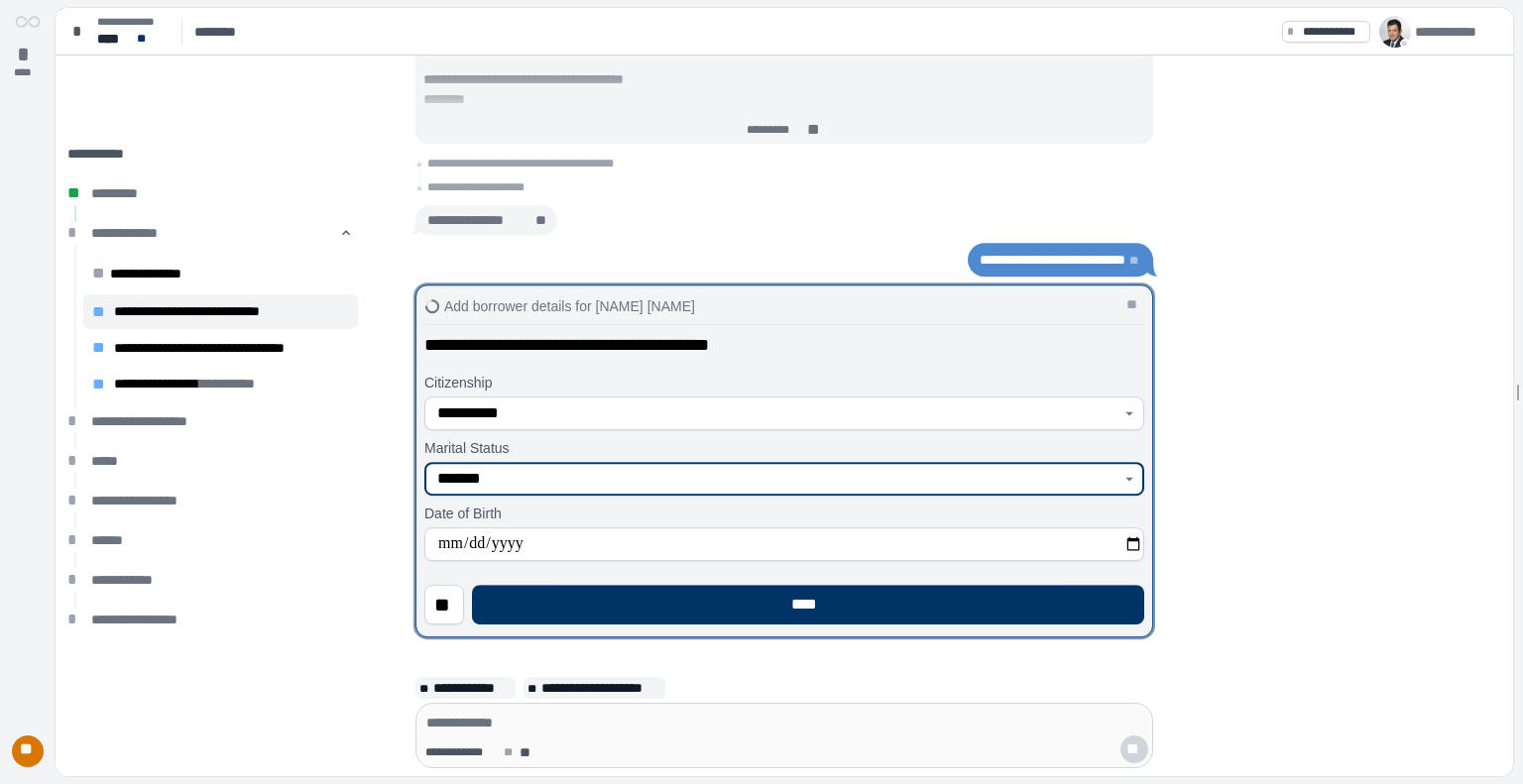 click 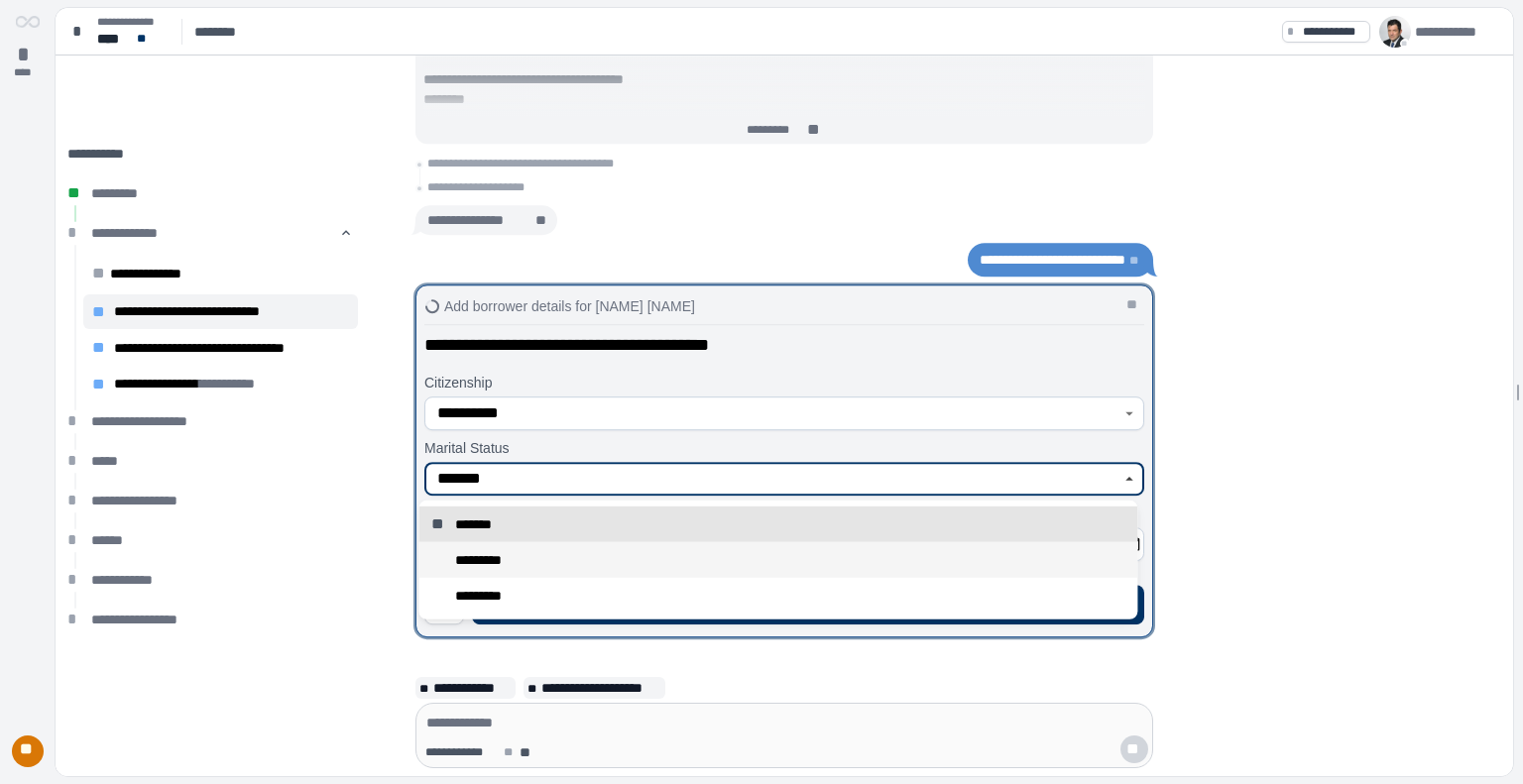 click on "*********" at bounding box center [777, 560] 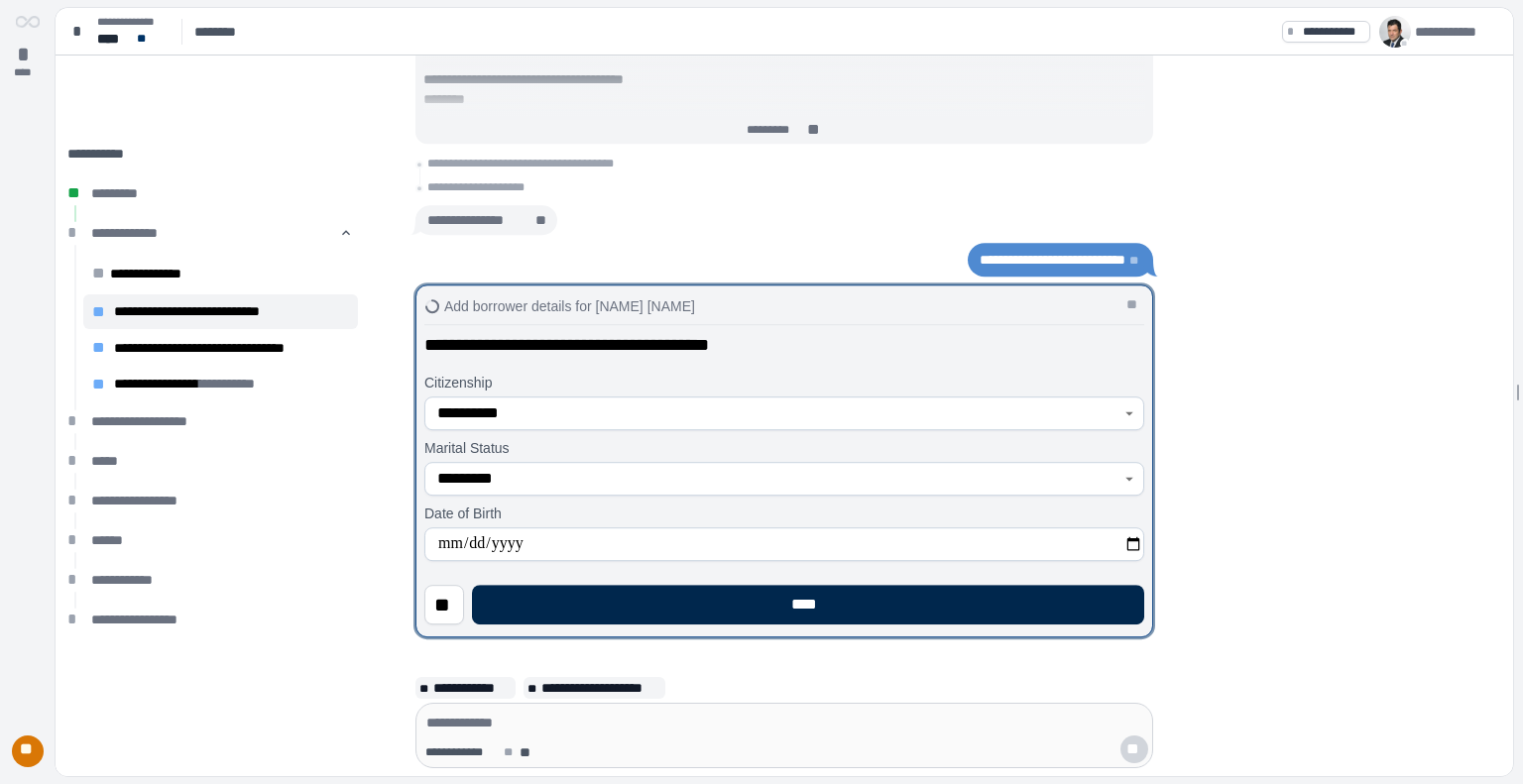 click on "****" at bounding box center [808, 605] 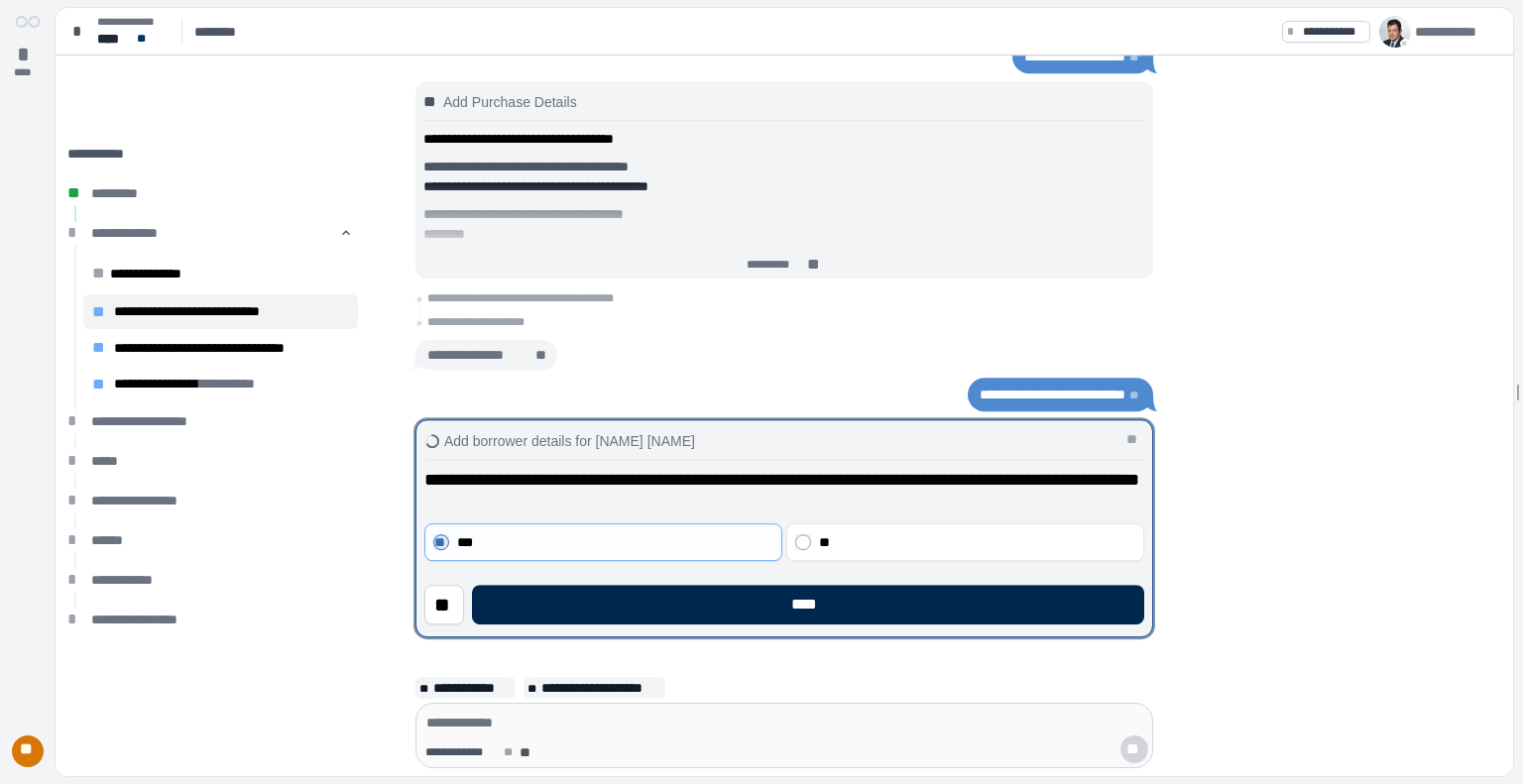click on "****" at bounding box center (808, 605) 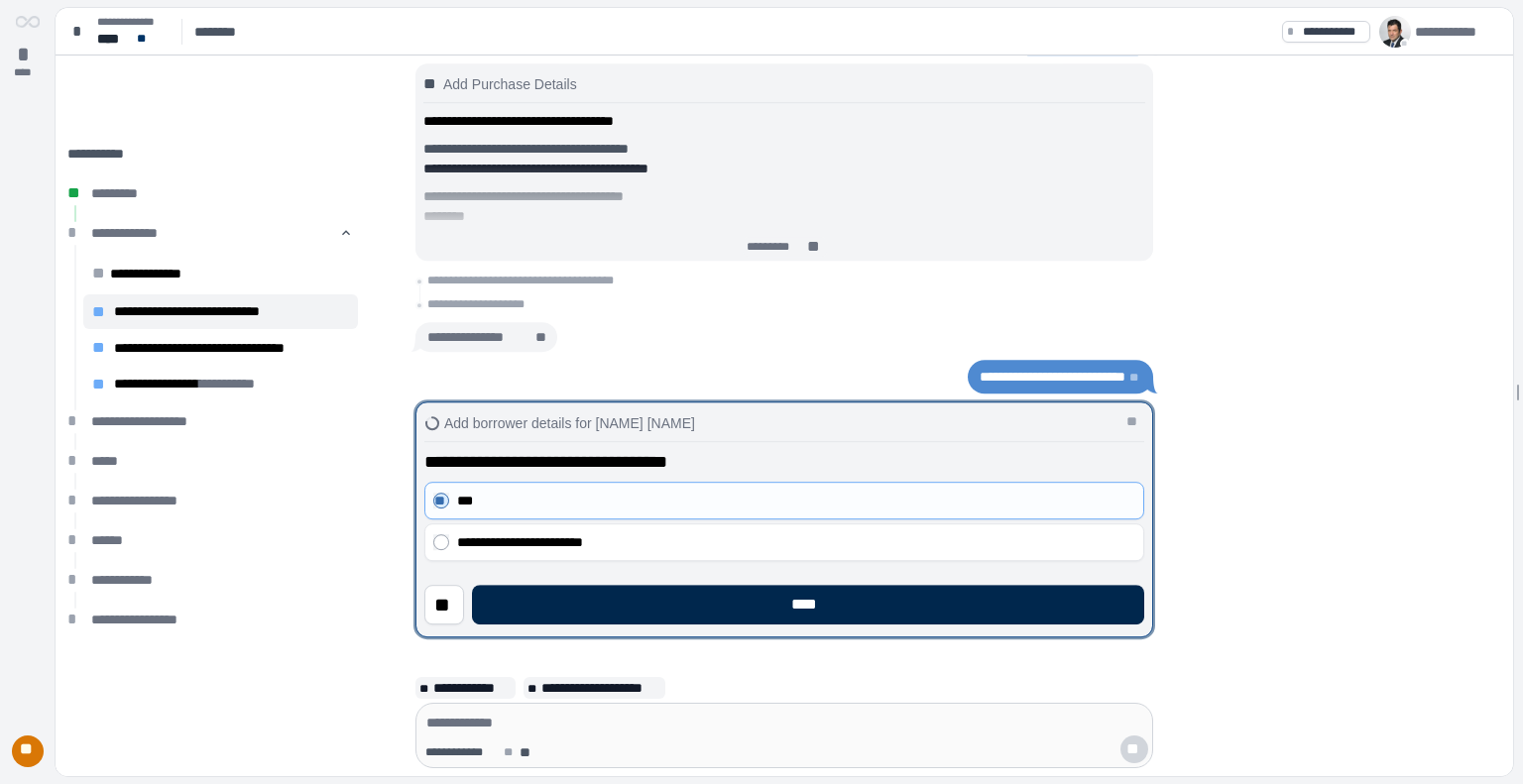 click on "****" at bounding box center (808, 605) 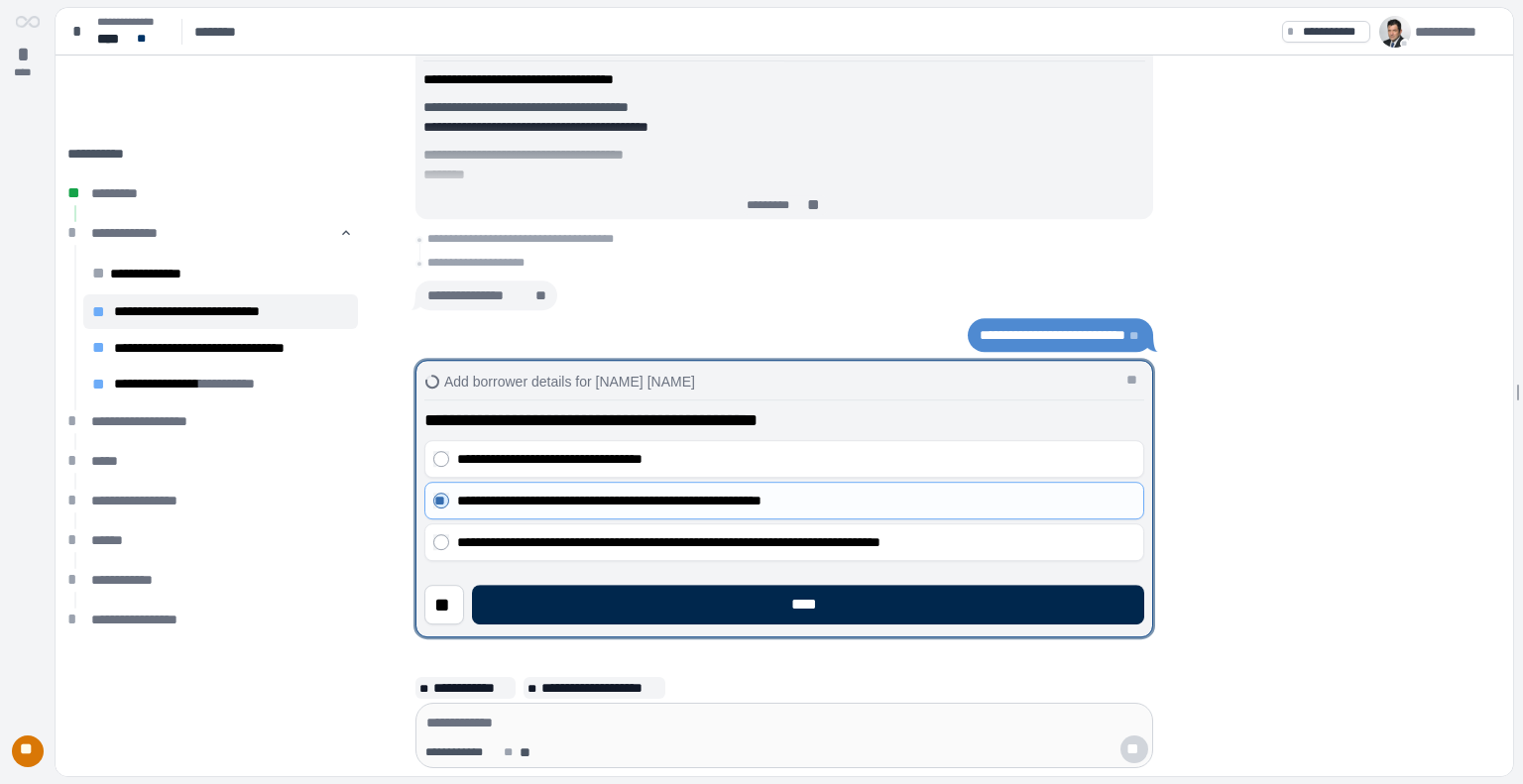 click on "****" at bounding box center [808, 605] 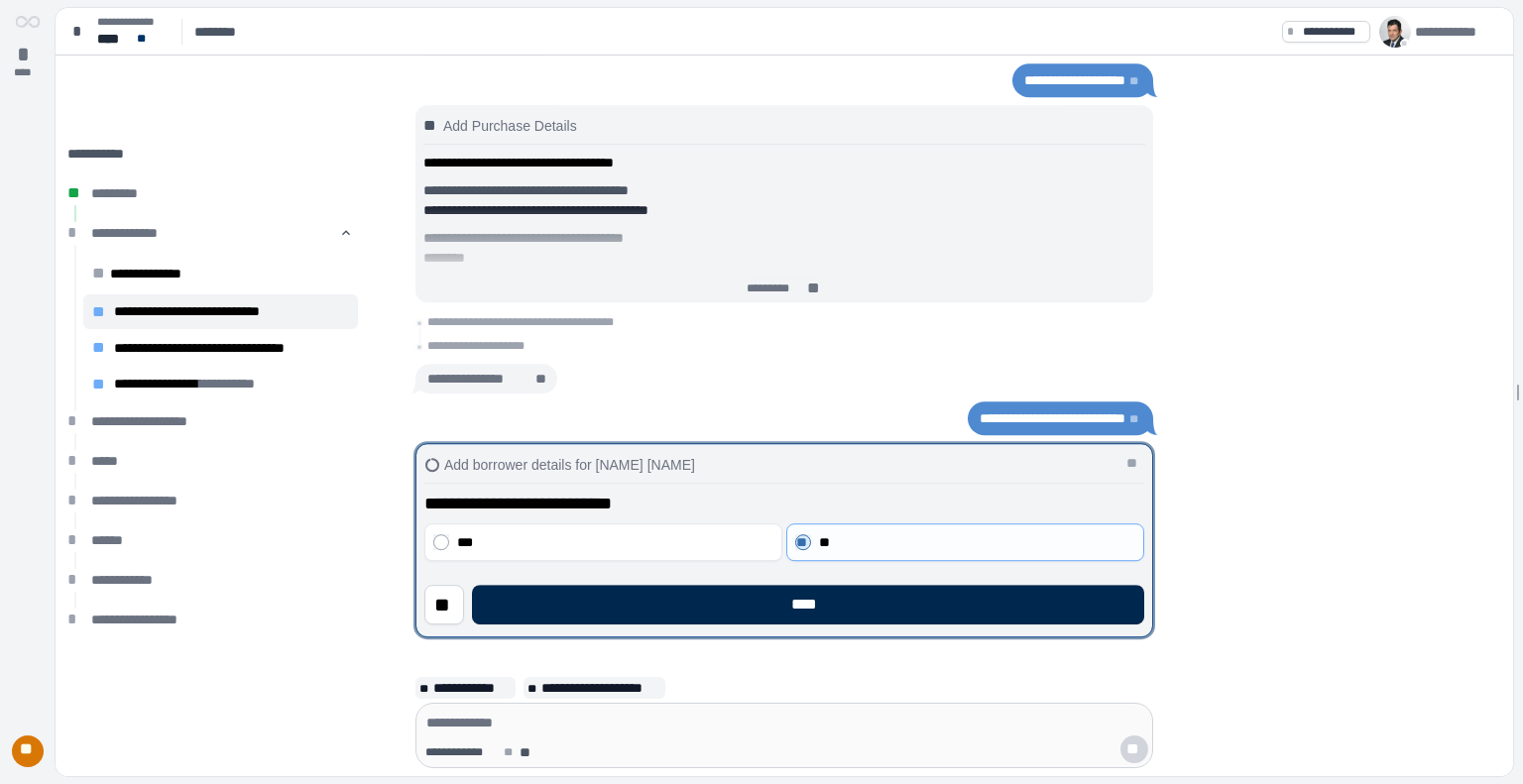click on "****" at bounding box center (808, 605) 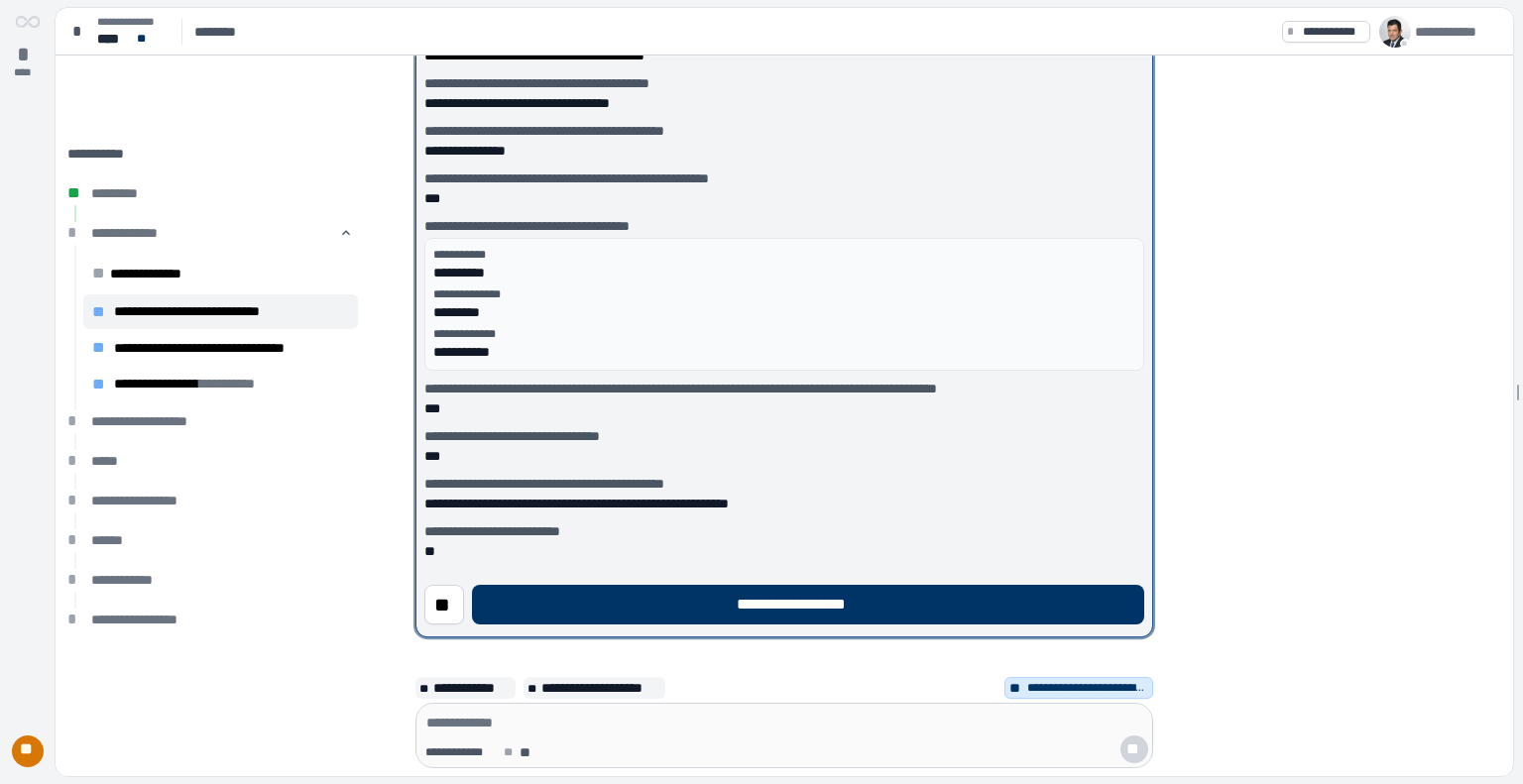 click on "**********" at bounding box center [808, 605] 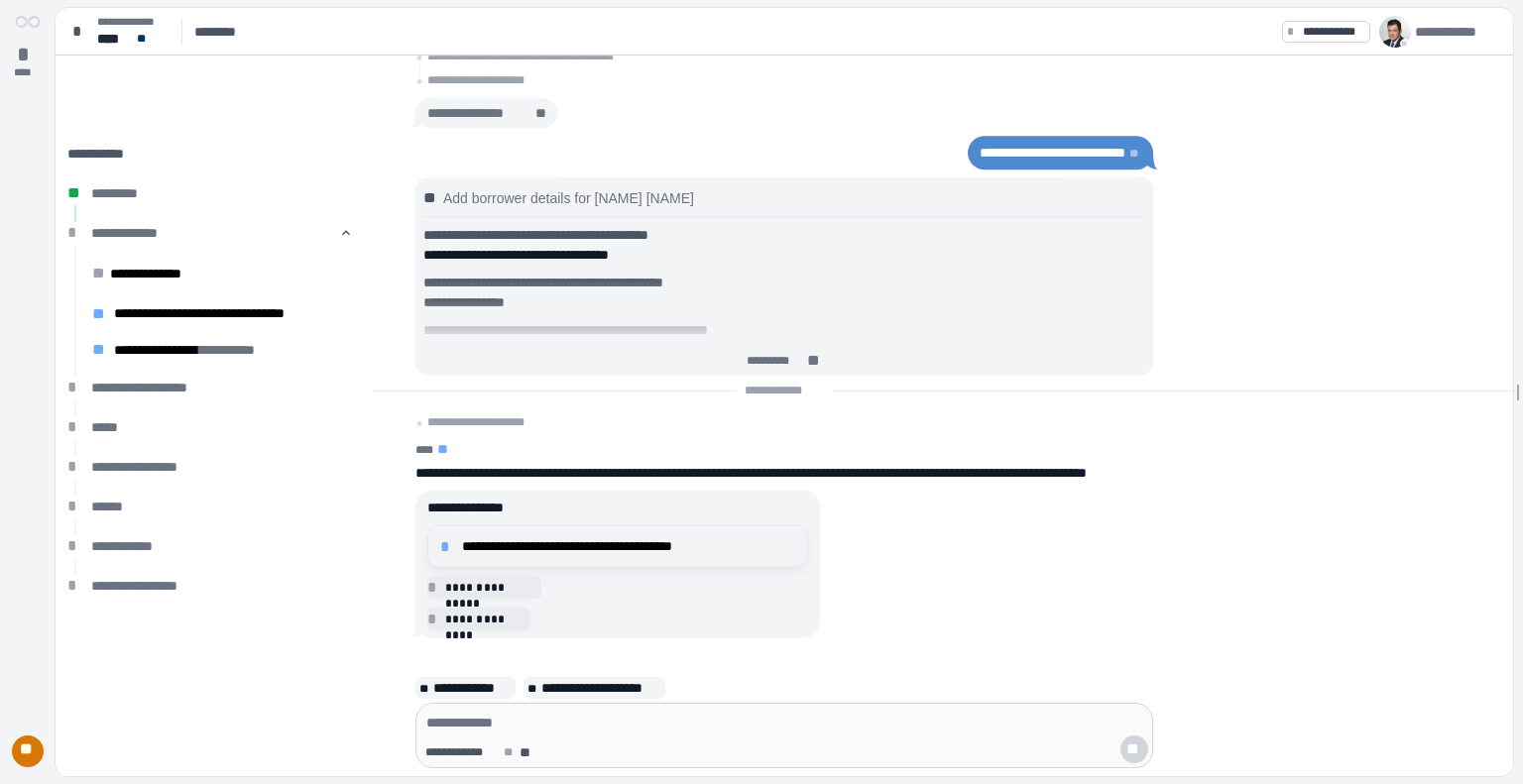click on "**********" at bounding box center (629, 546) 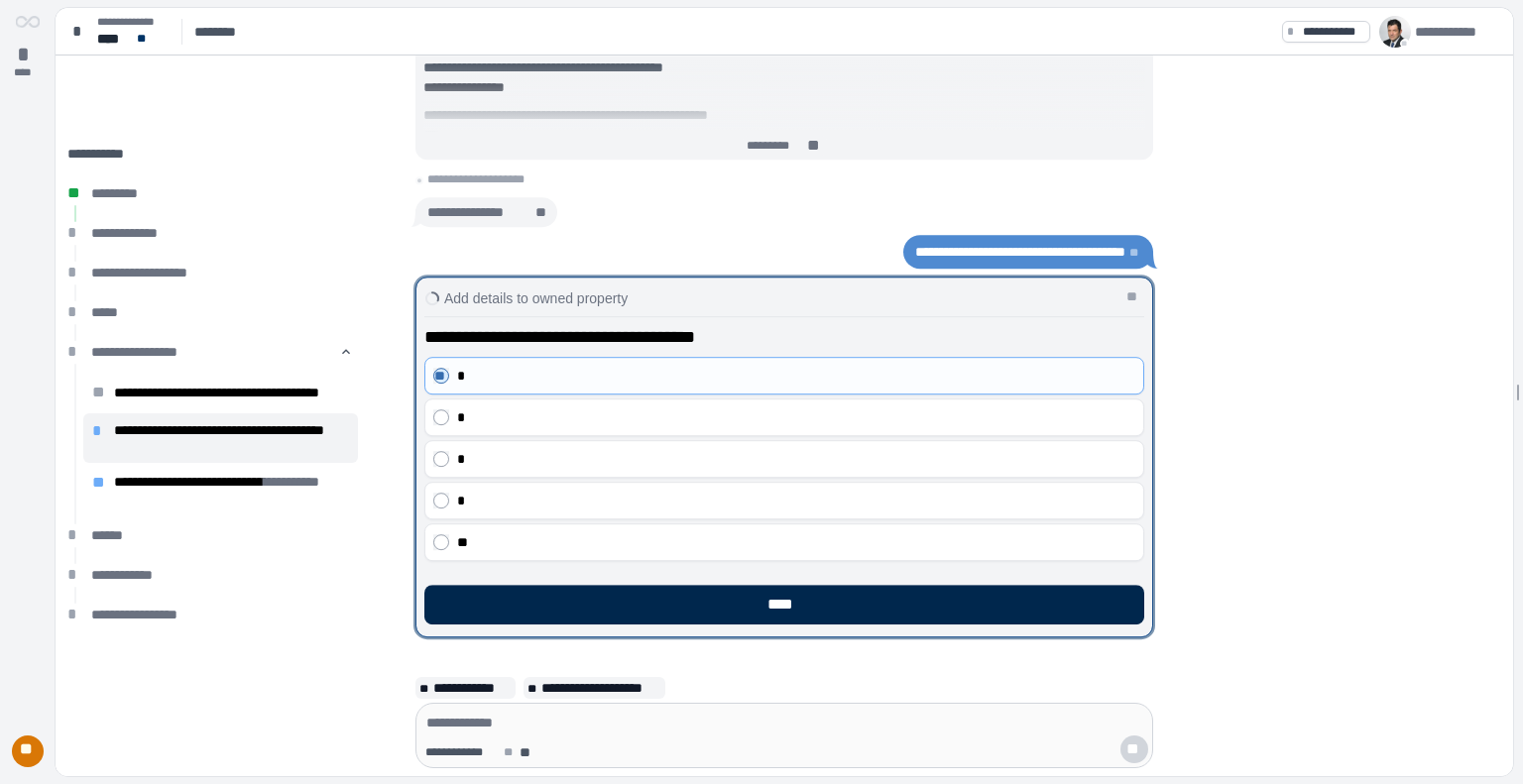 click on "****" at bounding box center [784, 605] 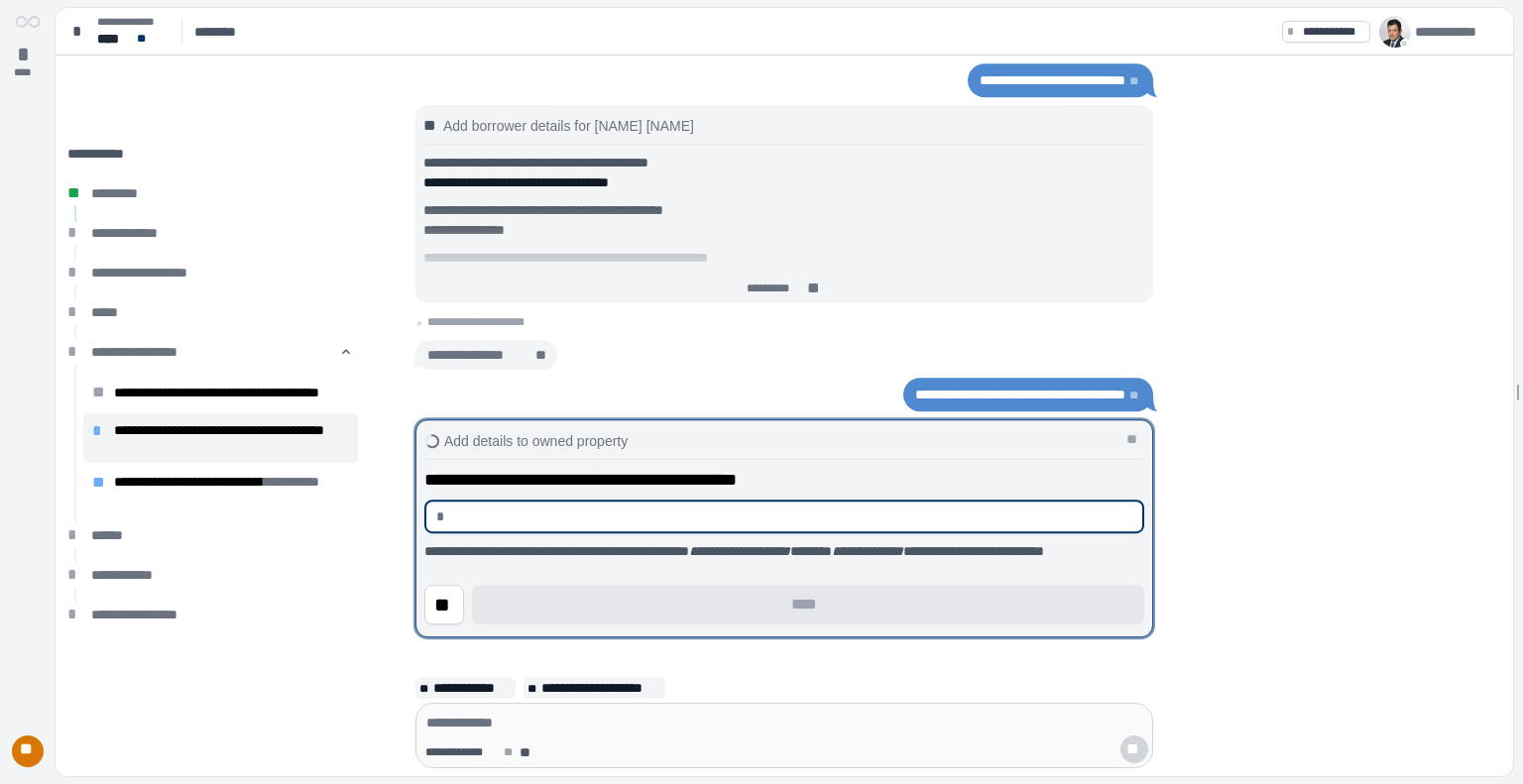 click at bounding box center [792, 516] 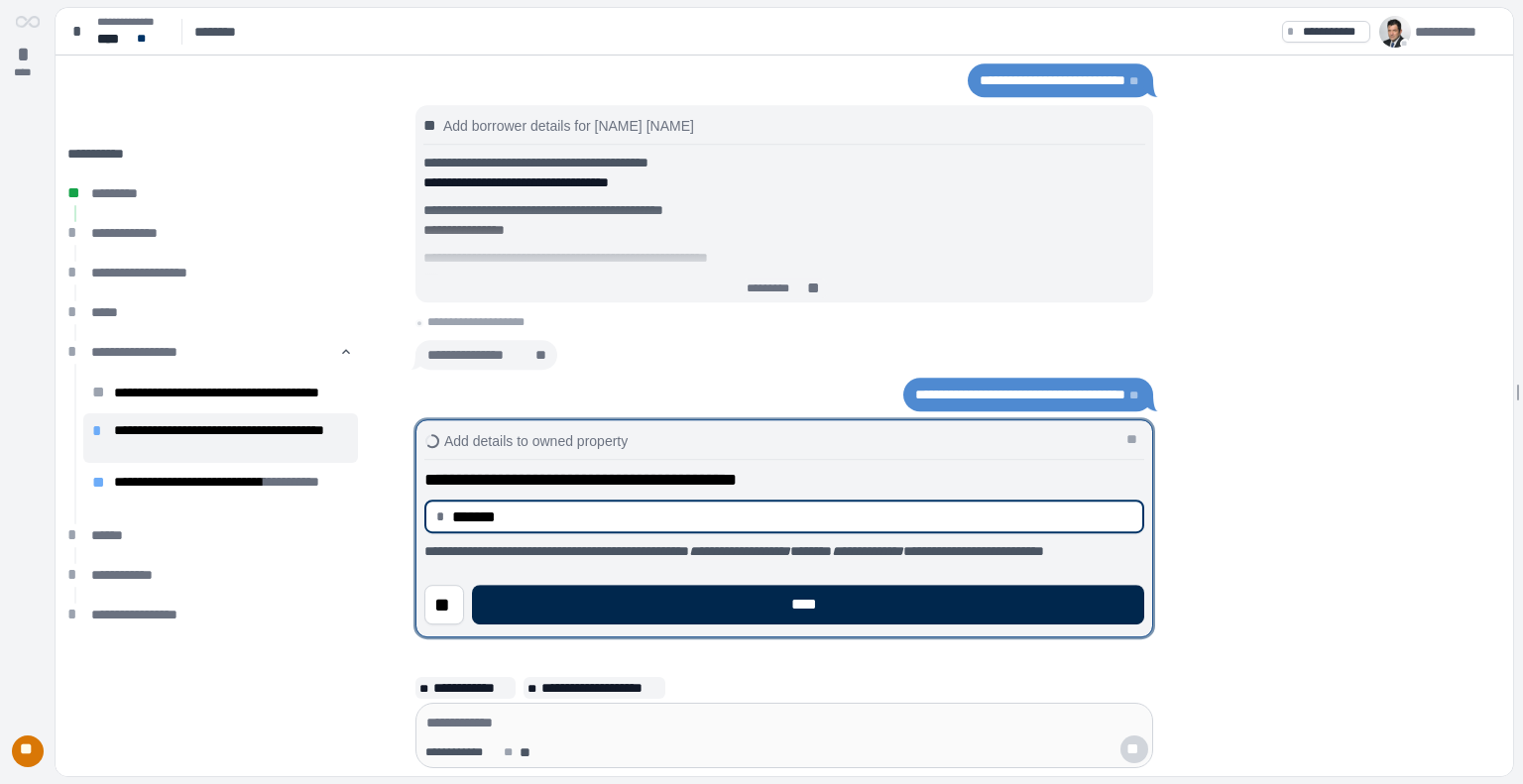 type on "**********" 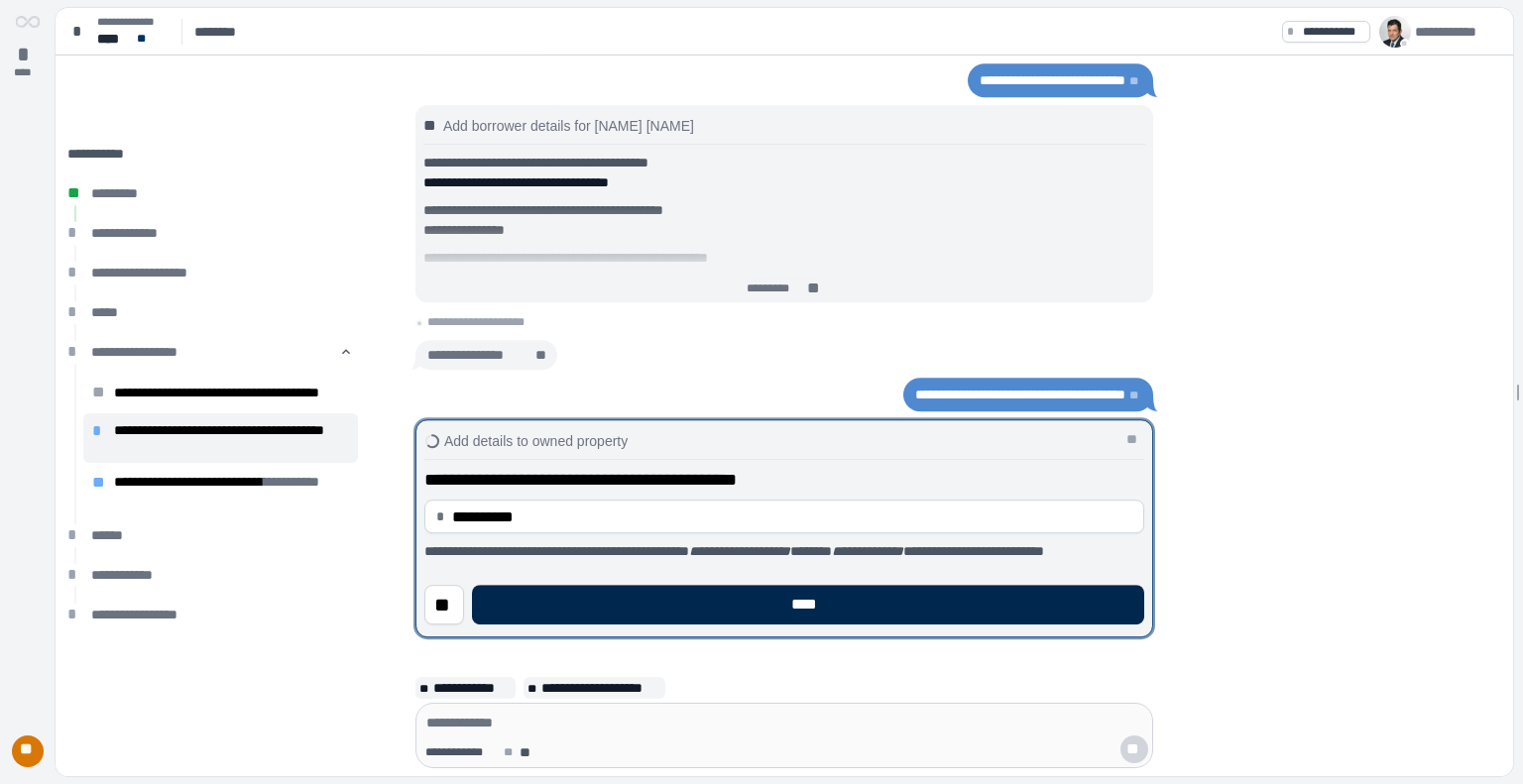 click on "****" at bounding box center [808, 605] 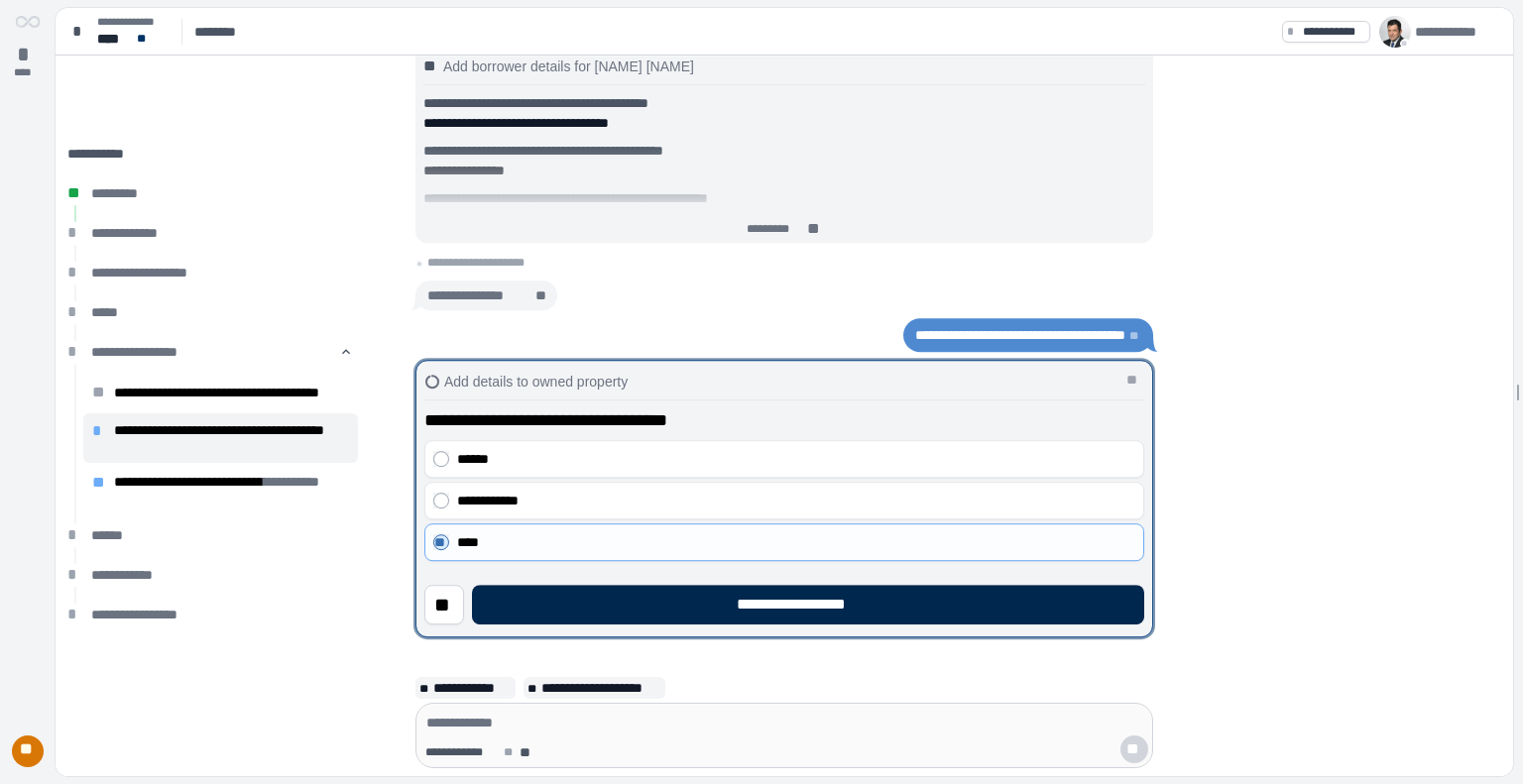 click on "**********" at bounding box center (808, 605) 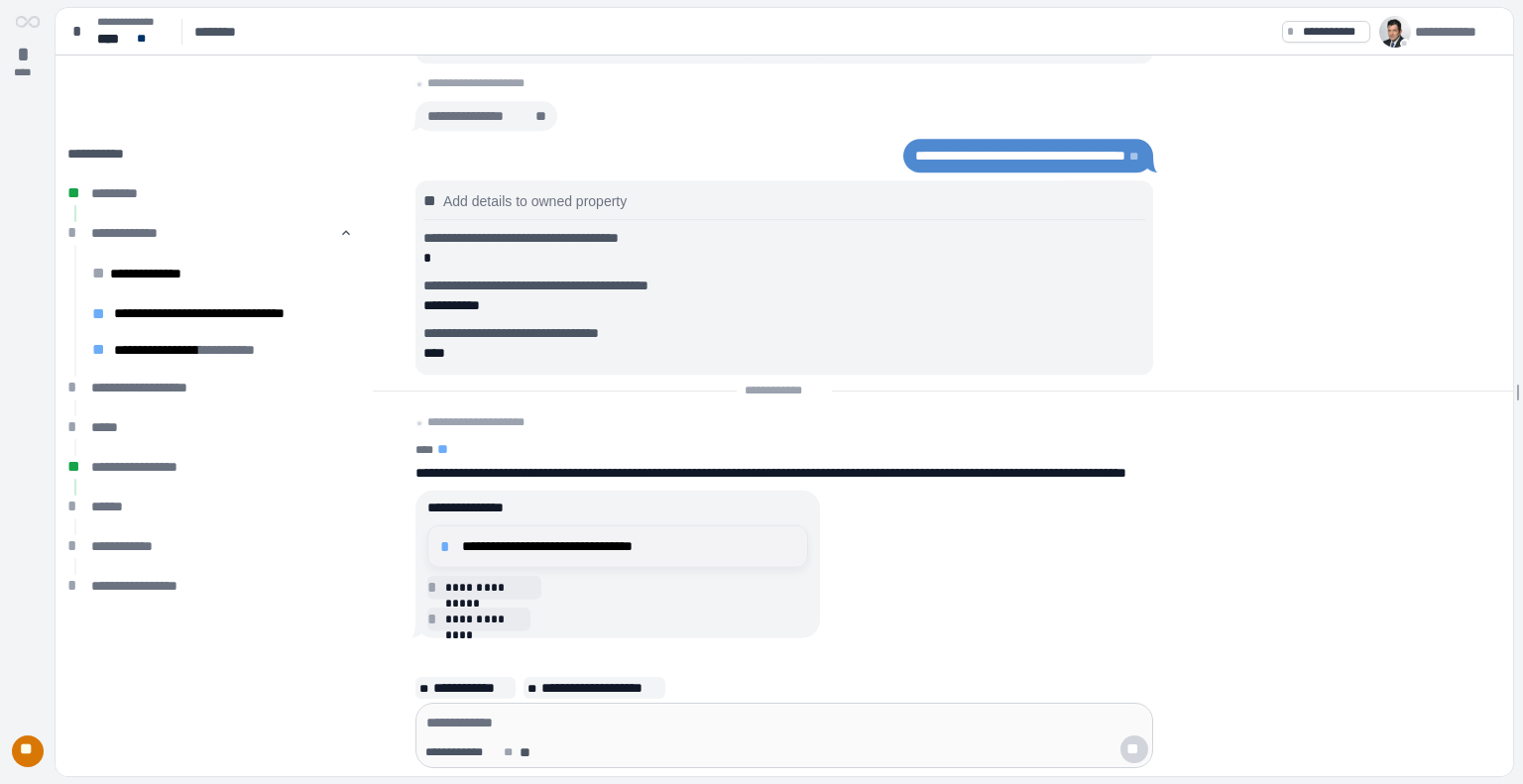 click on "**********" at bounding box center (629, 546) 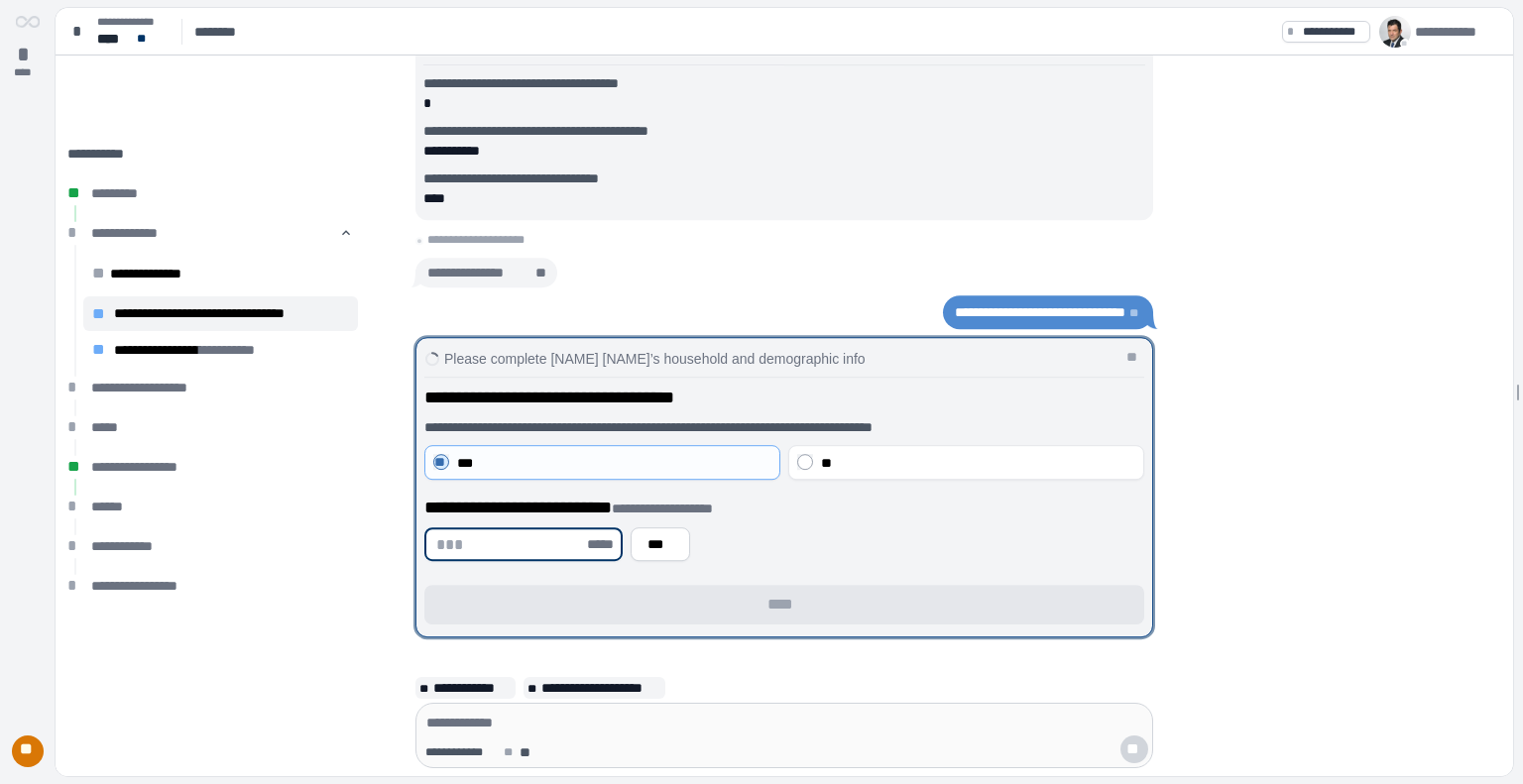 click at bounding box center [510, 544] 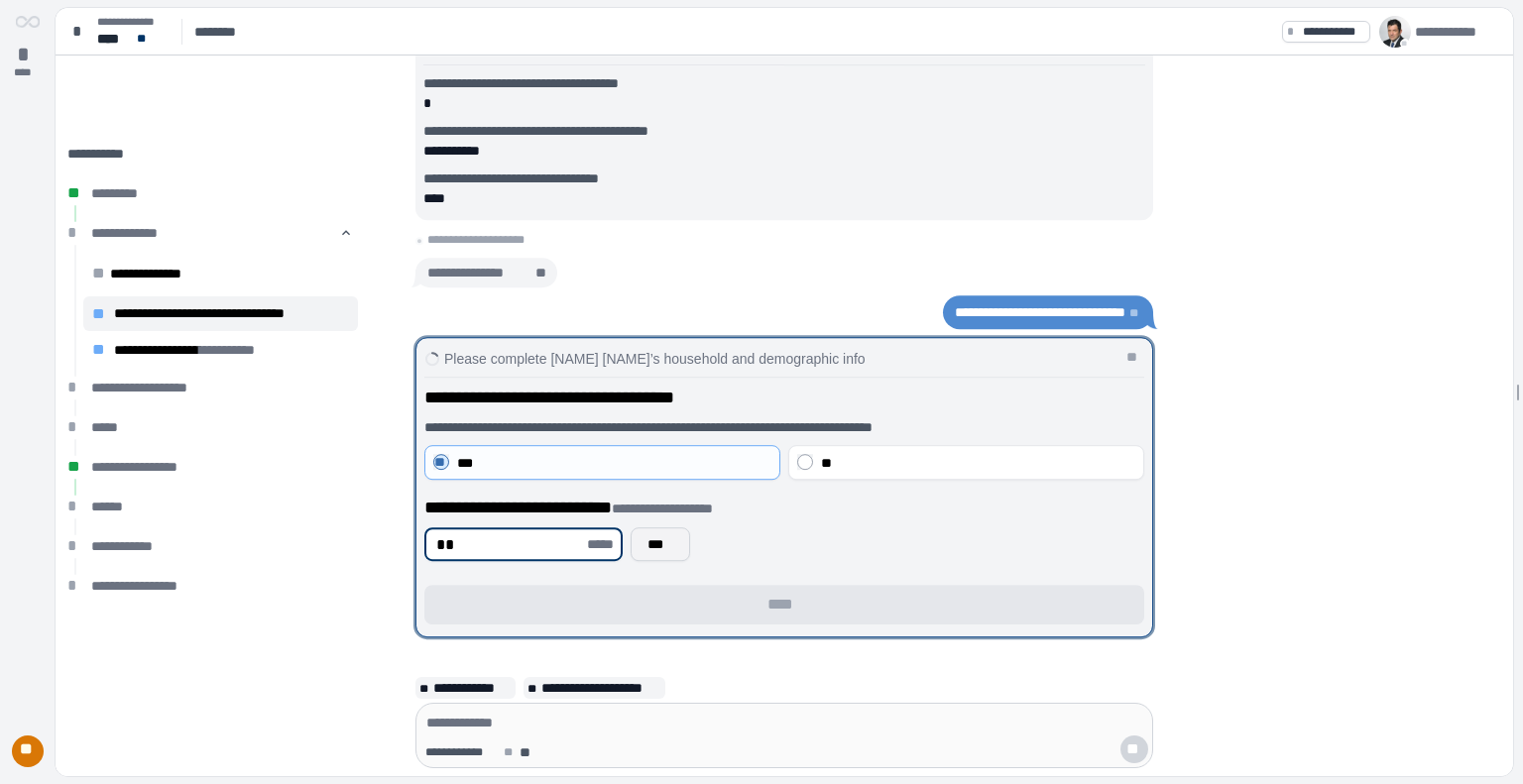 type on "**" 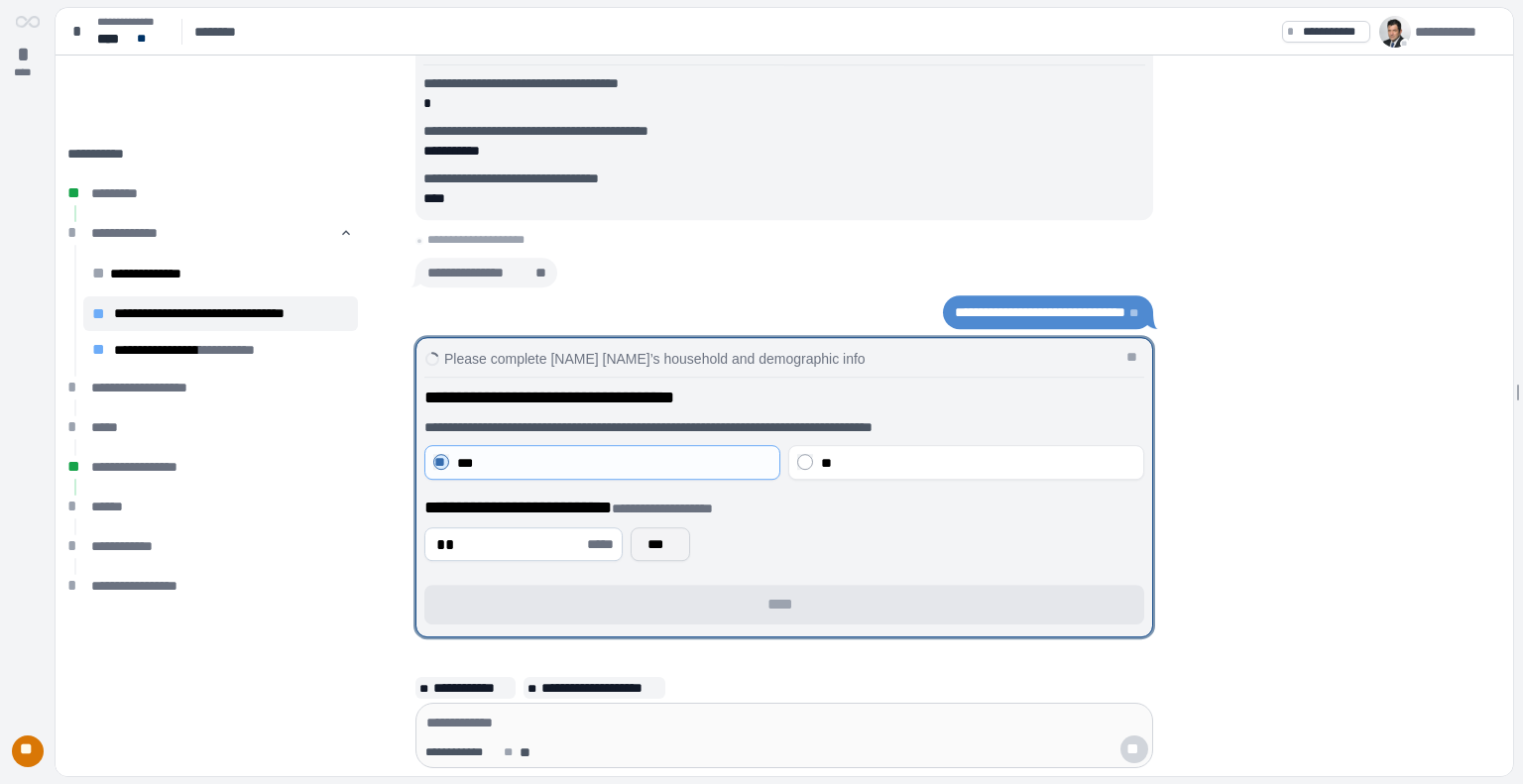 click on "***" at bounding box center [660, 544] 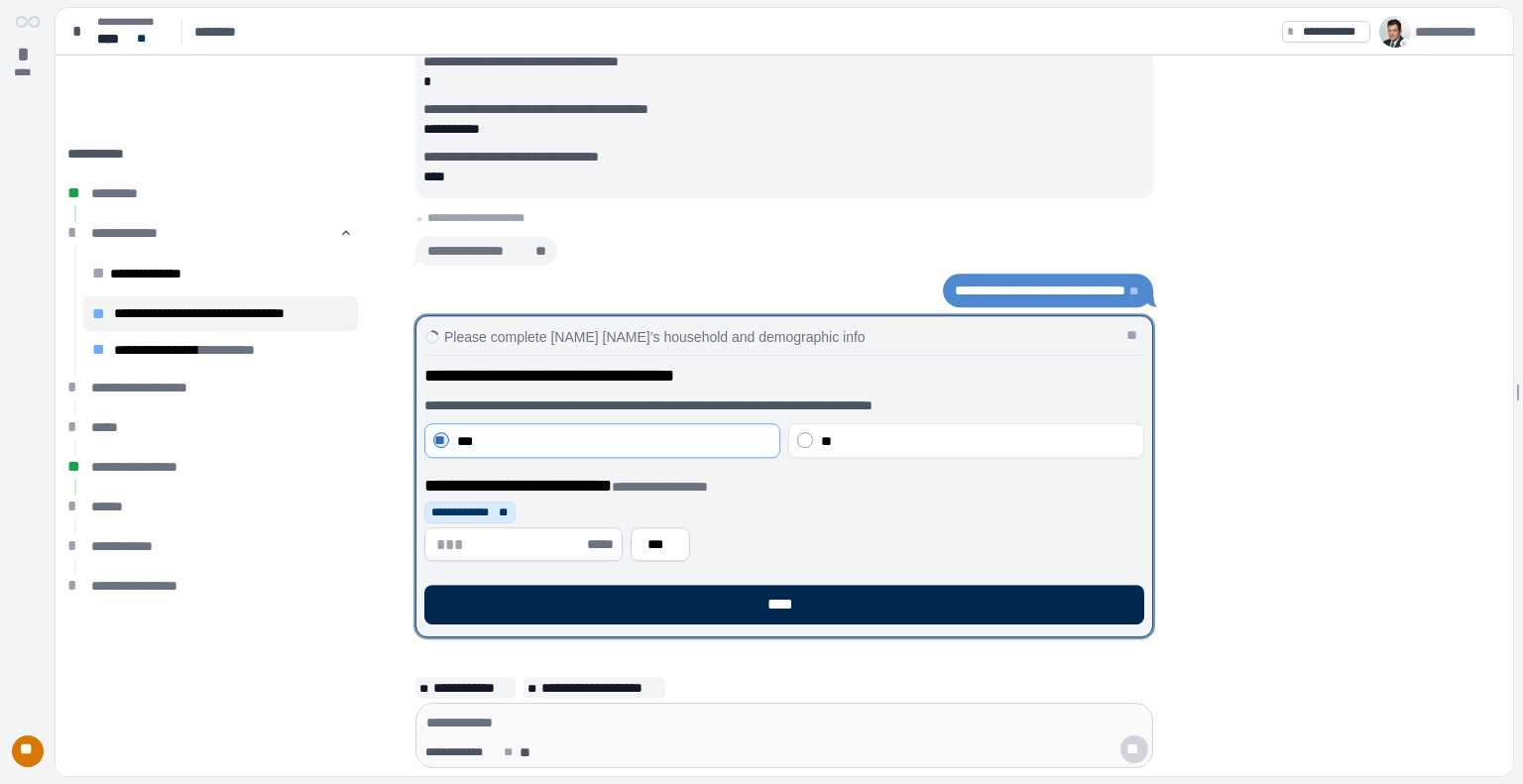 click on "****" at bounding box center (784, 605) 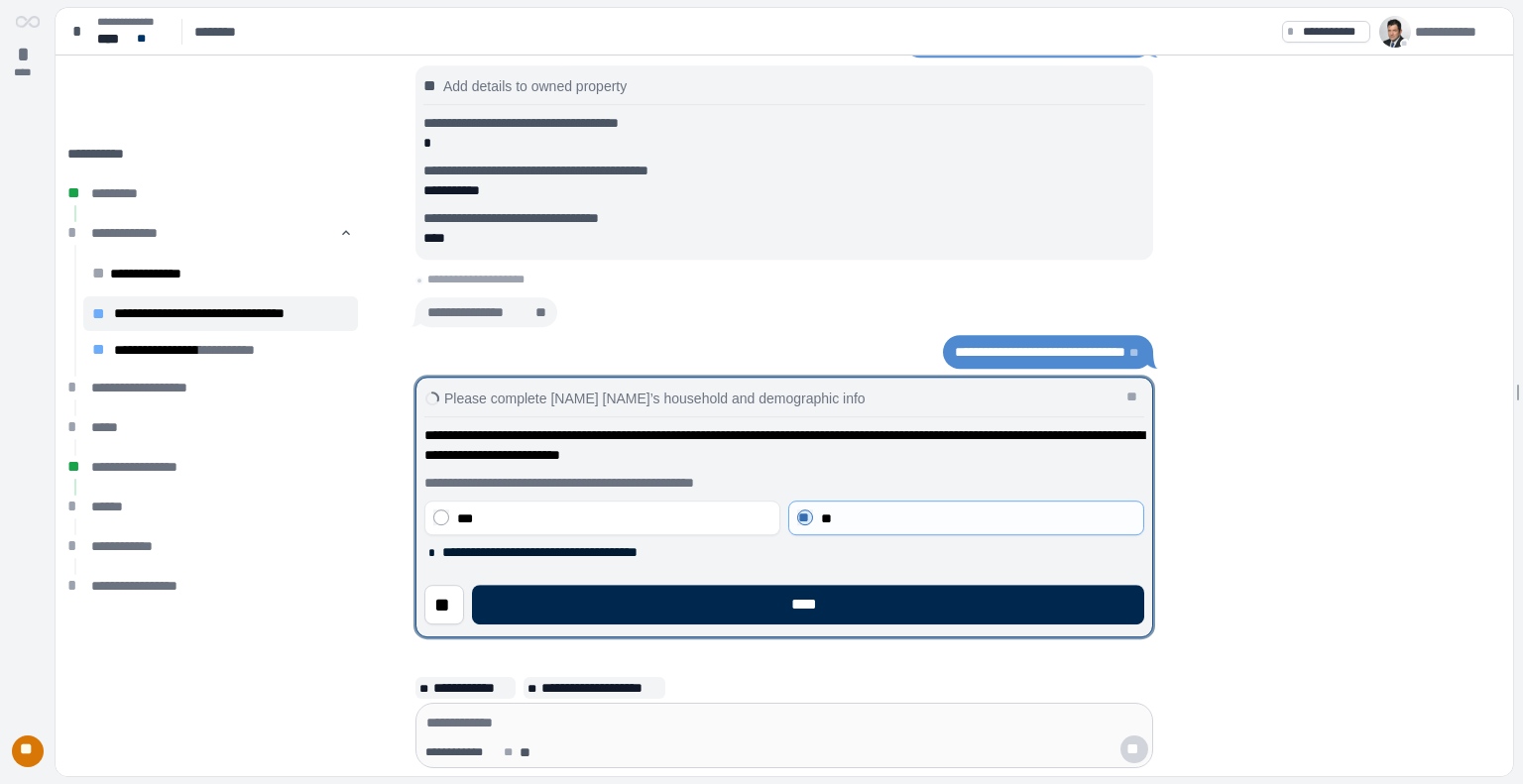 click on "****" at bounding box center (808, 605) 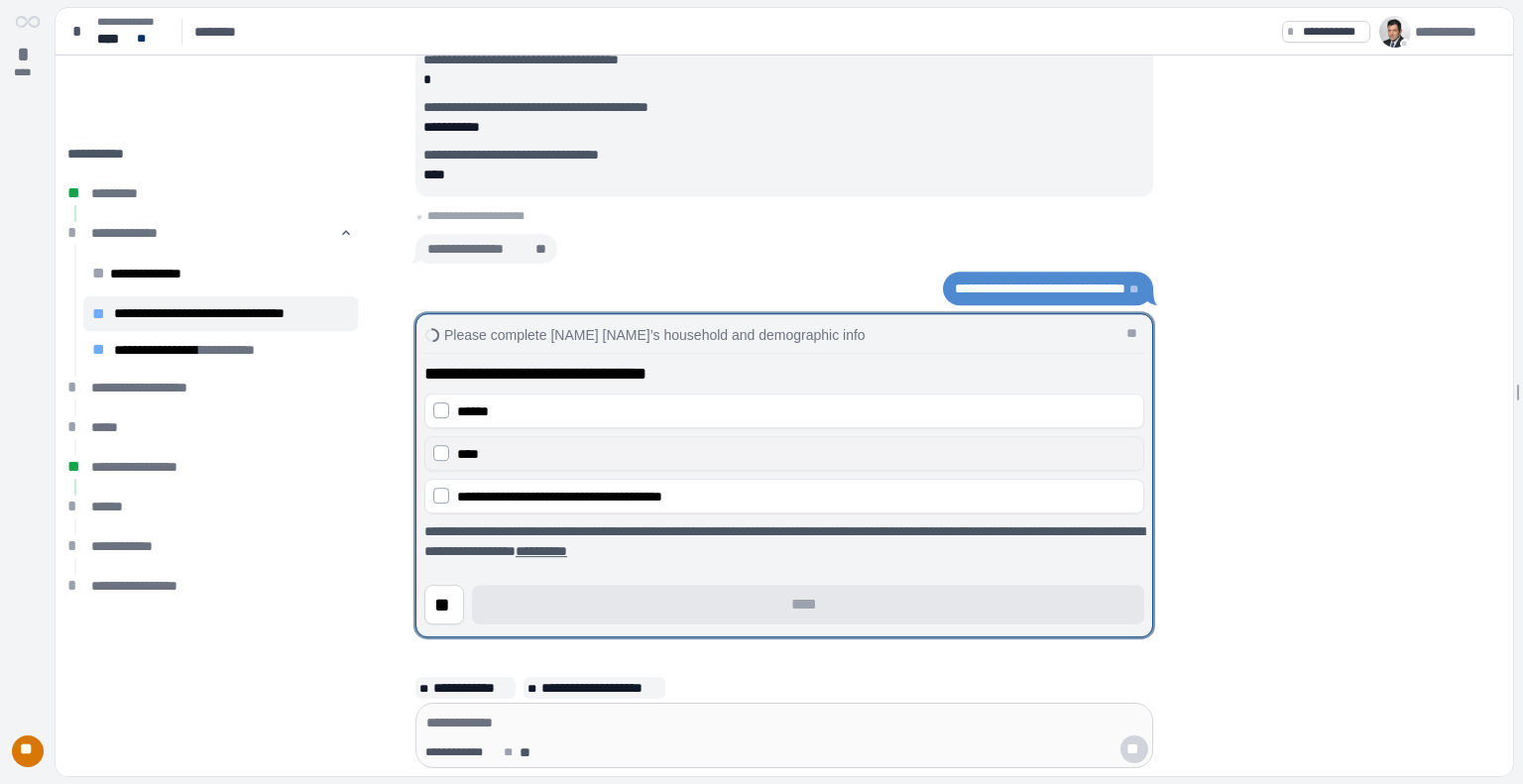 click on "****" at bounding box center (784, 453) 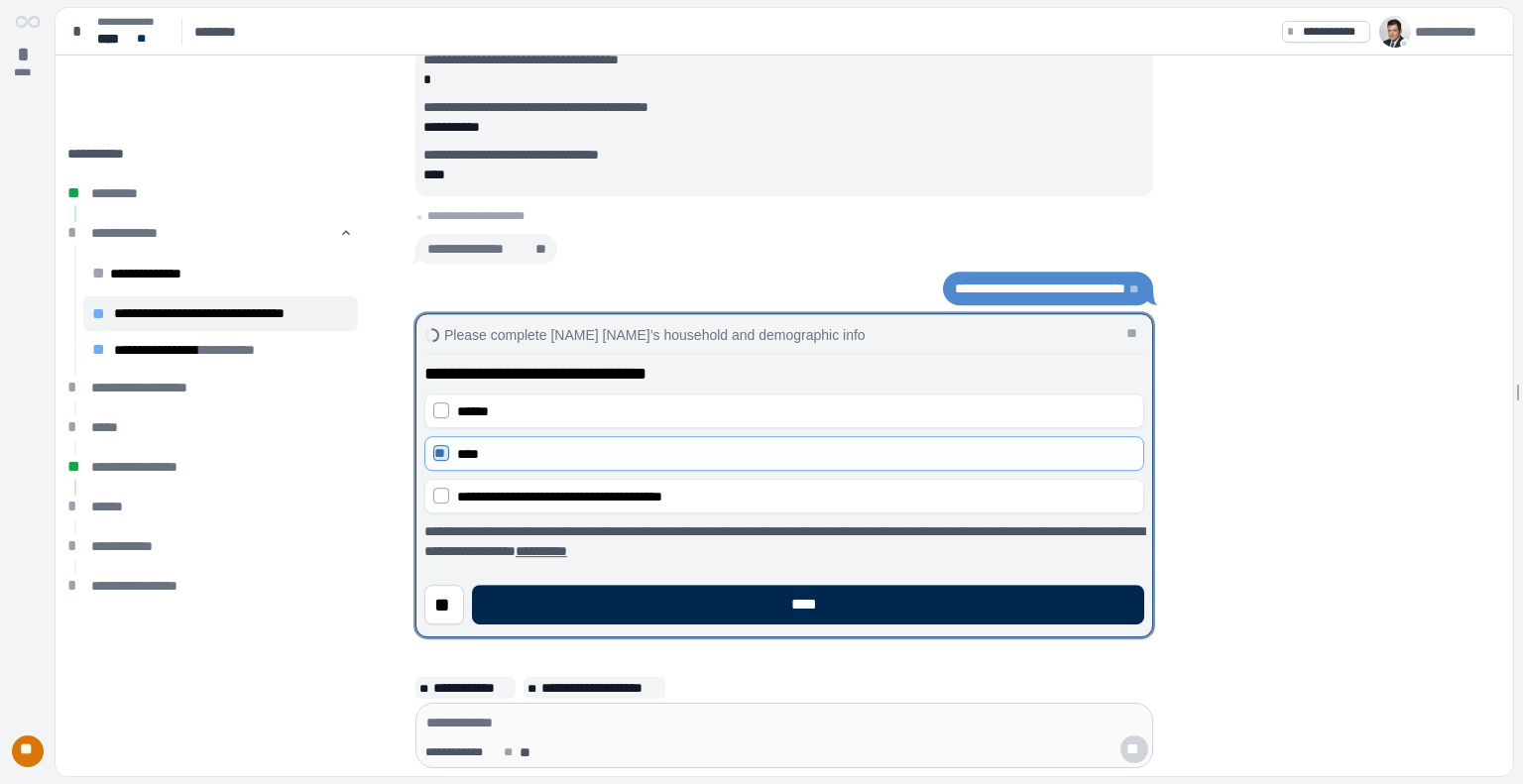 click on "****" at bounding box center [808, 605] 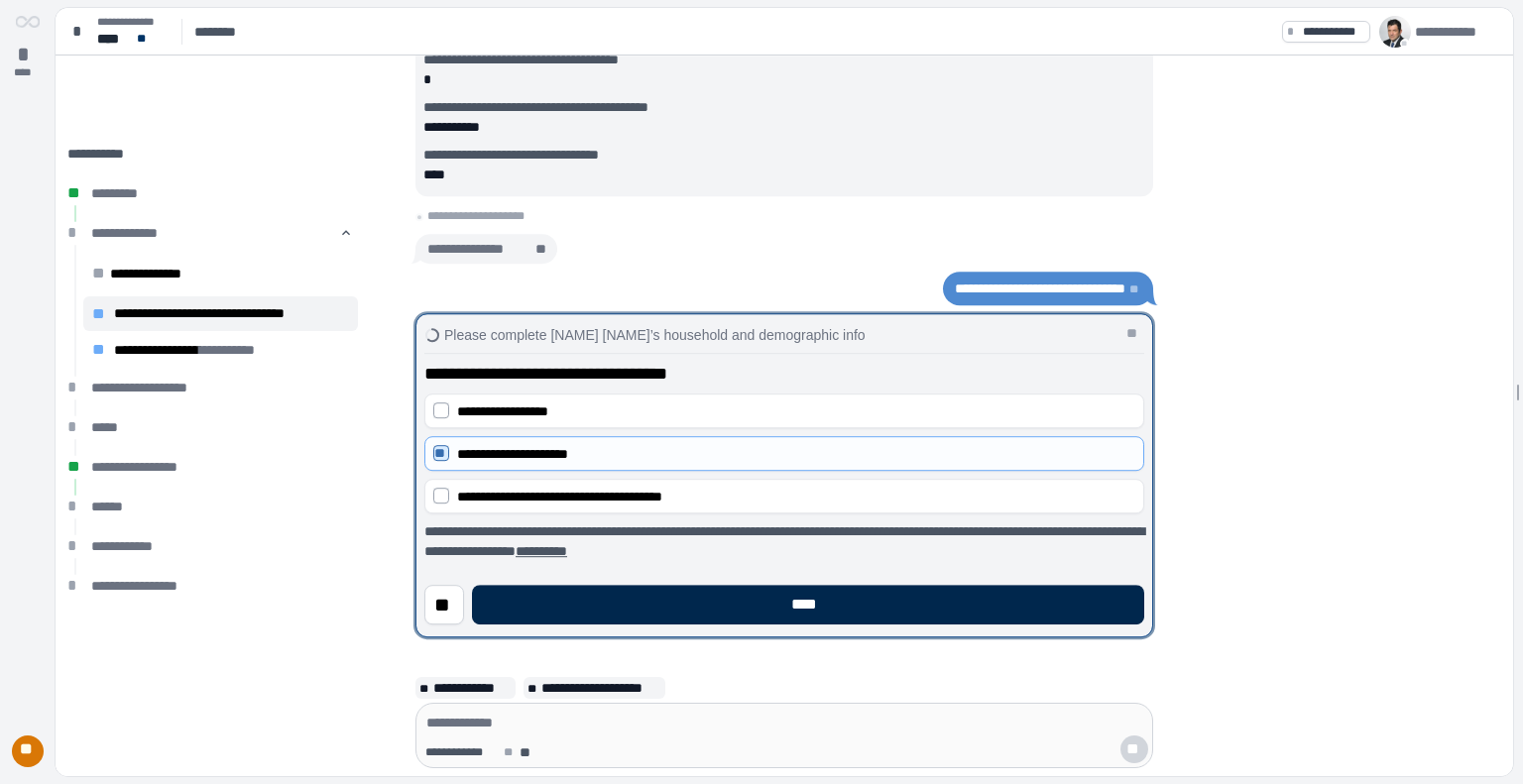 click on "****" at bounding box center [808, 605] 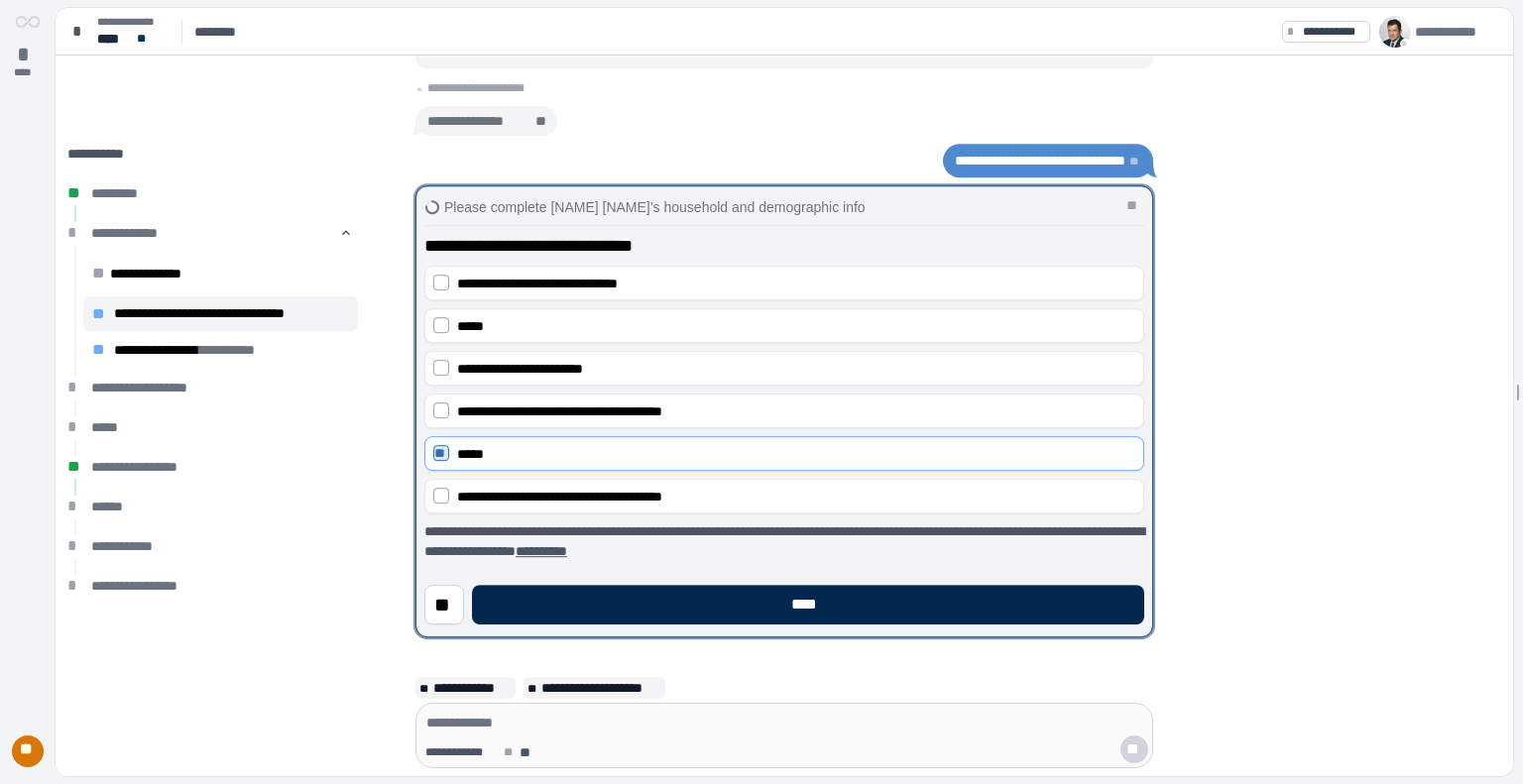 click on "****" at bounding box center [808, 605] 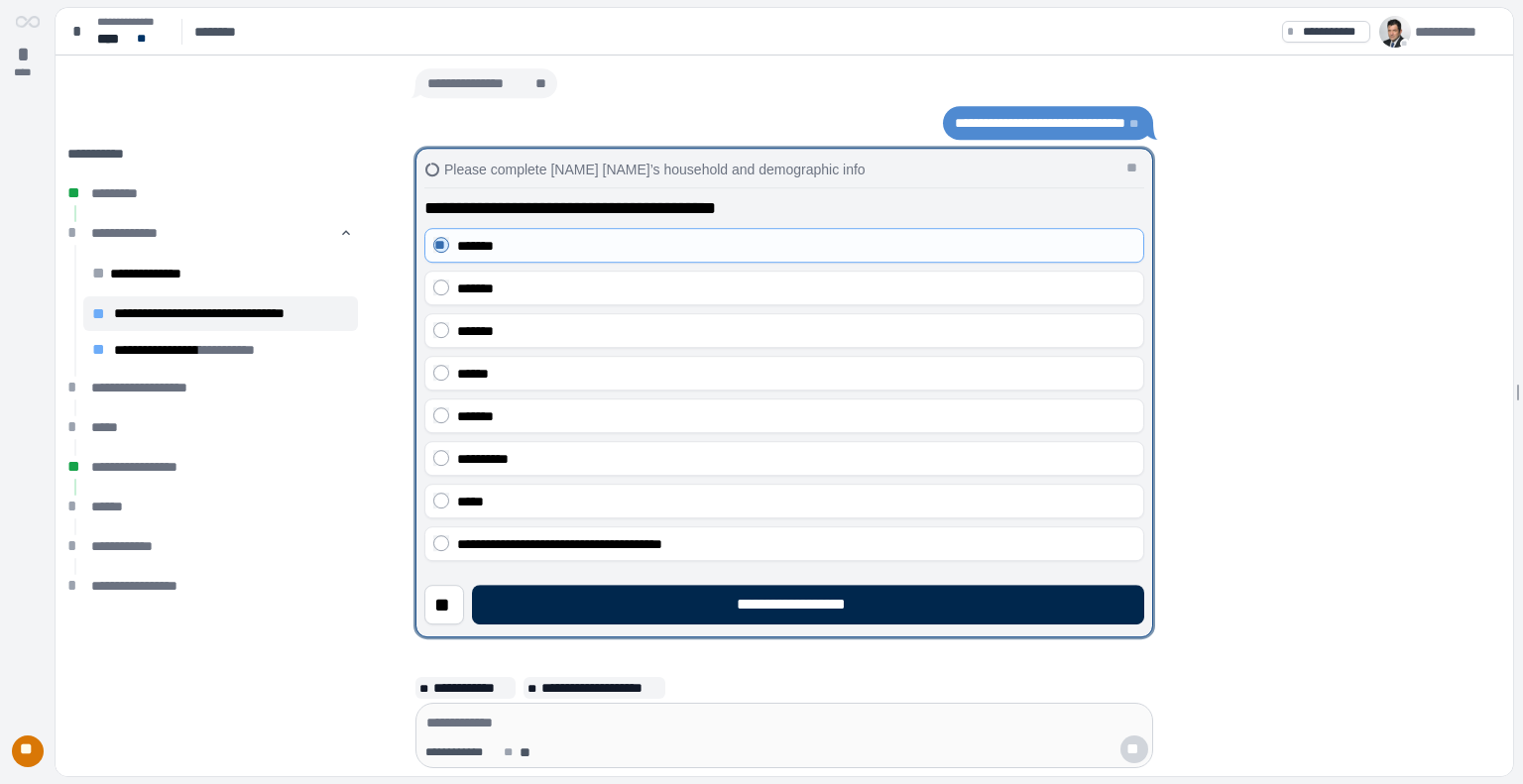 click on "**********" at bounding box center [808, 605] 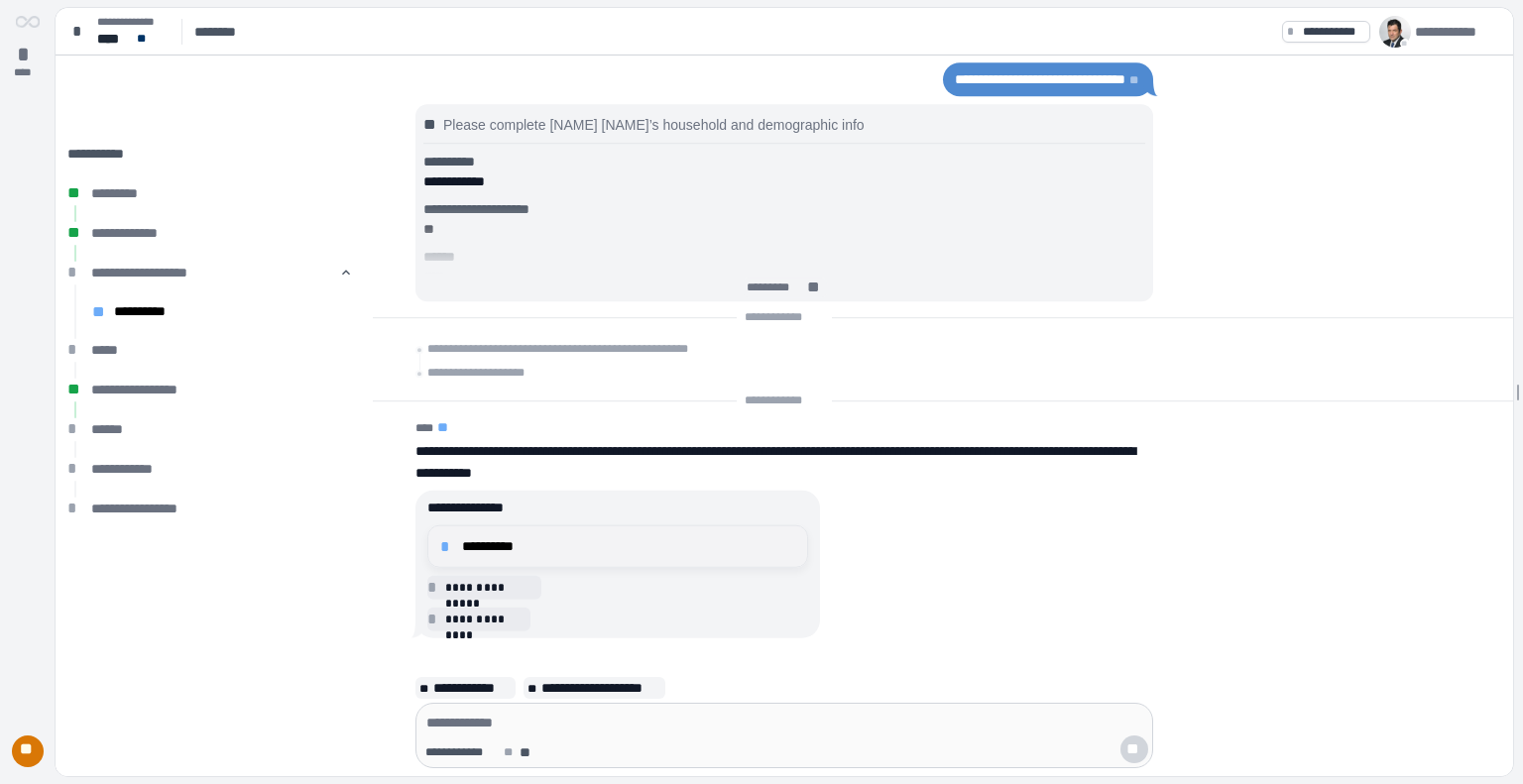 click on "**********" at bounding box center (629, 546) 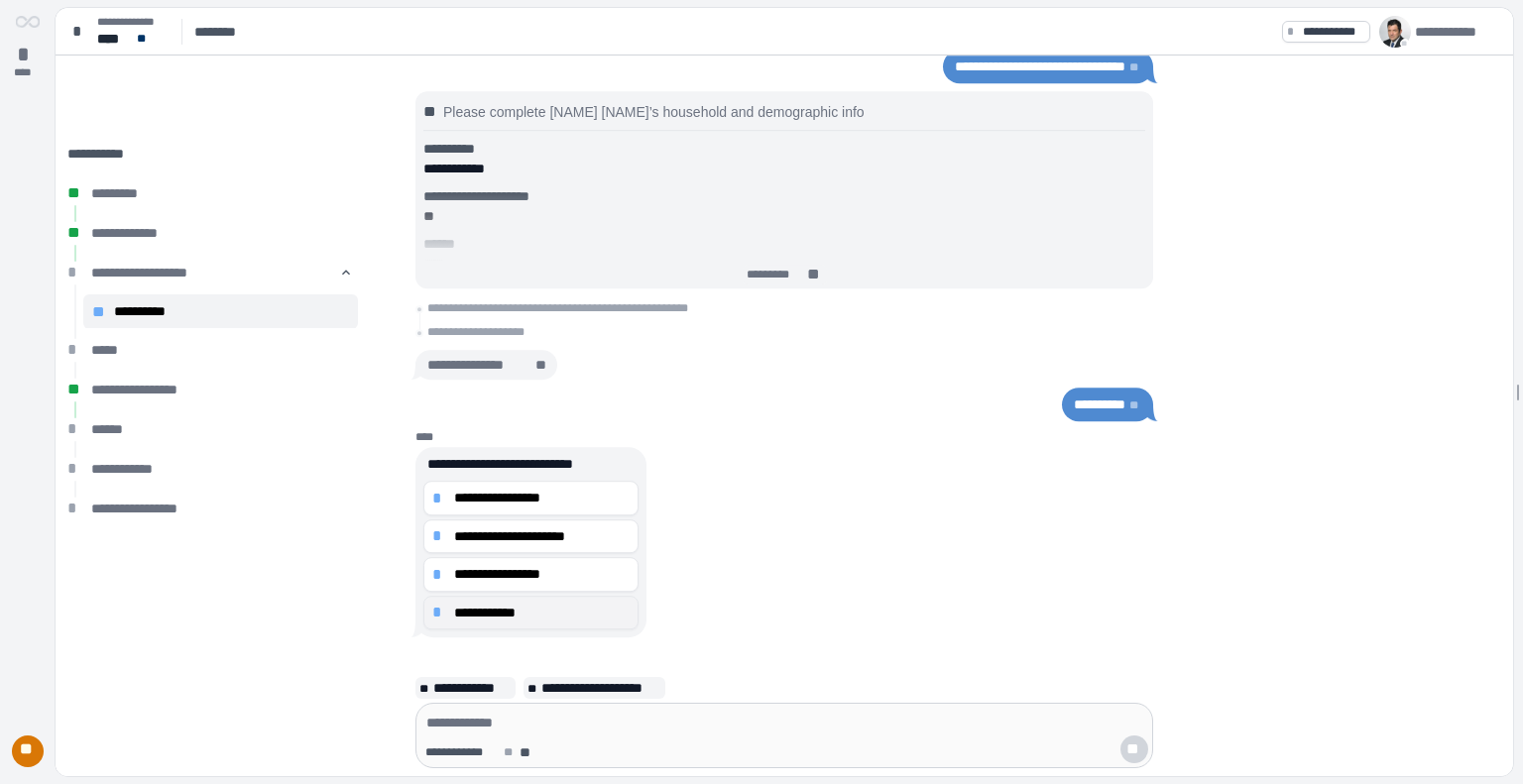 click on "**********" at bounding box center [541, 613] 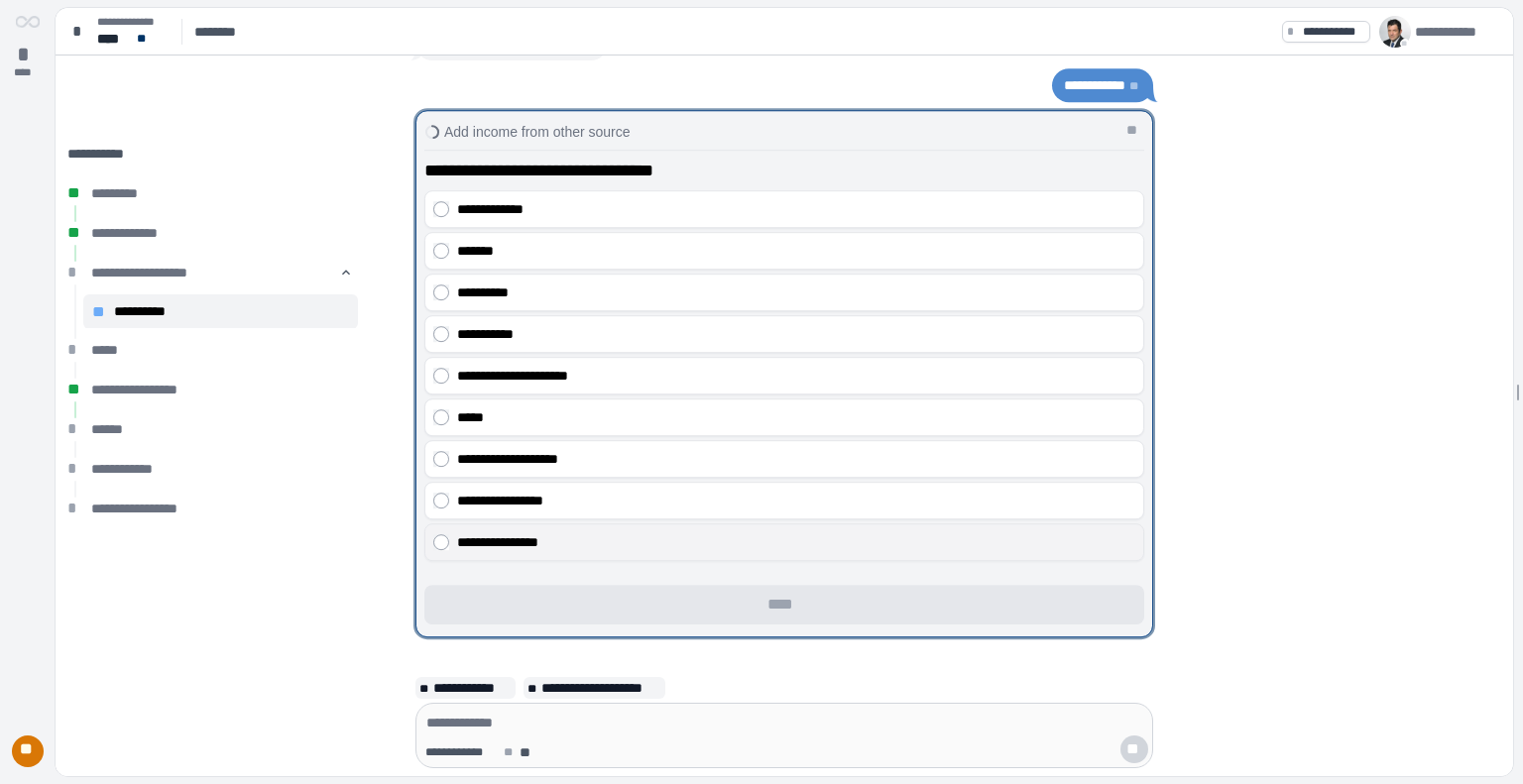 click on "**********" at bounding box center (796, 542) 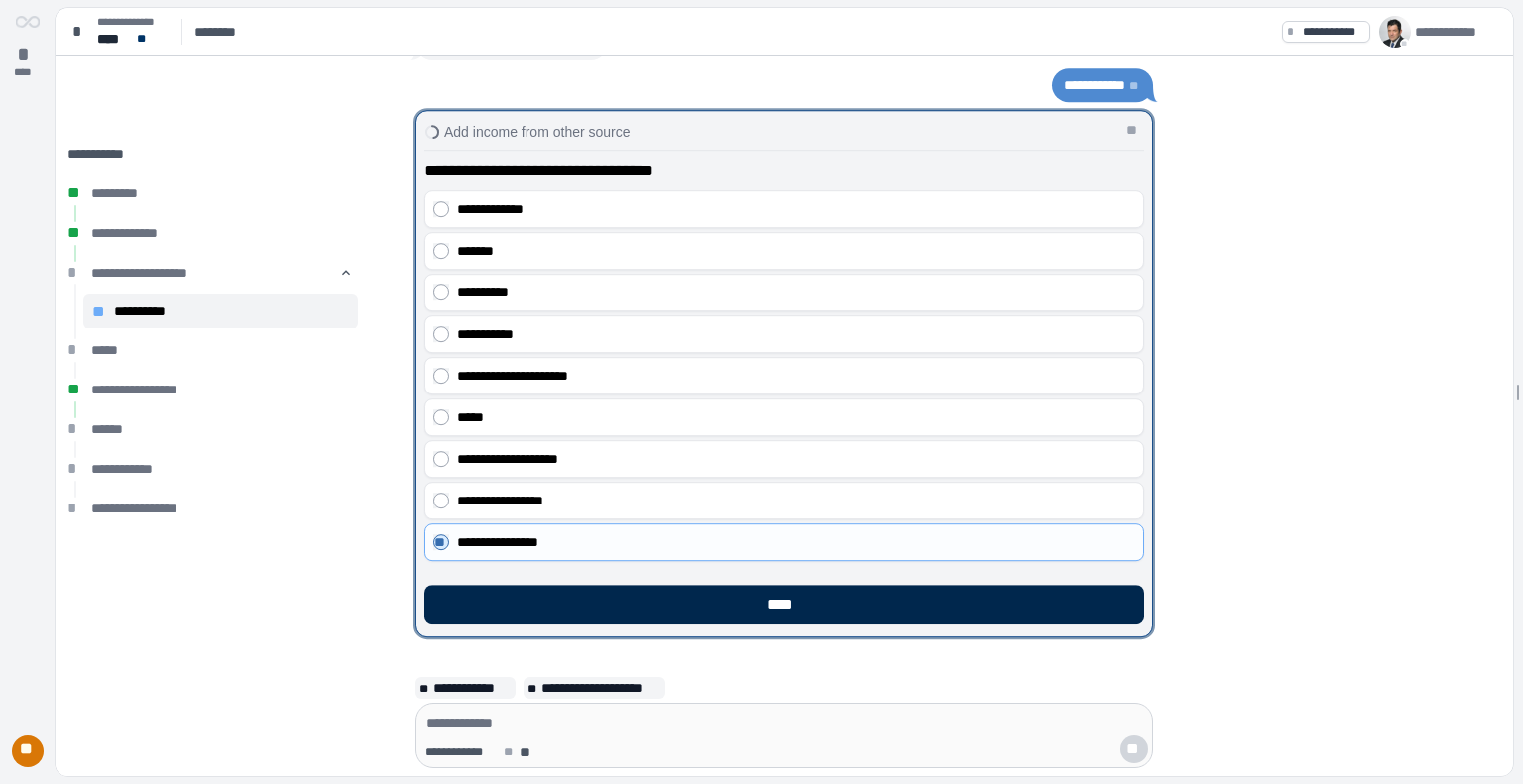 click on "****" at bounding box center [784, 605] 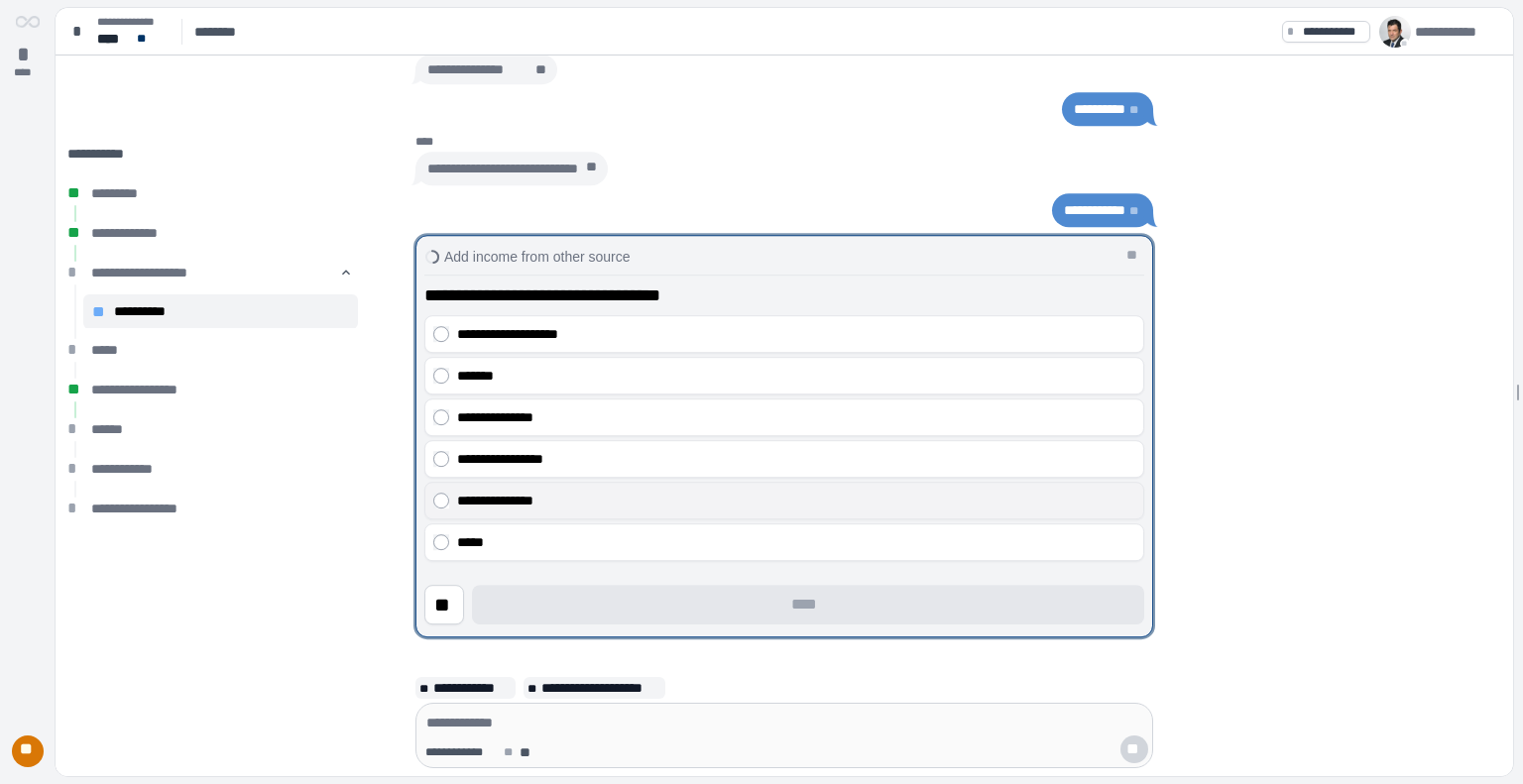 click on "**********" at bounding box center [796, 501] 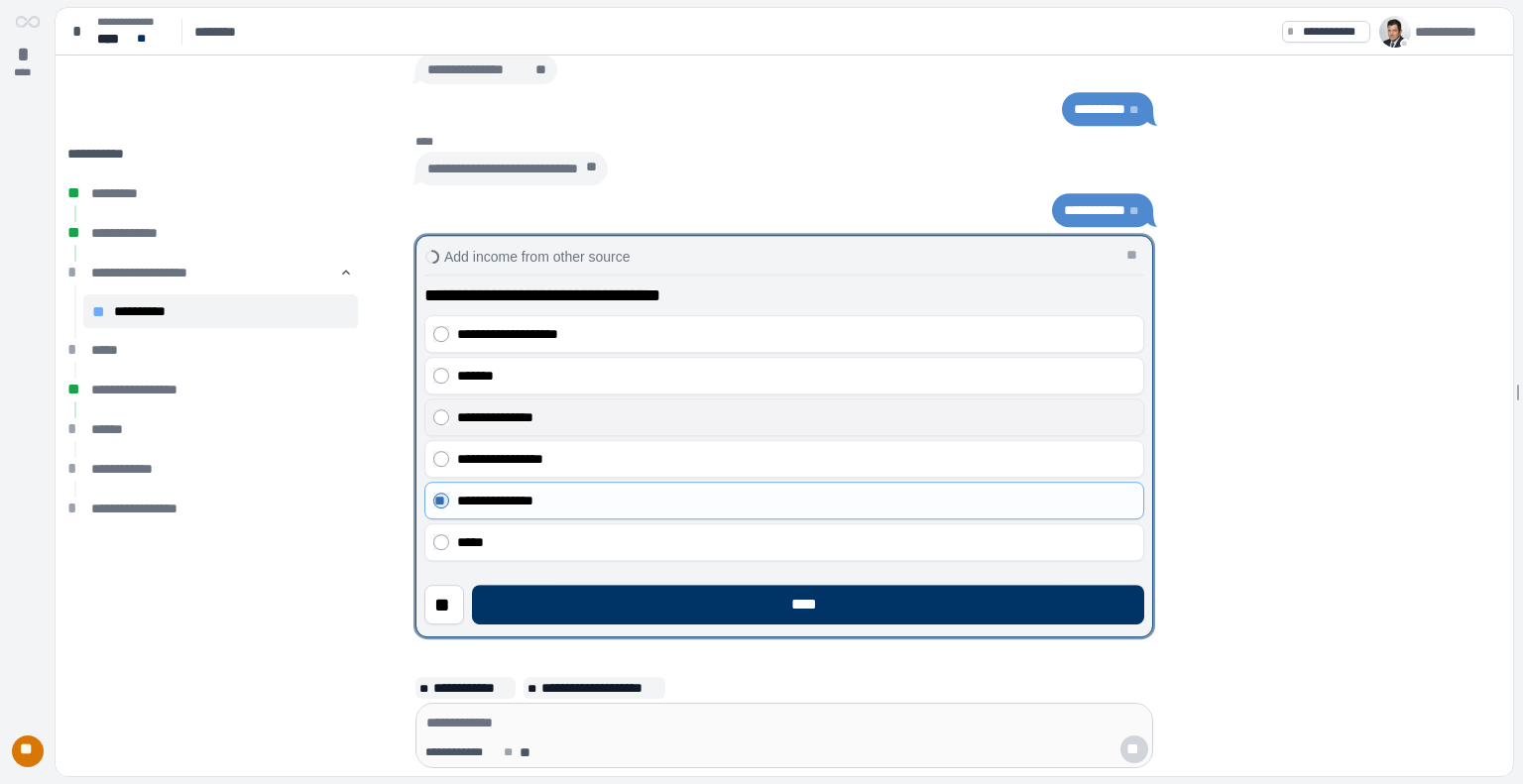 click on "**********" at bounding box center [796, 417] 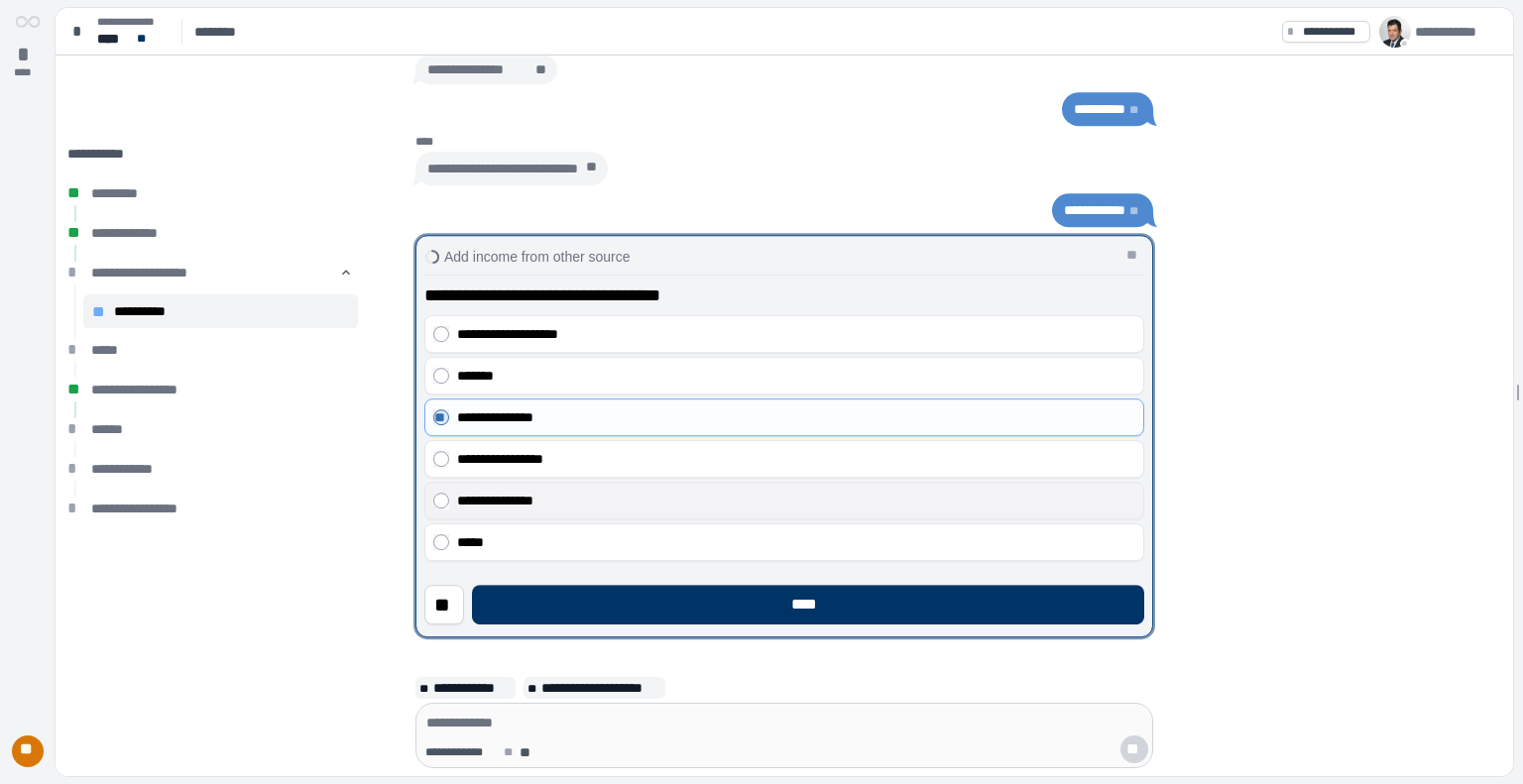 click on "**********" at bounding box center [796, 501] 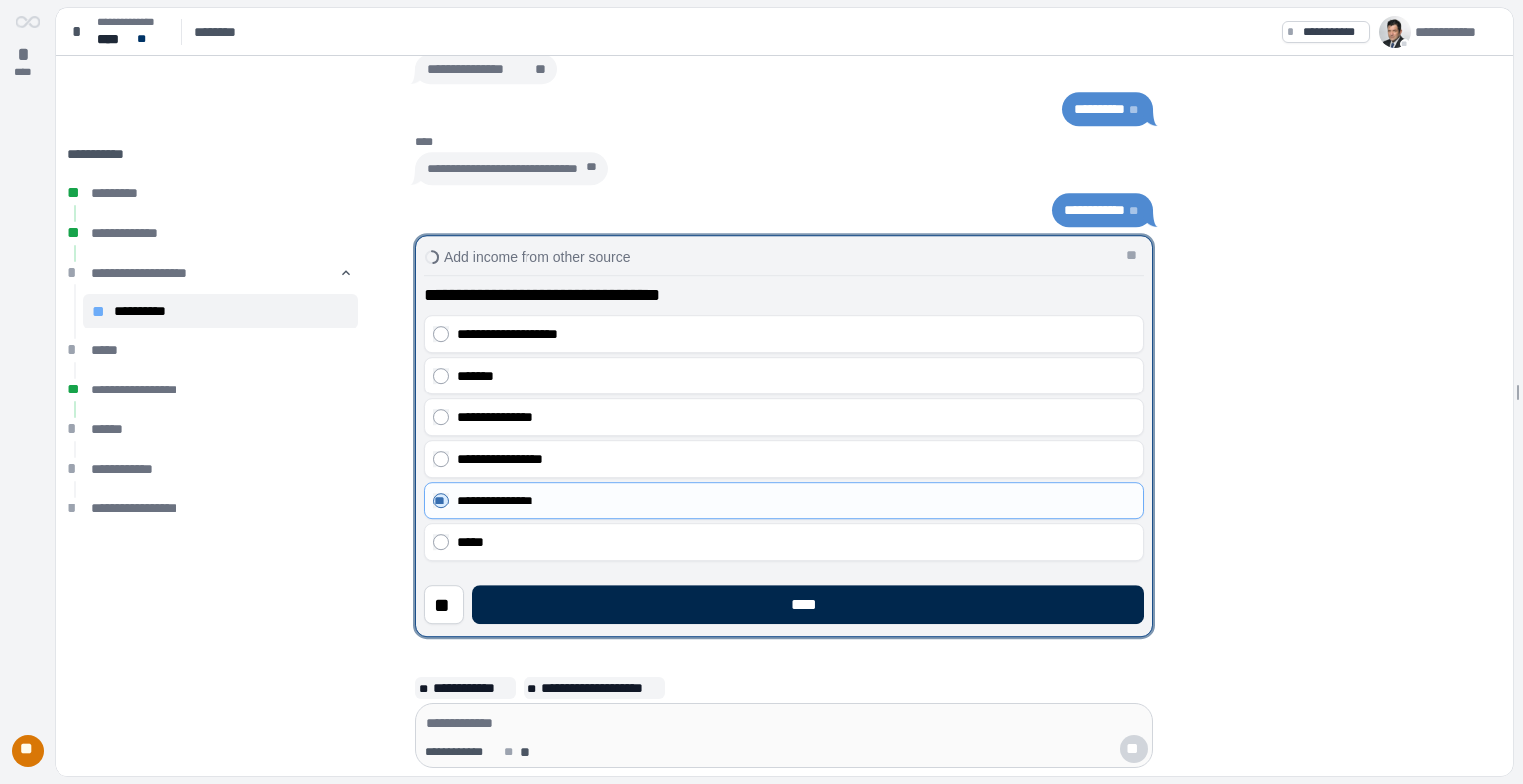 click on "****" at bounding box center (808, 605) 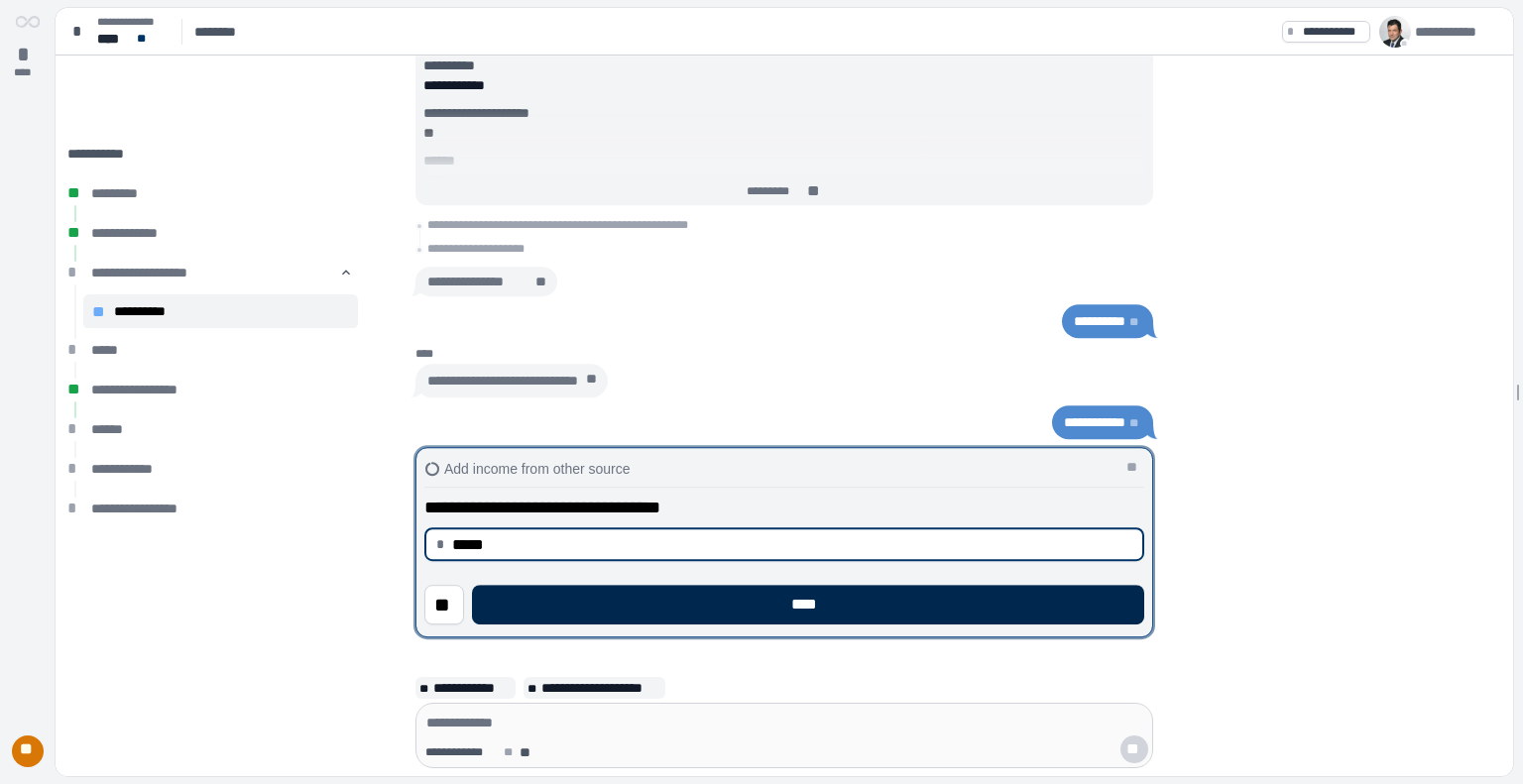type on "********" 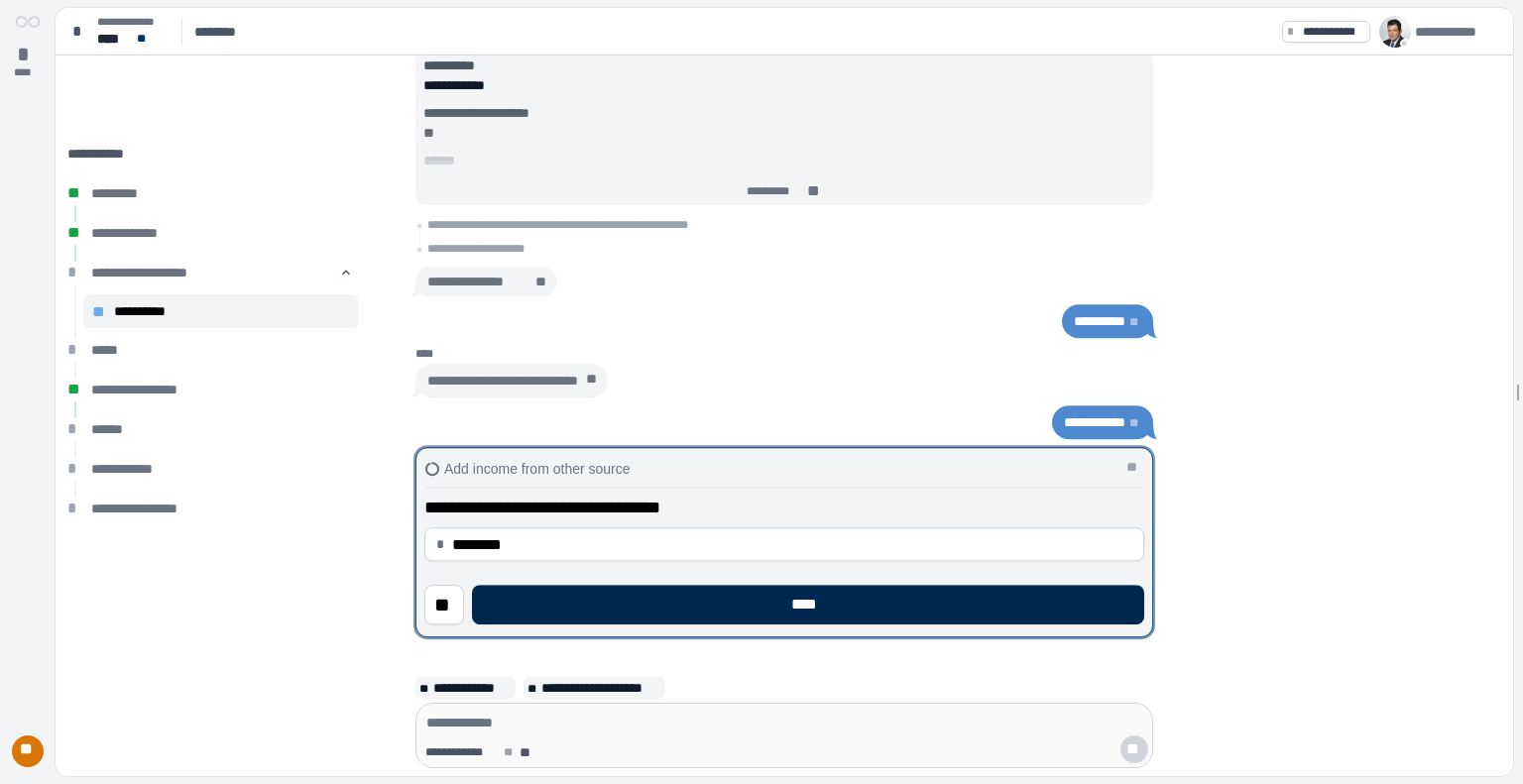click on "****" at bounding box center (808, 605) 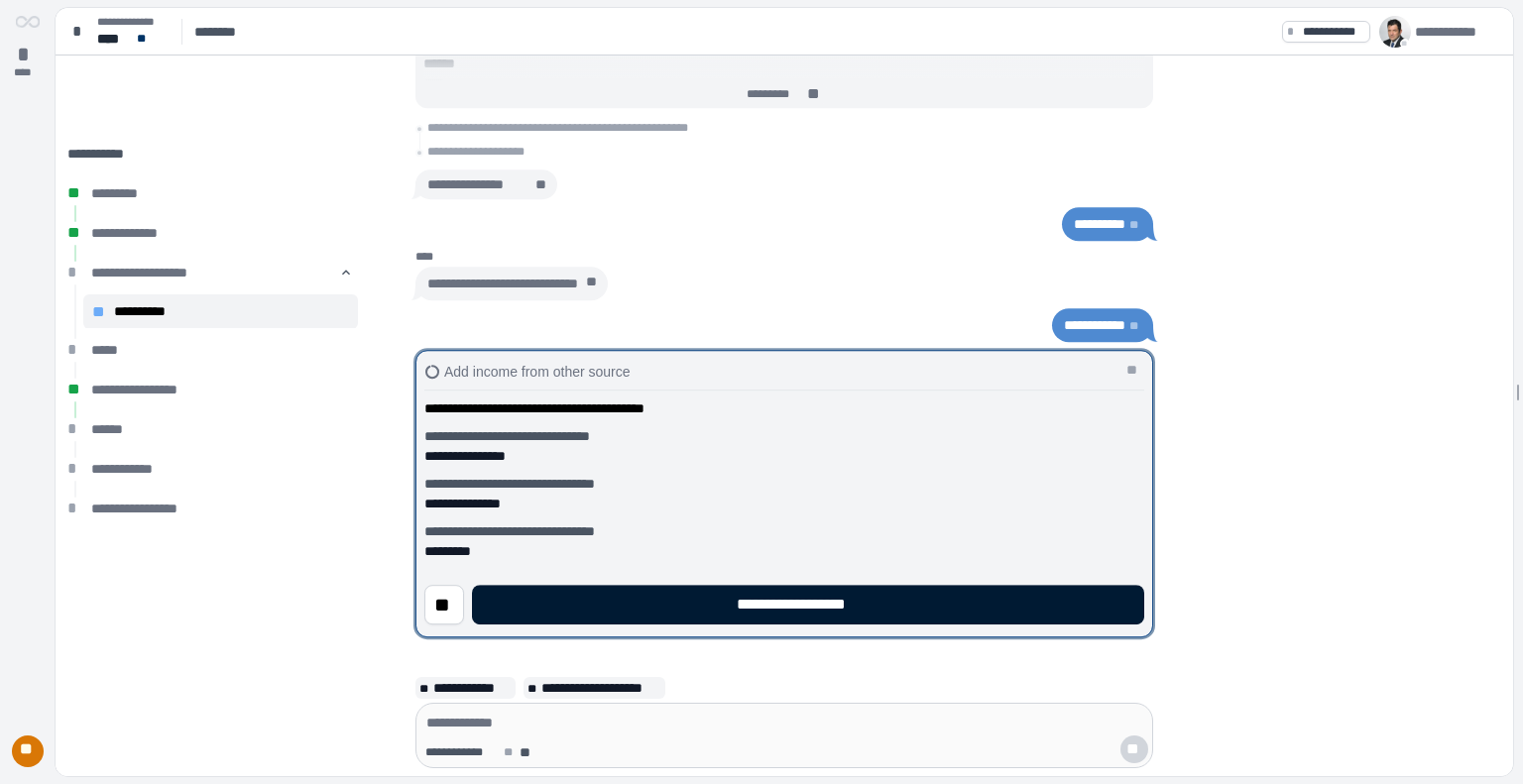 click on "**********" at bounding box center (808, 605) 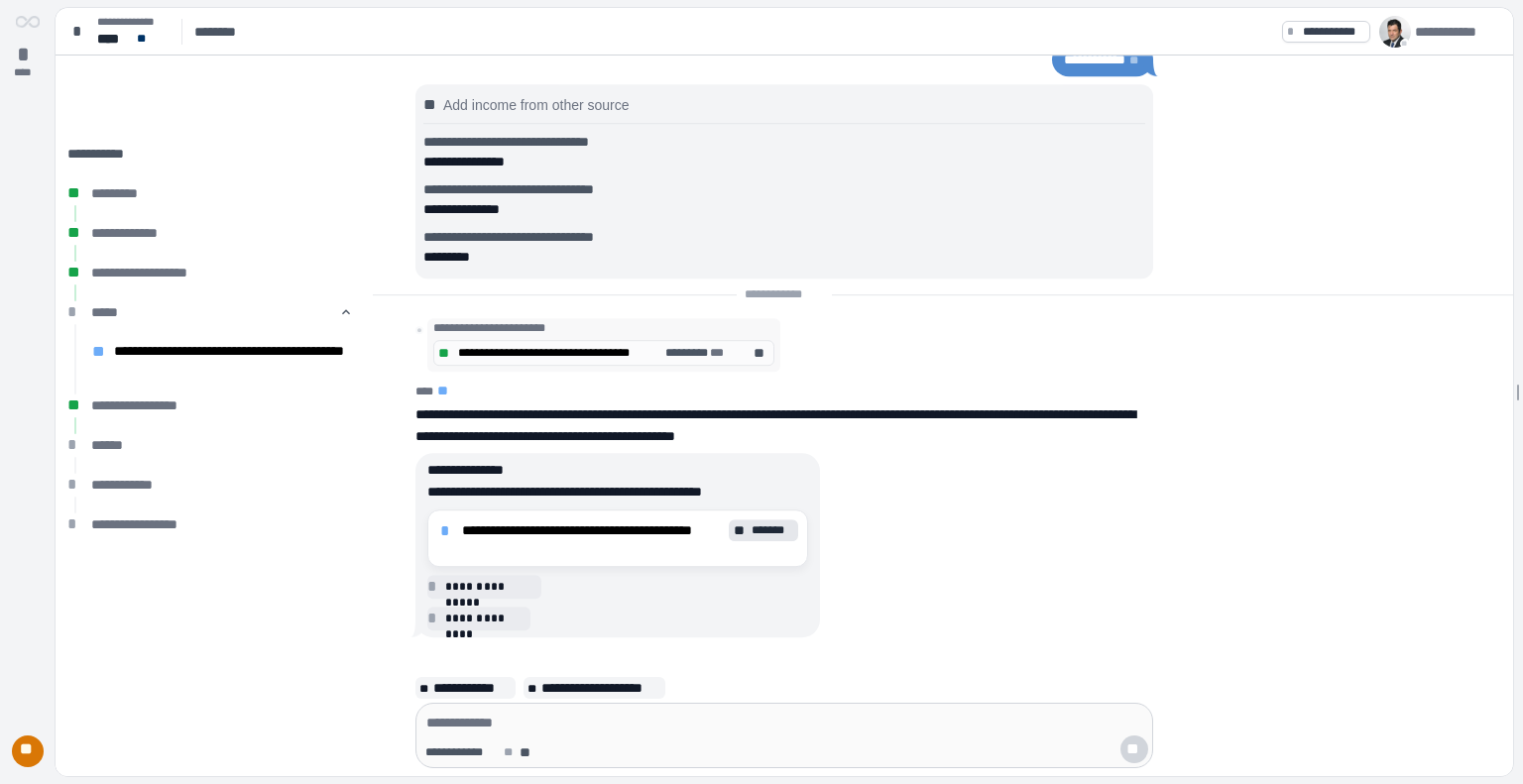 click at bounding box center [784, 723] 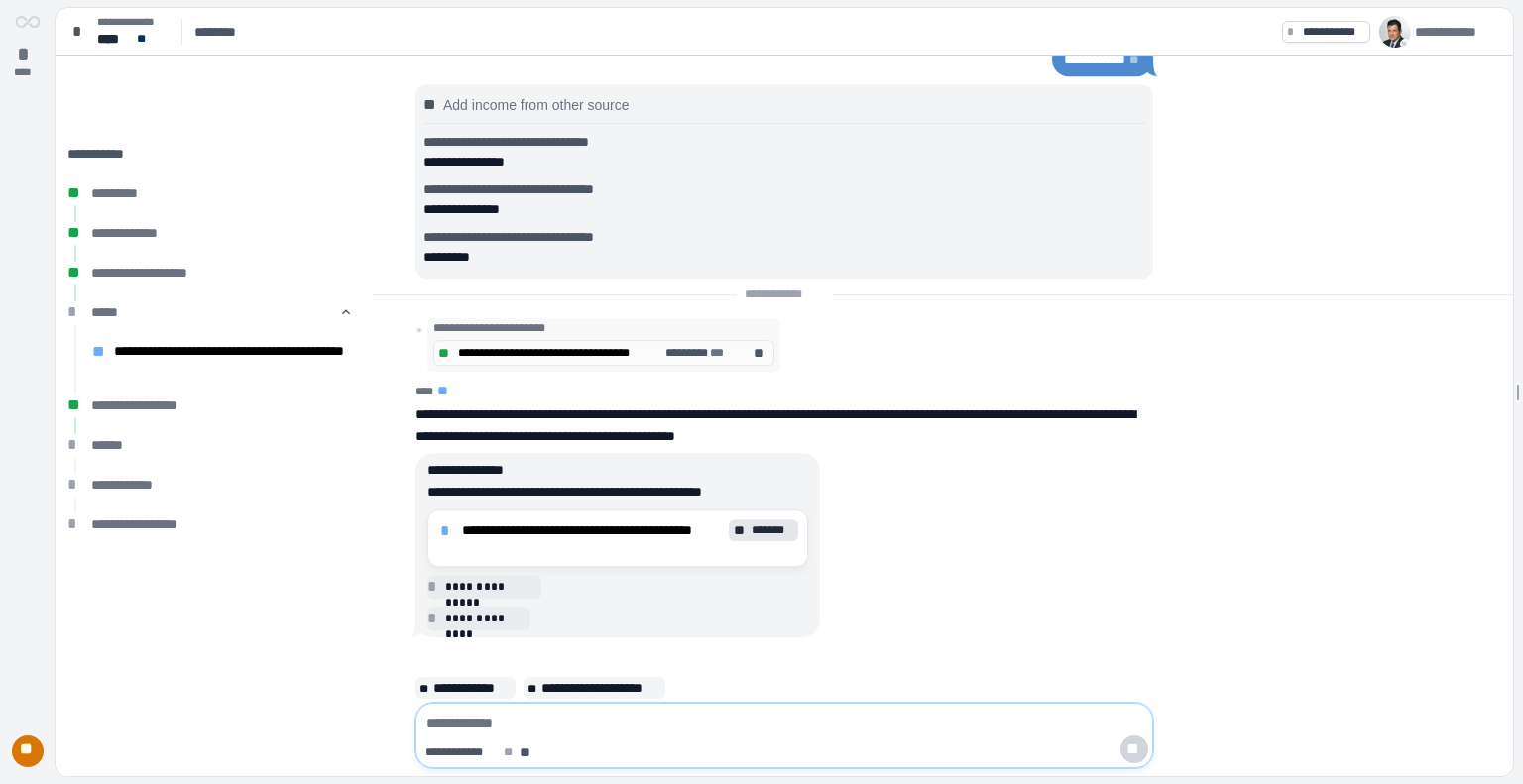 click at bounding box center [784, 723] 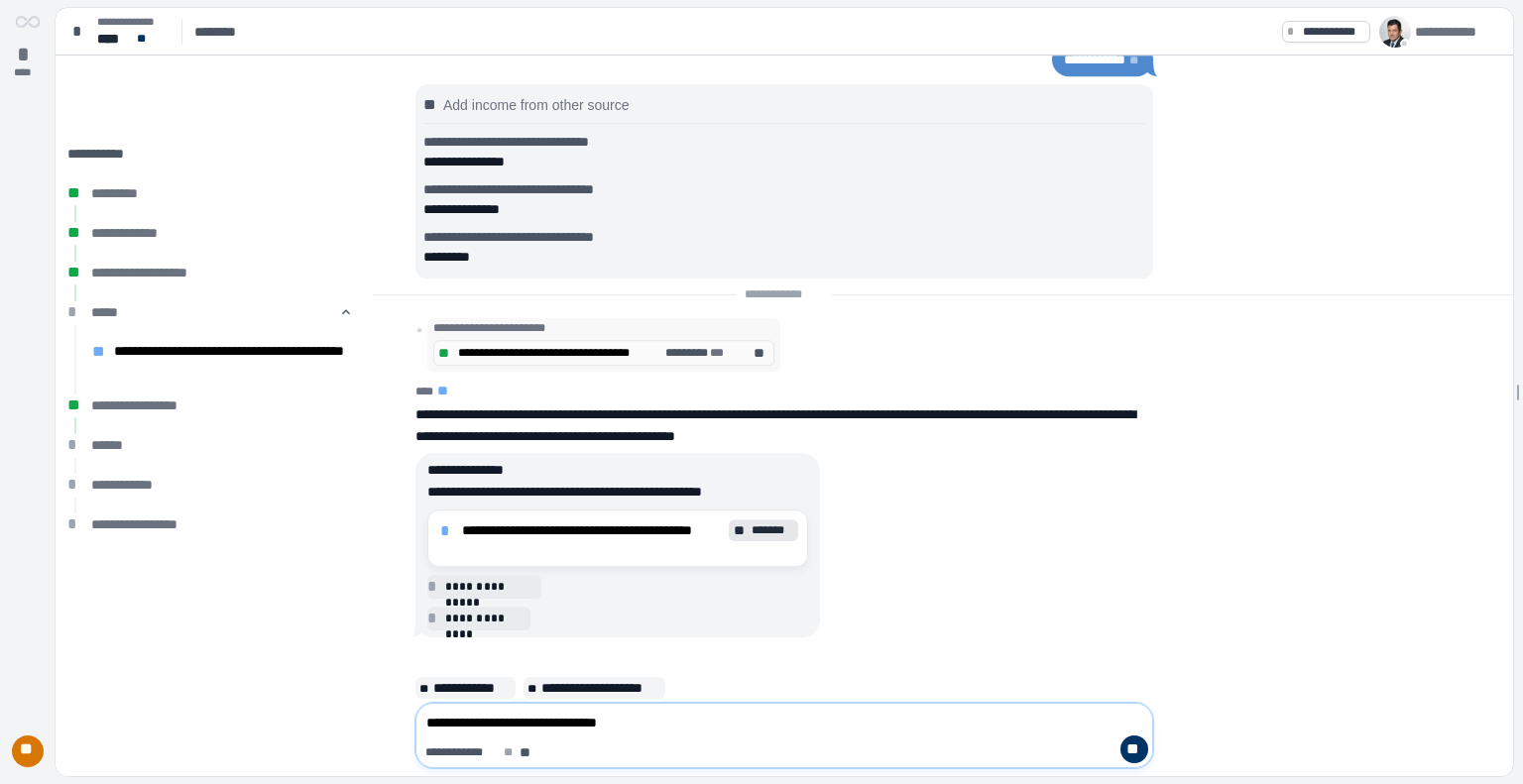 type on "**********" 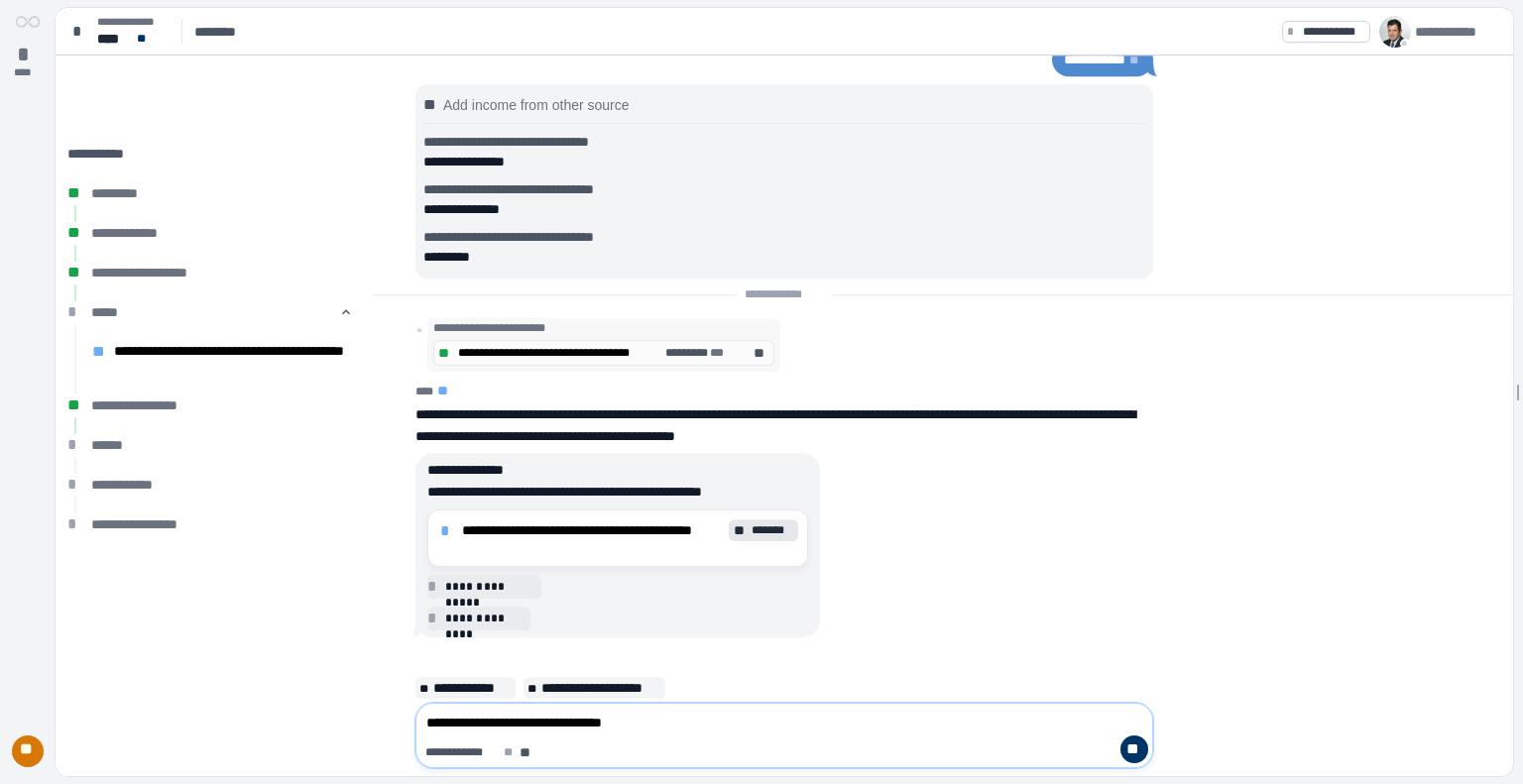 type 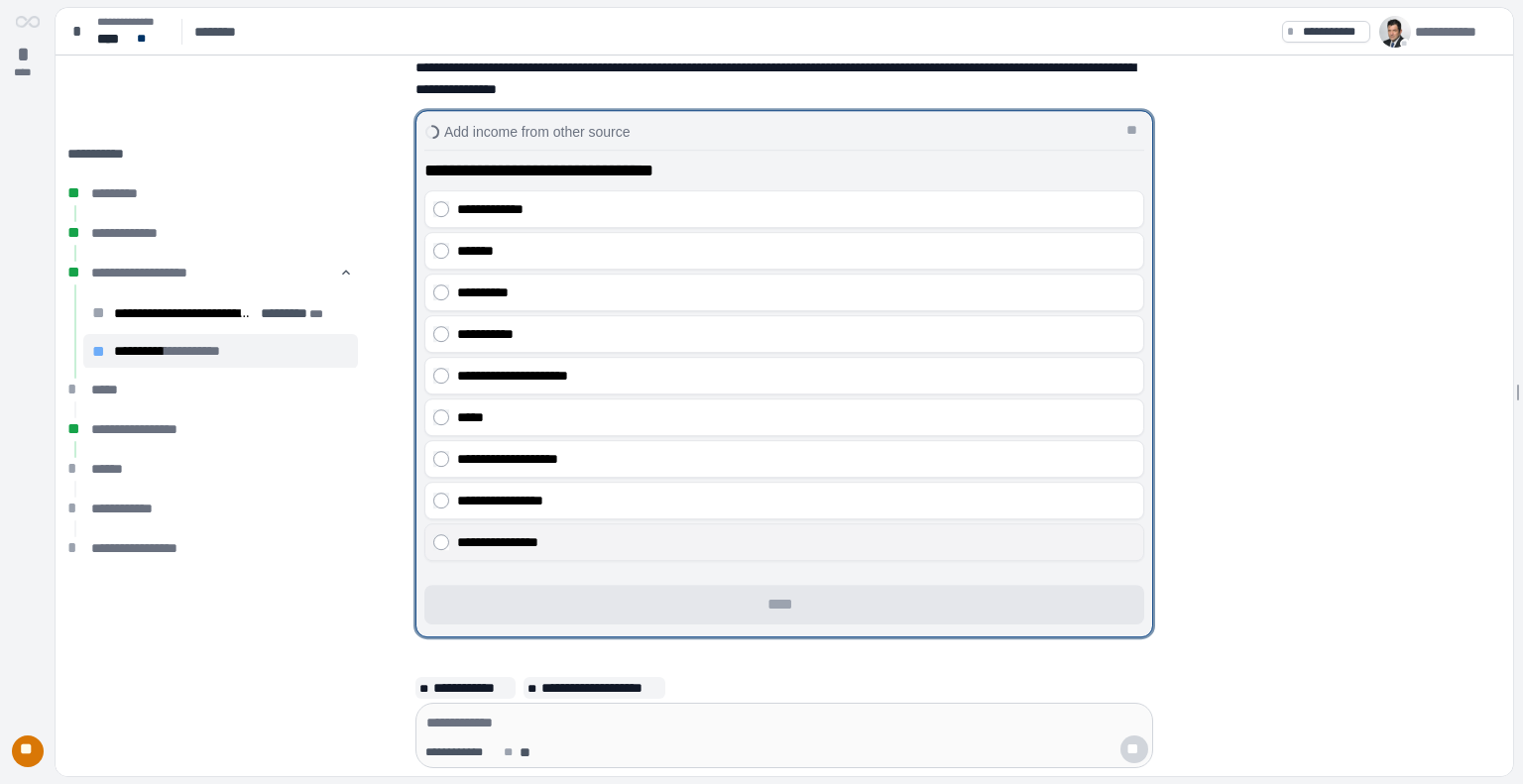click on "**********" at bounding box center (796, 542) 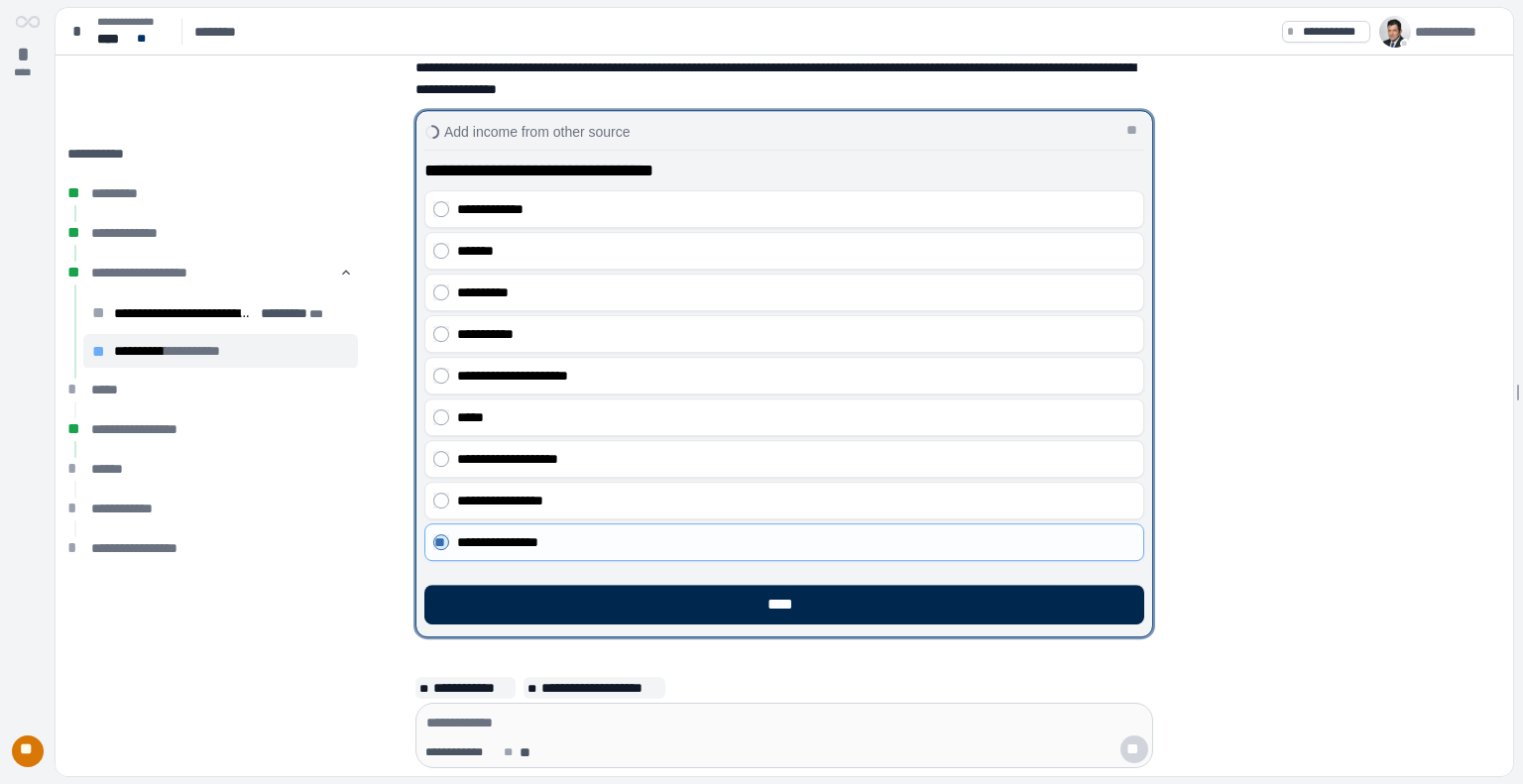 click on "****" at bounding box center [784, 605] 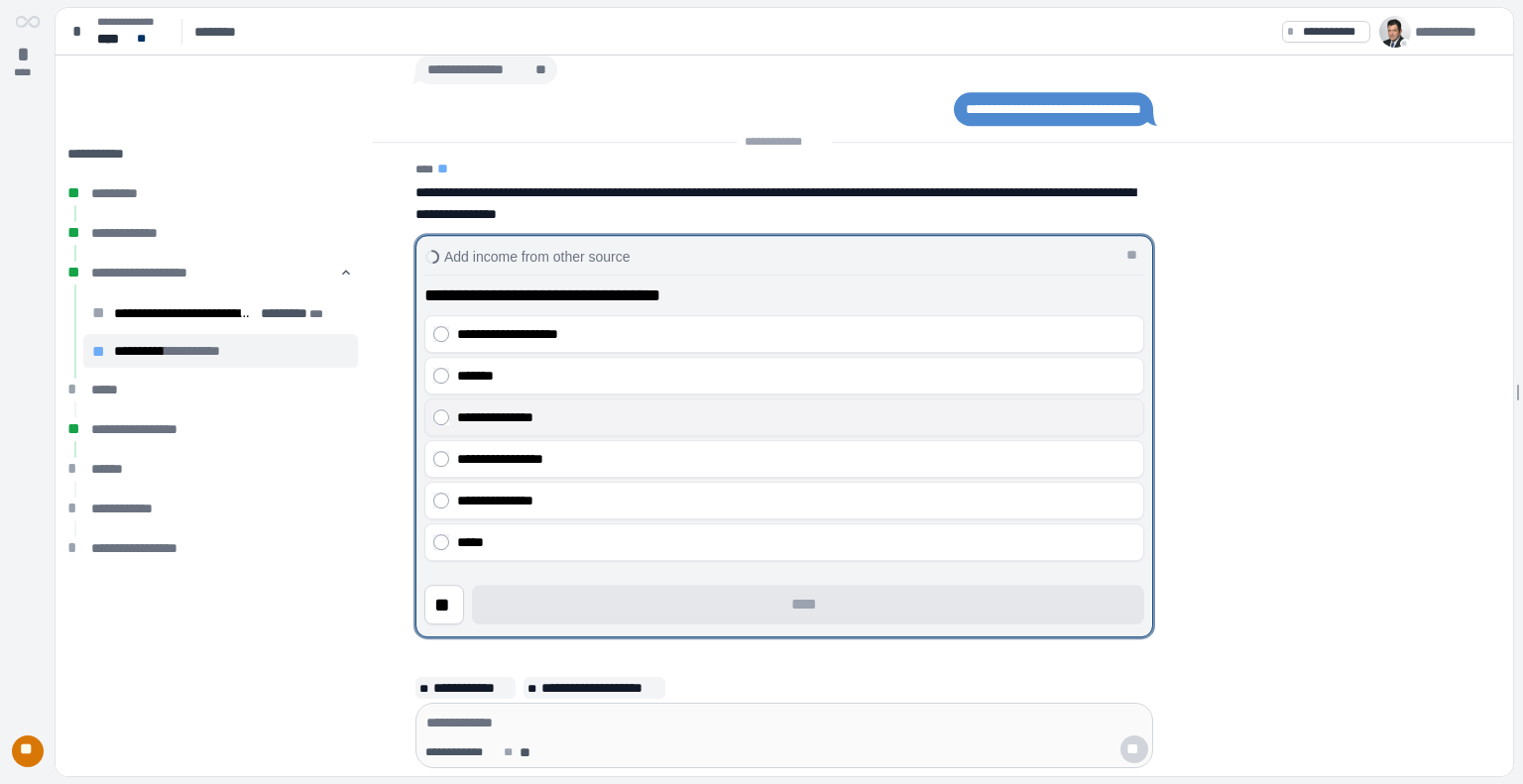 click on "**********" at bounding box center (796, 417) 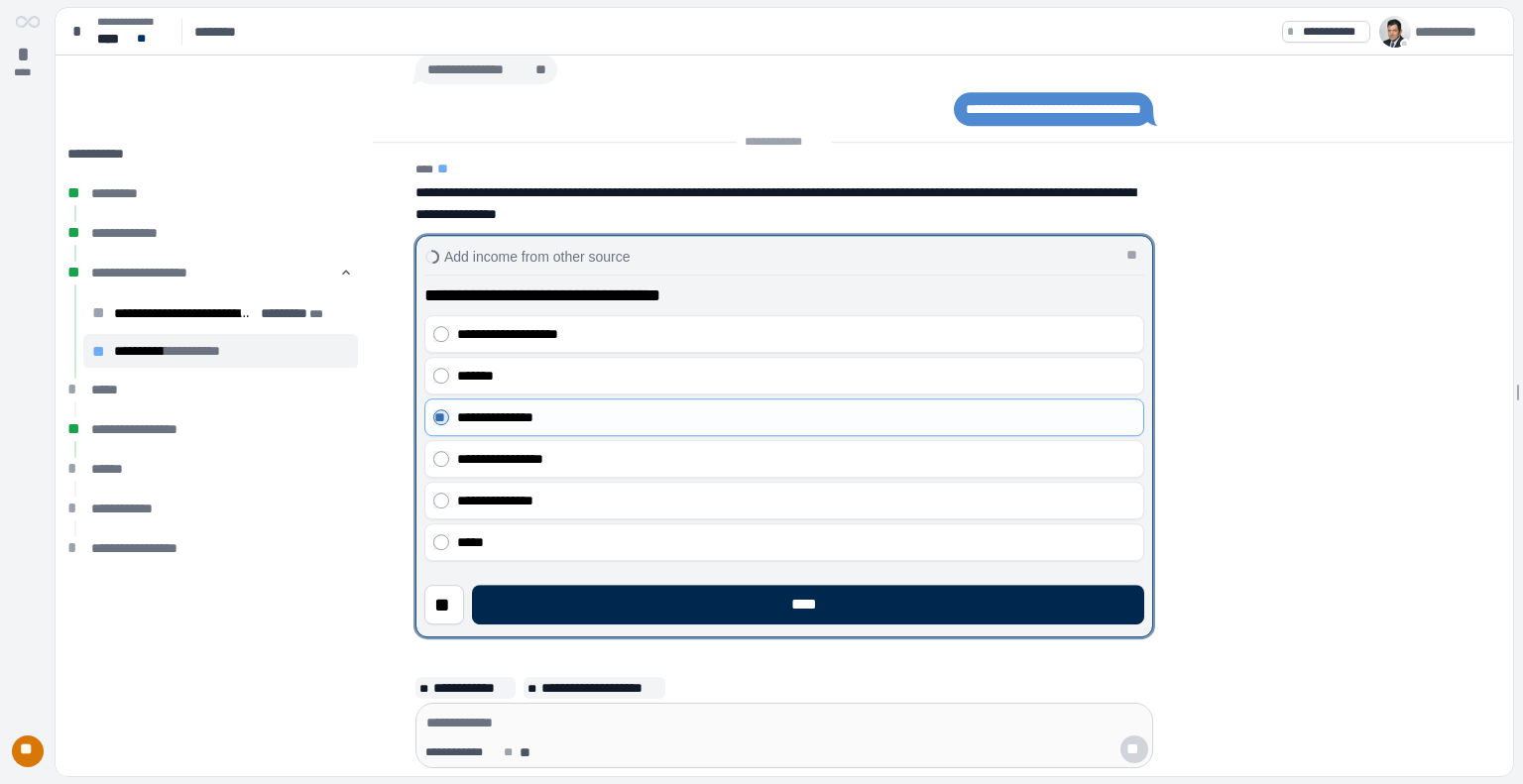 click on "****" at bounding box center (808, 605) 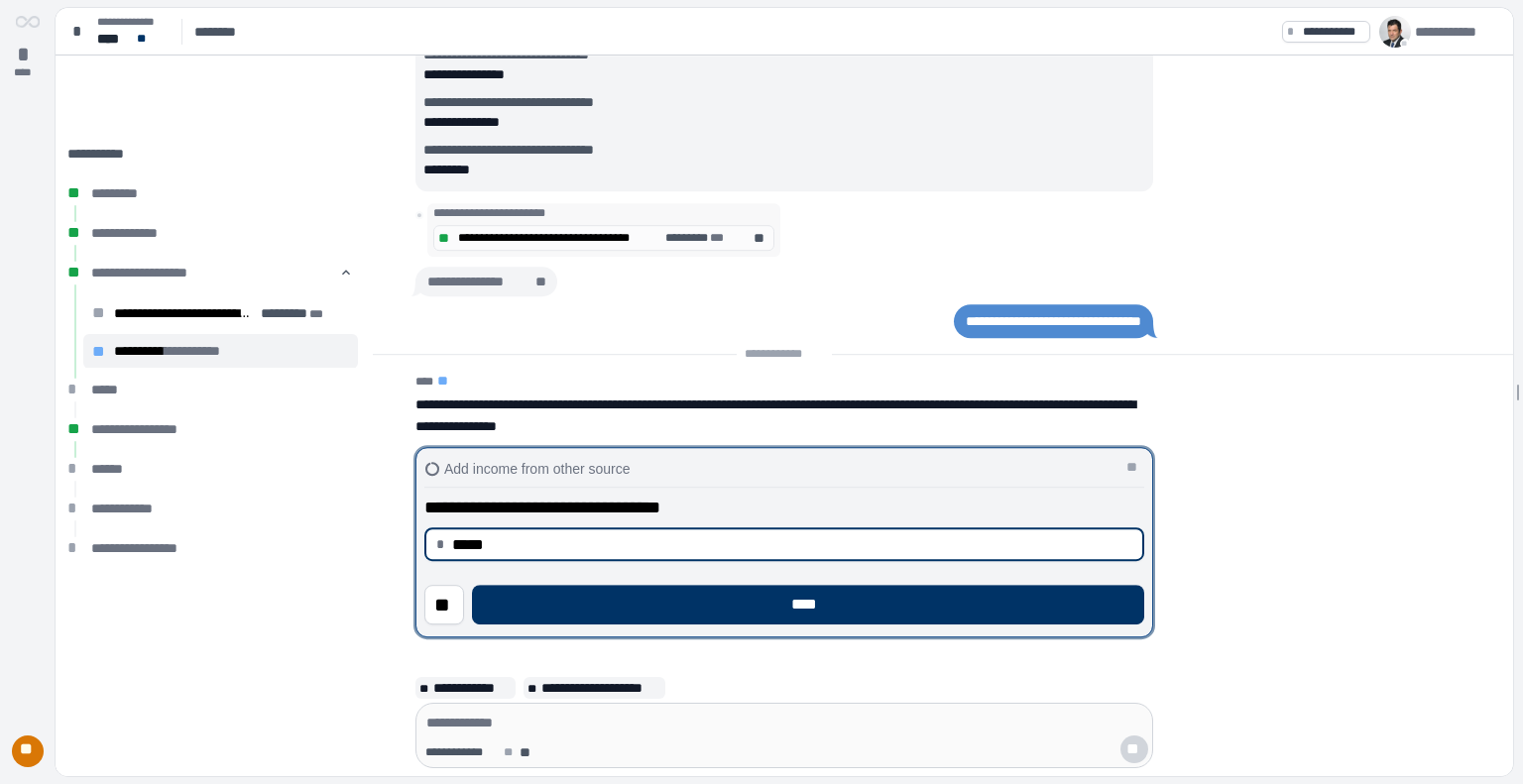 type on "********" 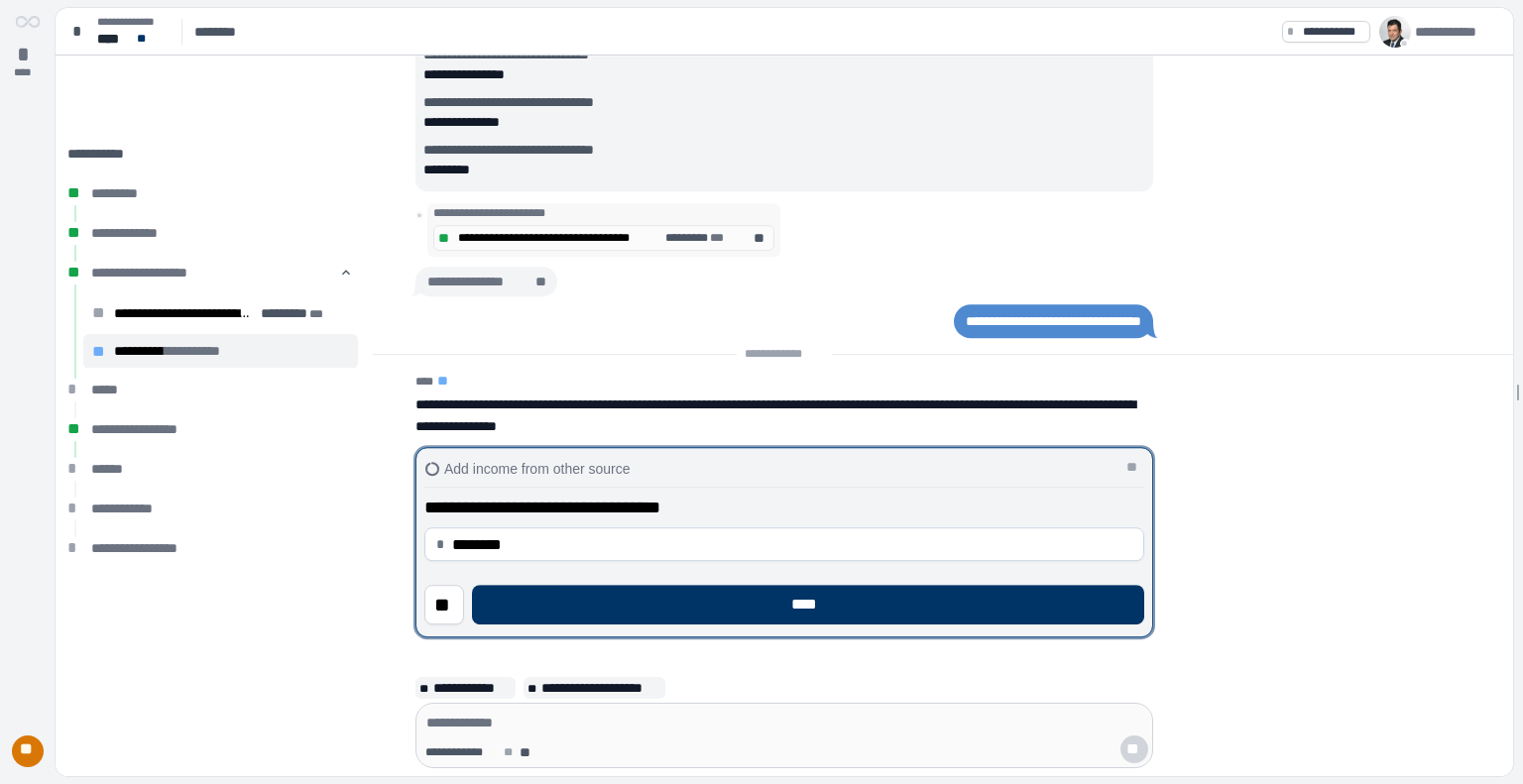 click on "****" at bounding box center (808, 605) 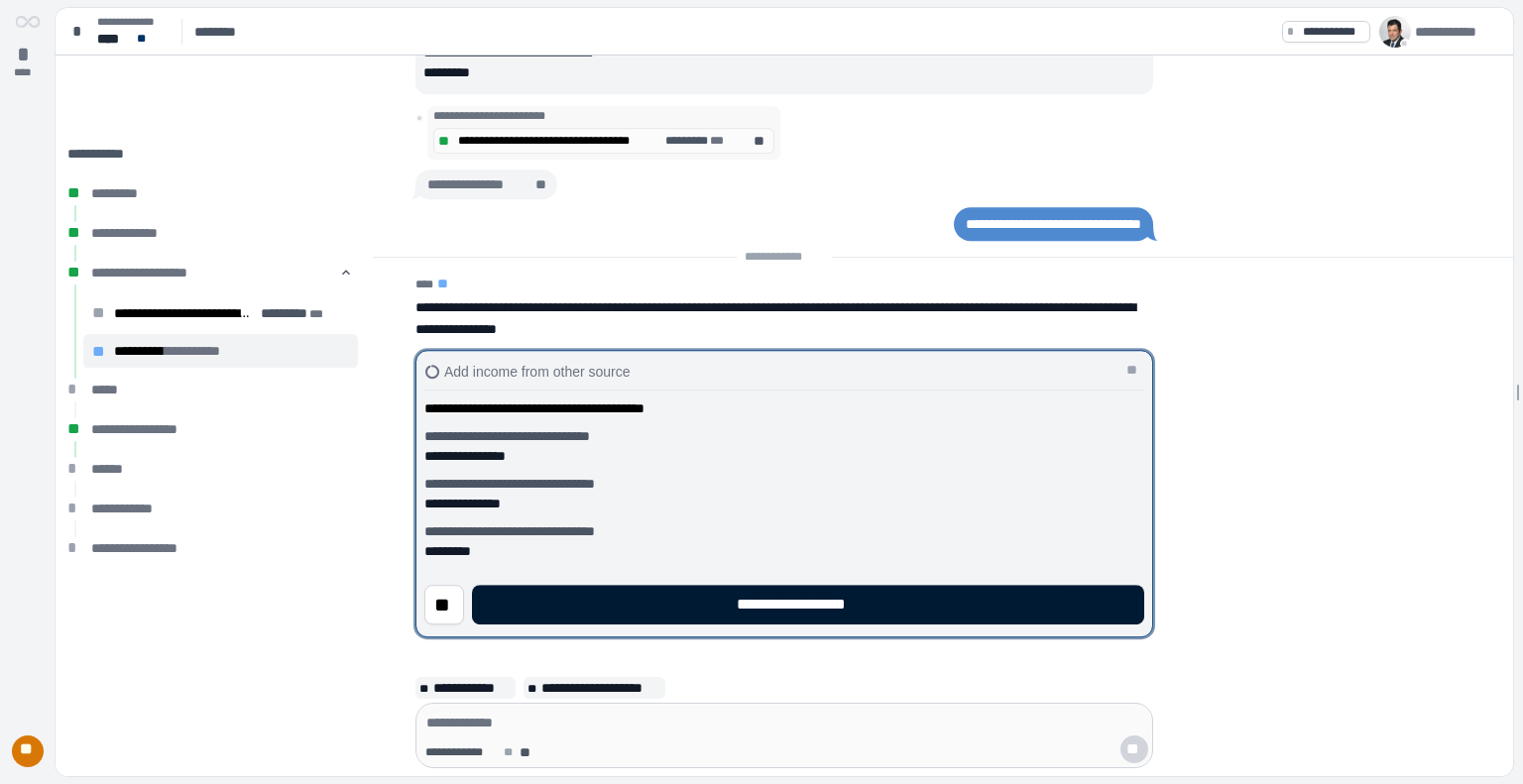 click on "**********" at bounding box center (808, 605) 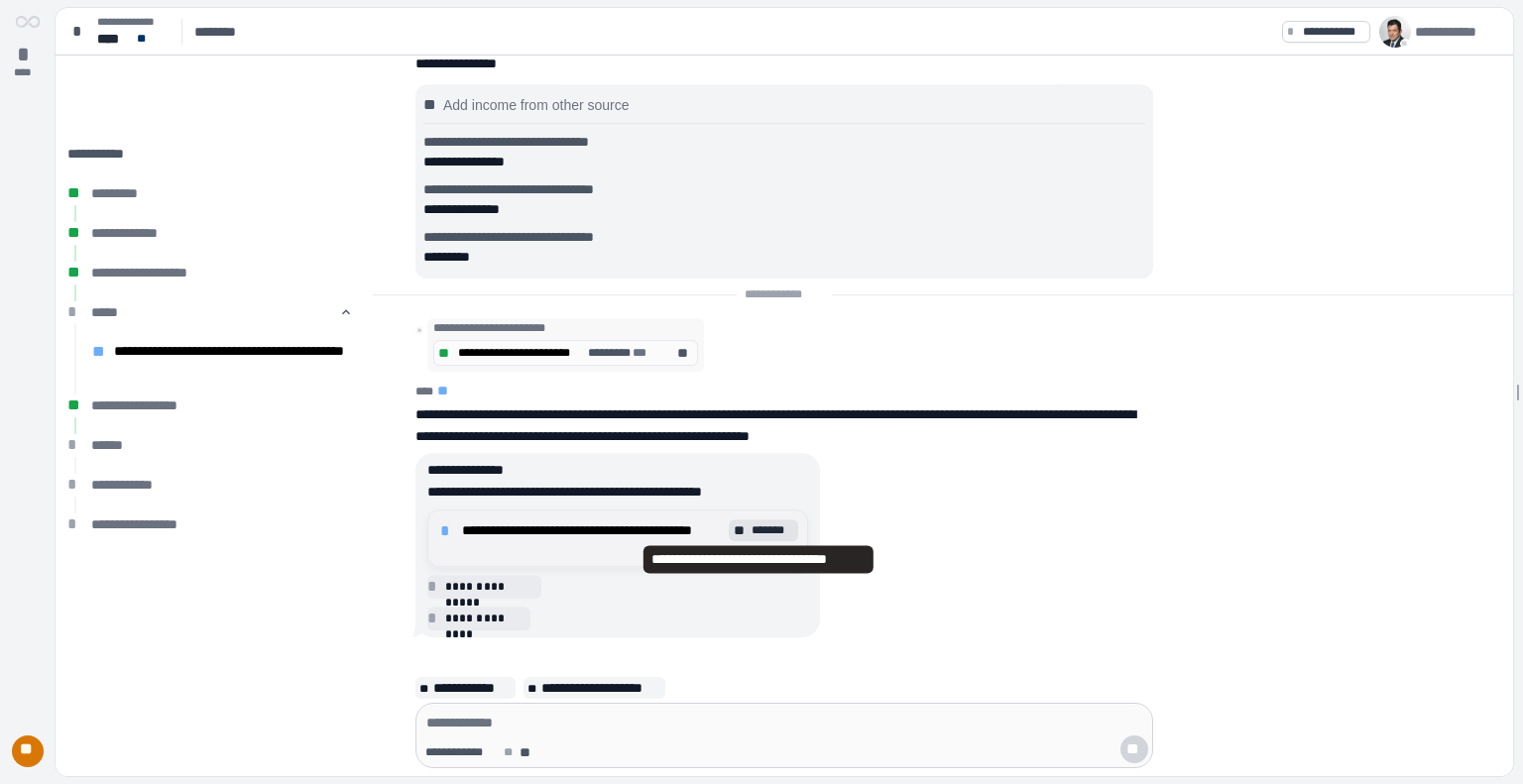 click on "**" at bounding box center (741, 530) 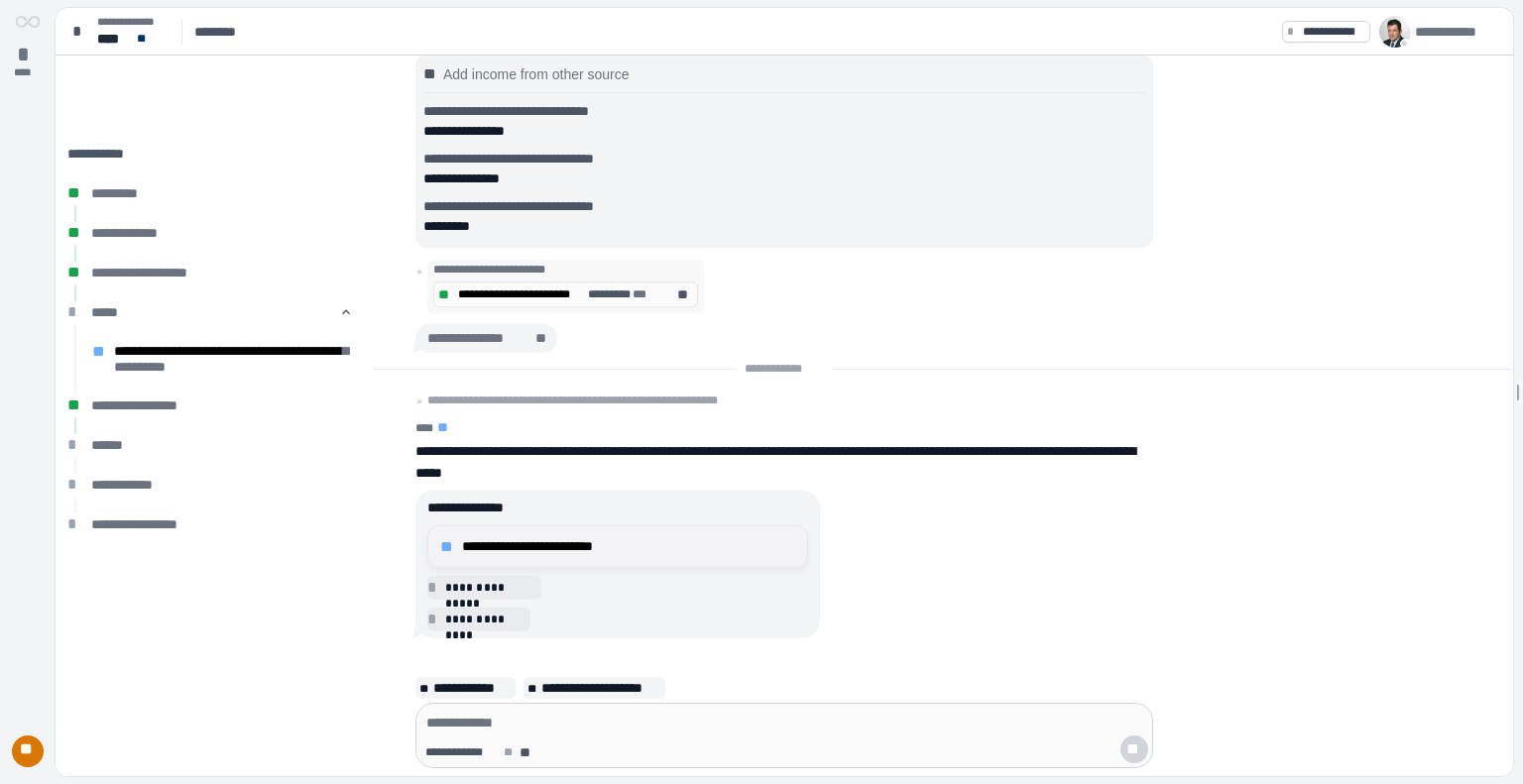 click on "**********" at bounding box center (618, 546) 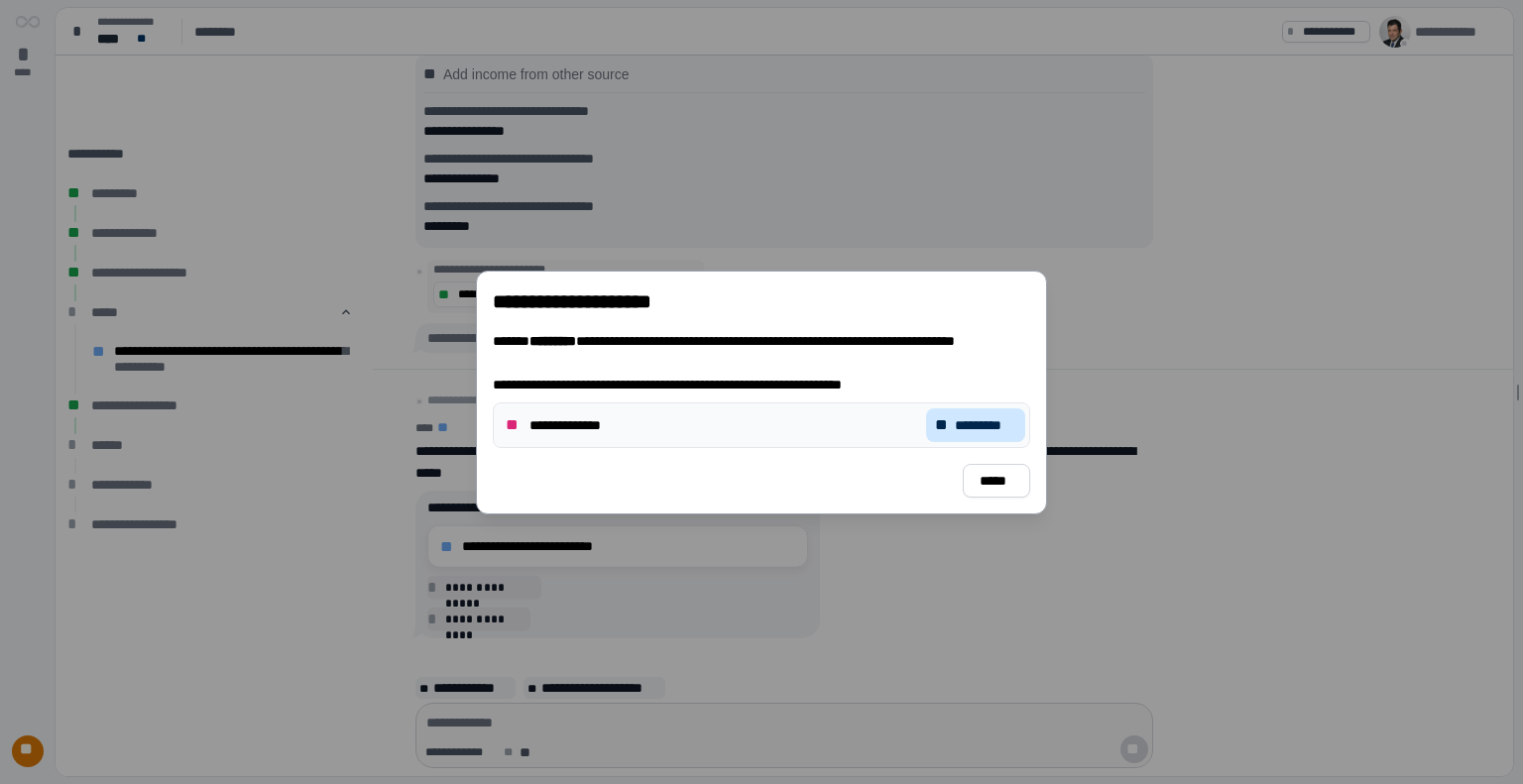 click on "*********" at bounding box center (986, 425) 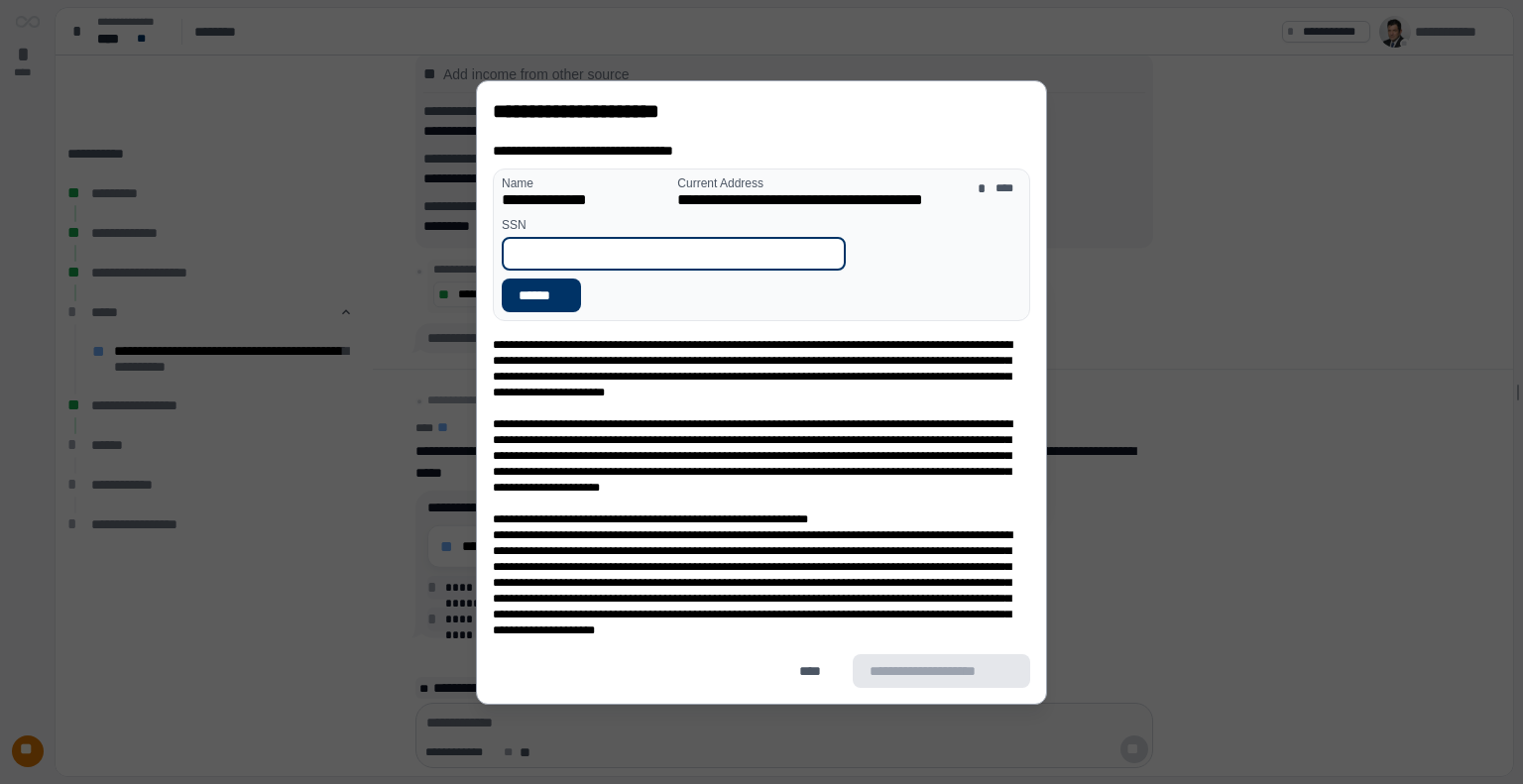 click at bounding box center (673, 254) 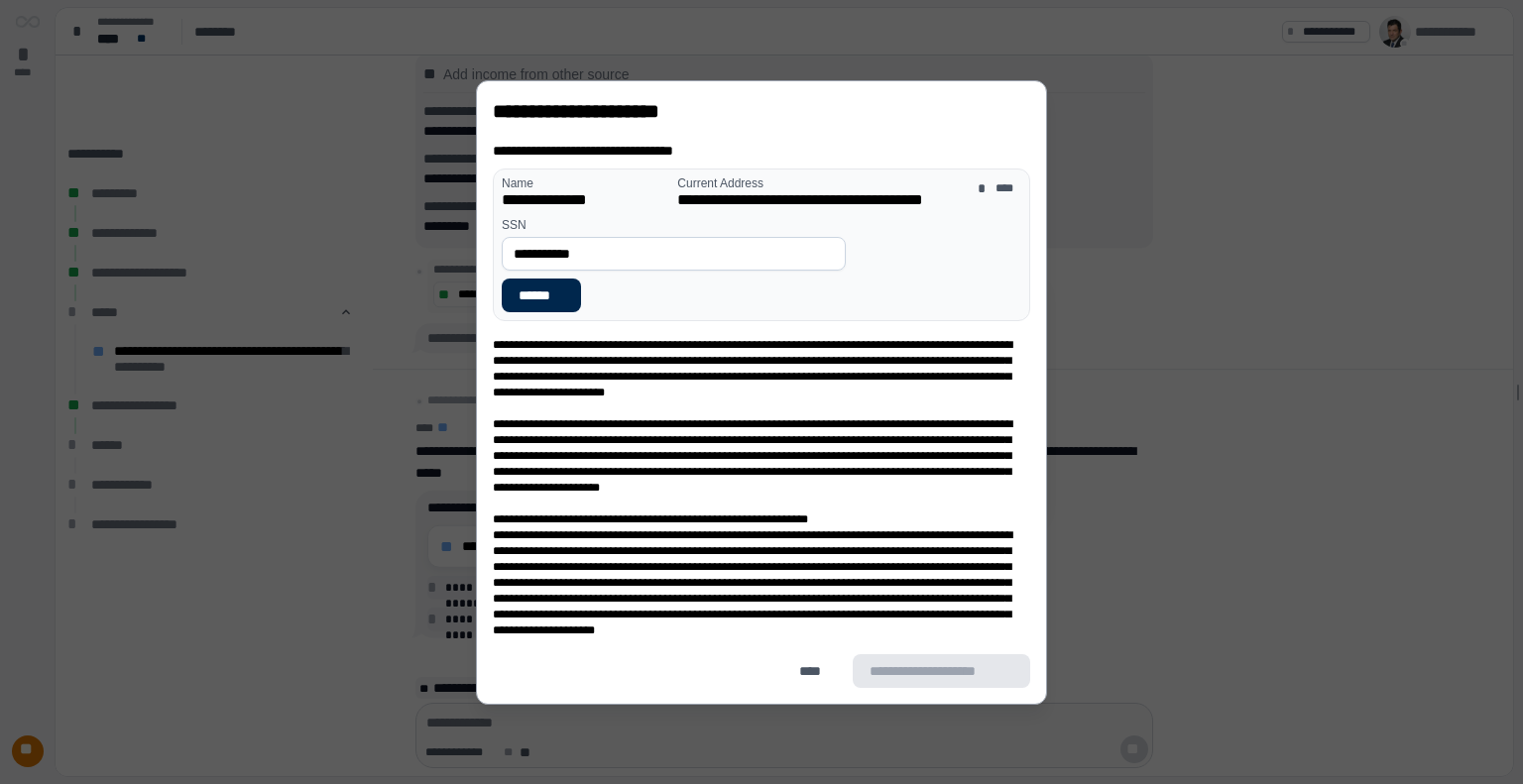 type on "**********" 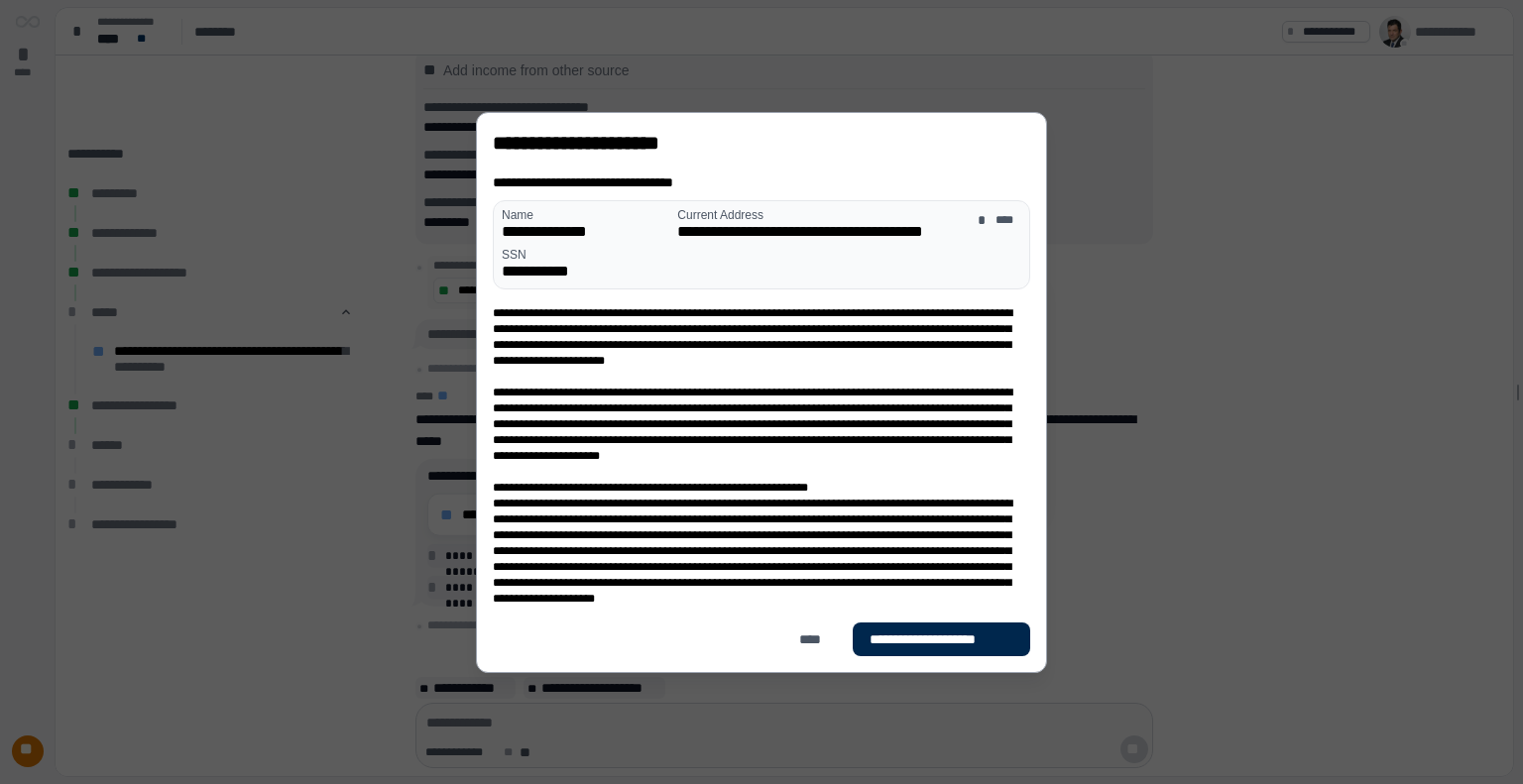 click on "**********" at bounding box center [941, 639] 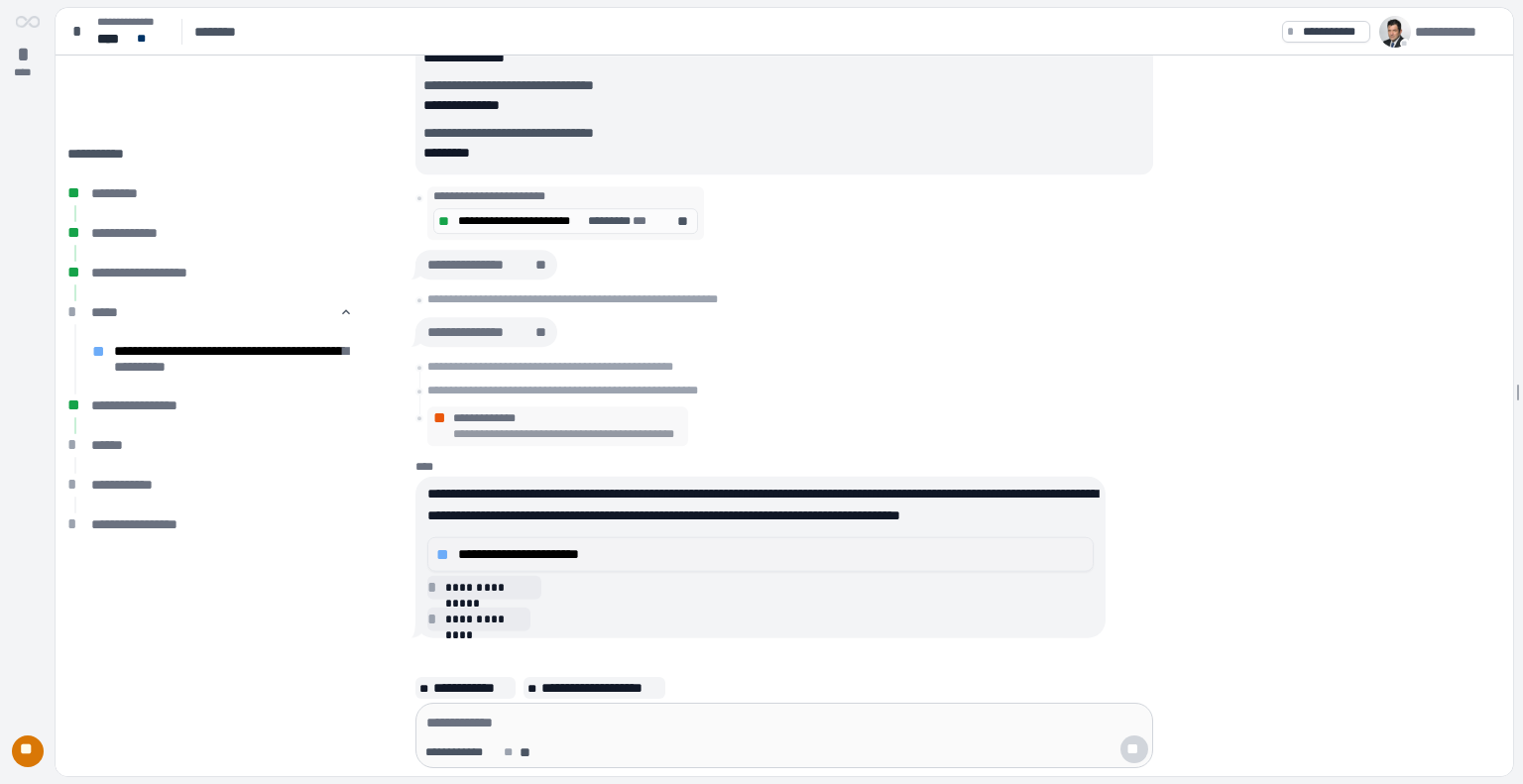 click on "**********" at bounding box center (771, 554) 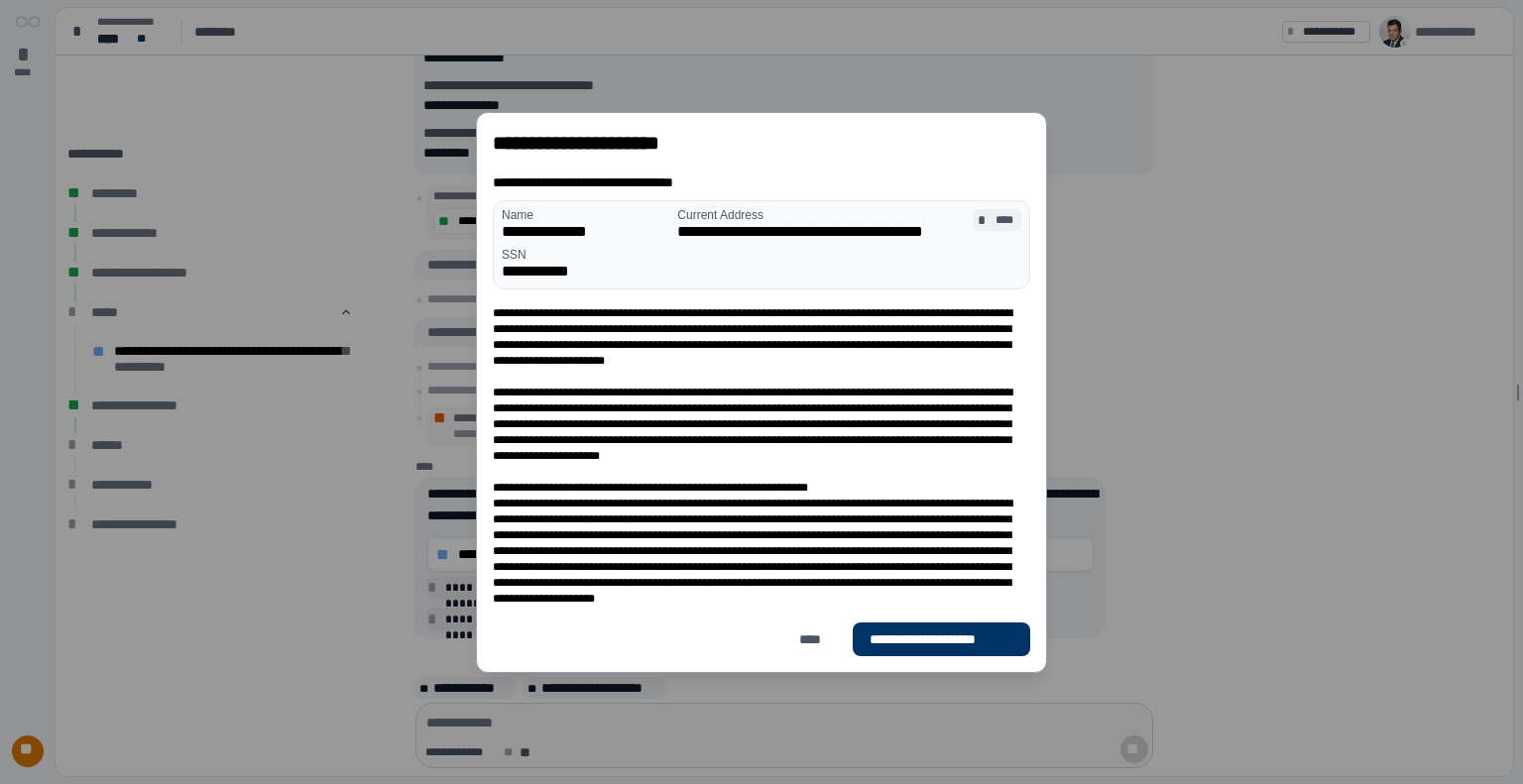 click on "****" at bounding box center [1005, 220] 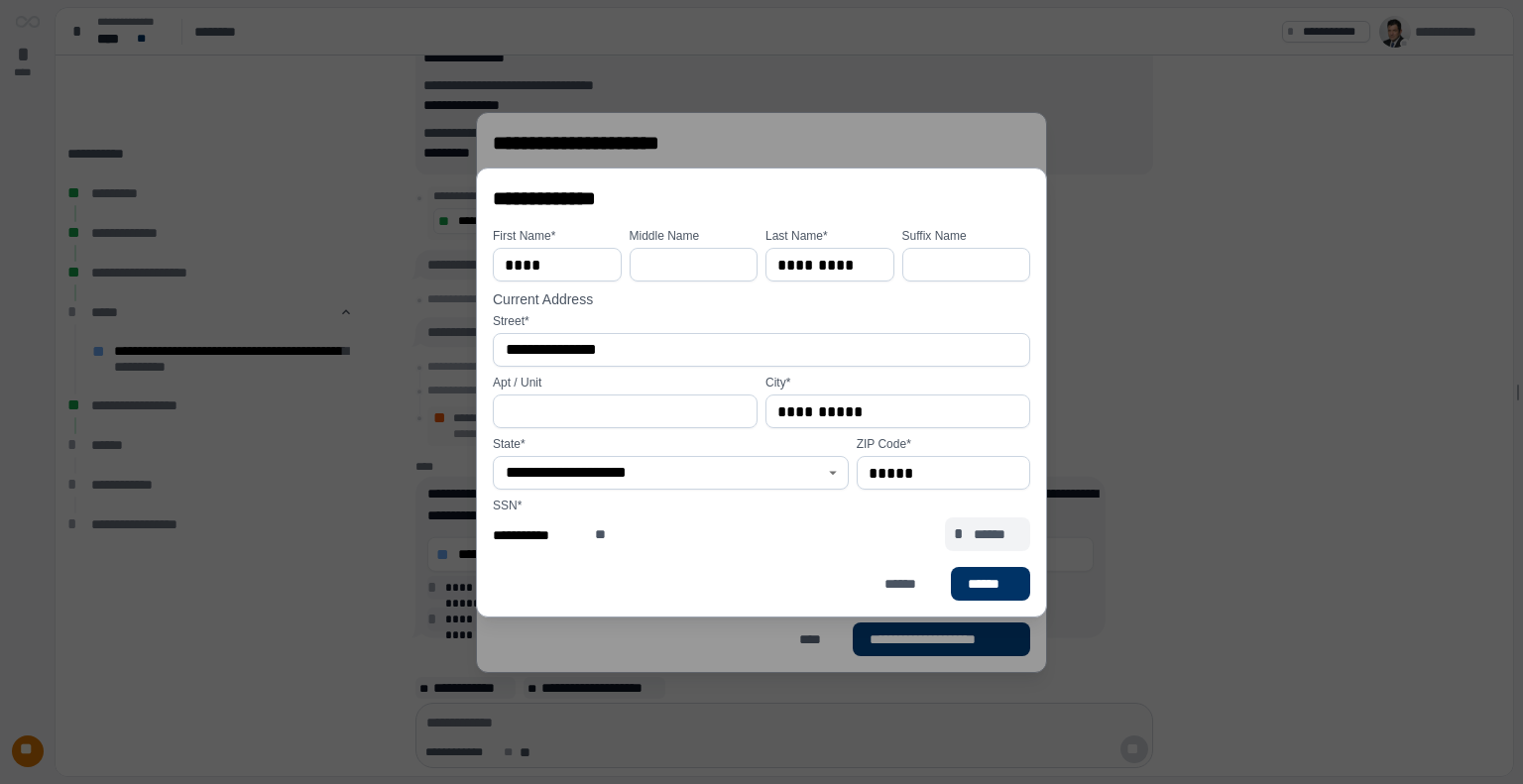 click on "* ******" at bounding box center [988, 534] 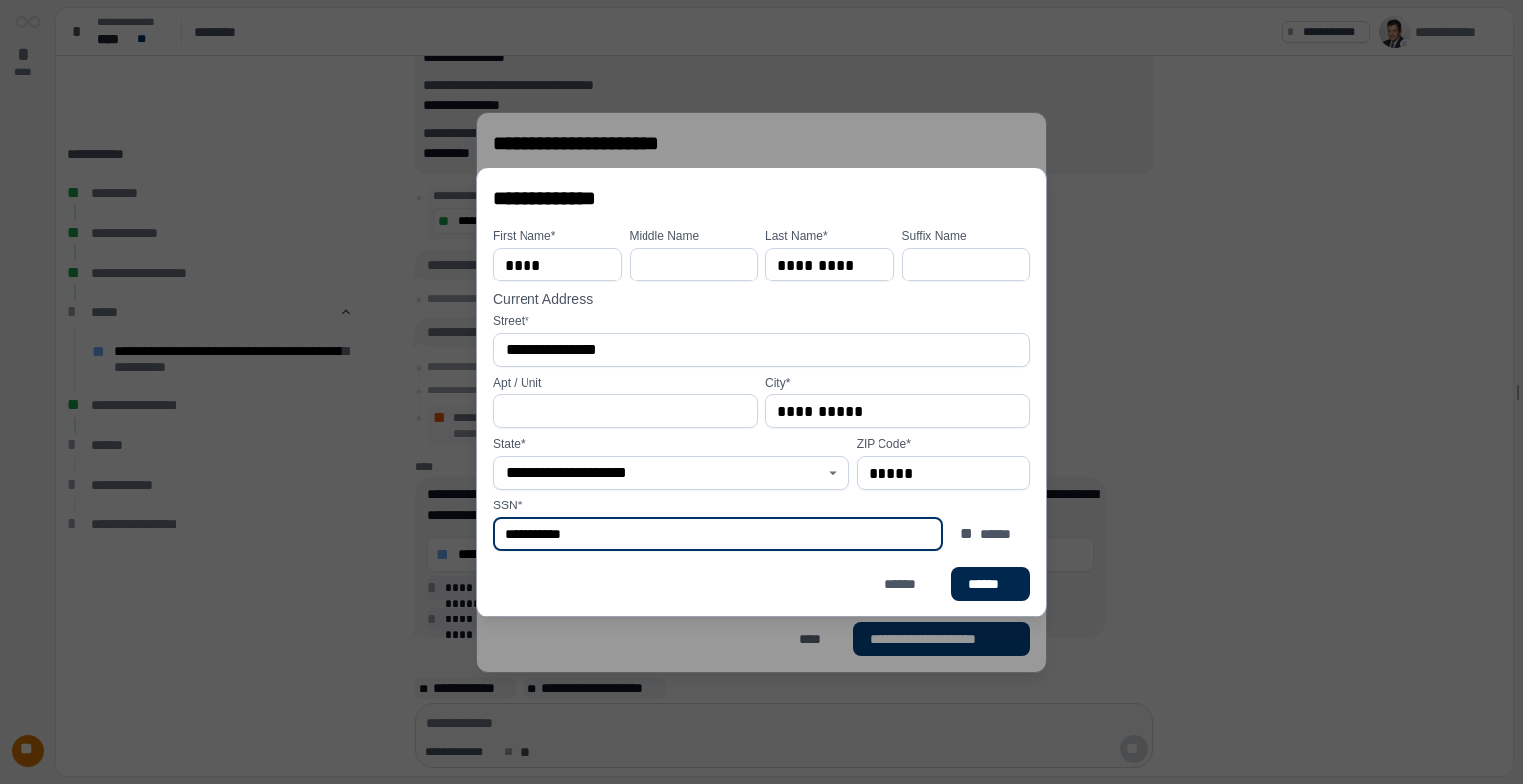 type on "**********" 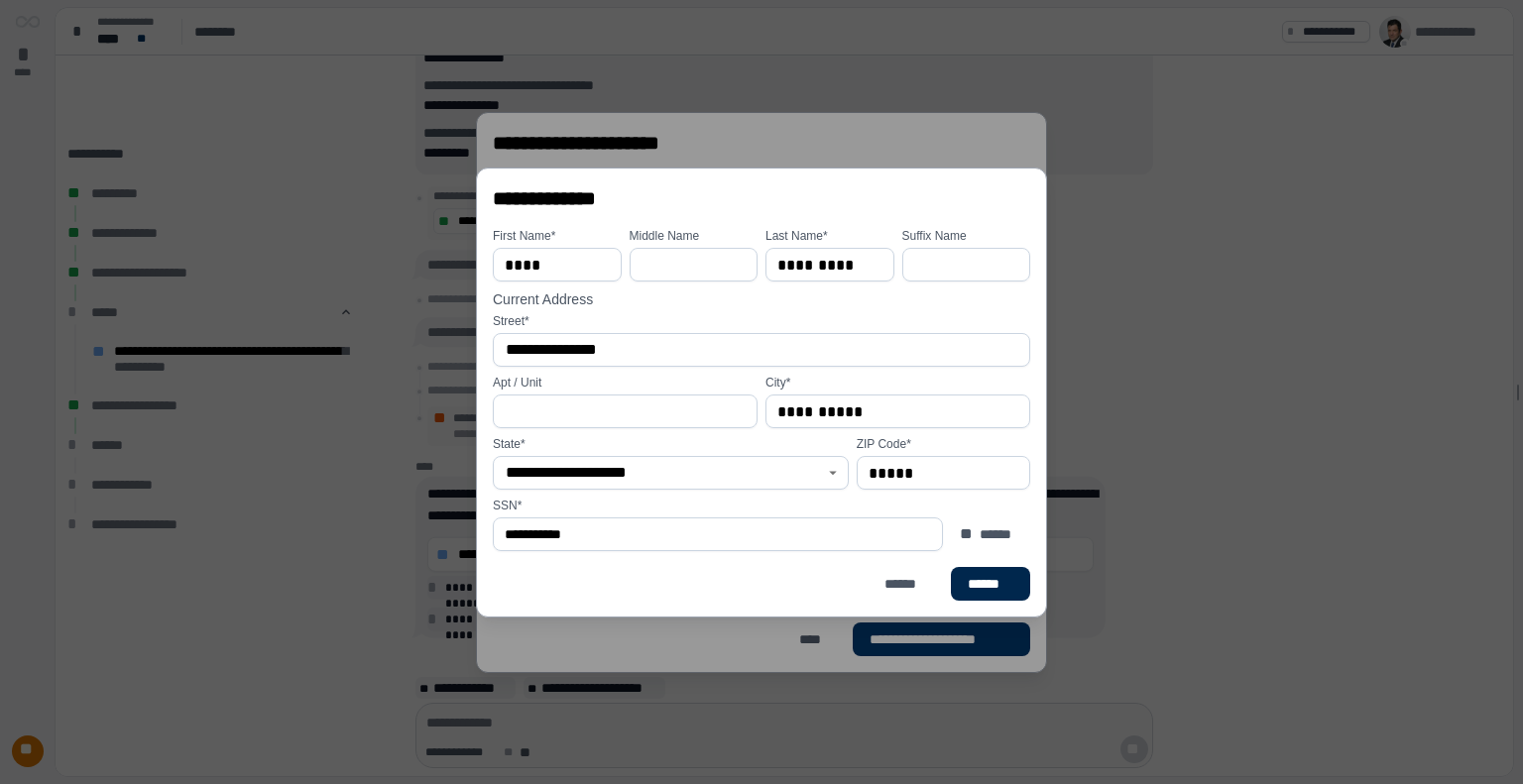 click on "******" at bounding box center [991, 584] 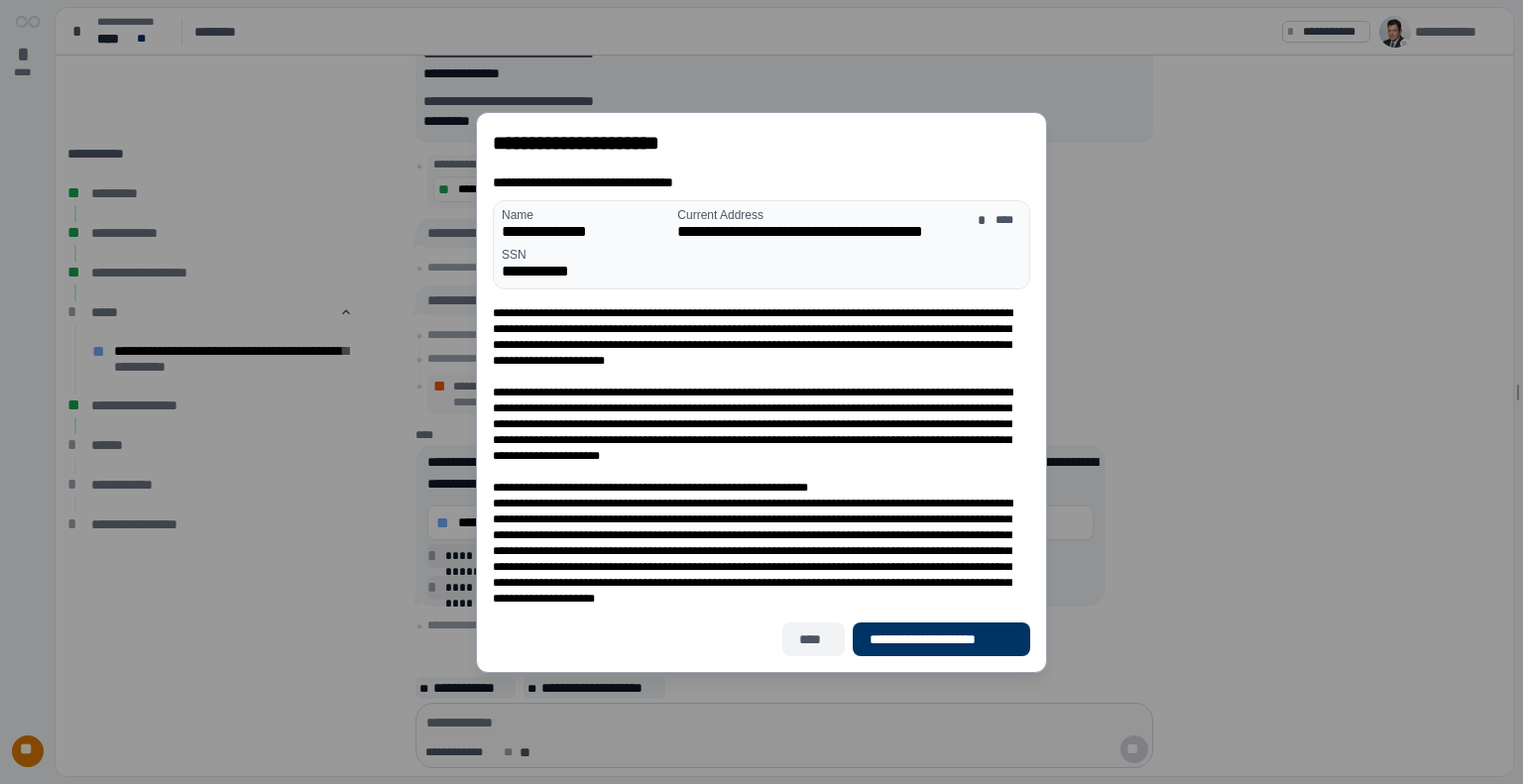 click on "****" at bounding box center [814, 639] 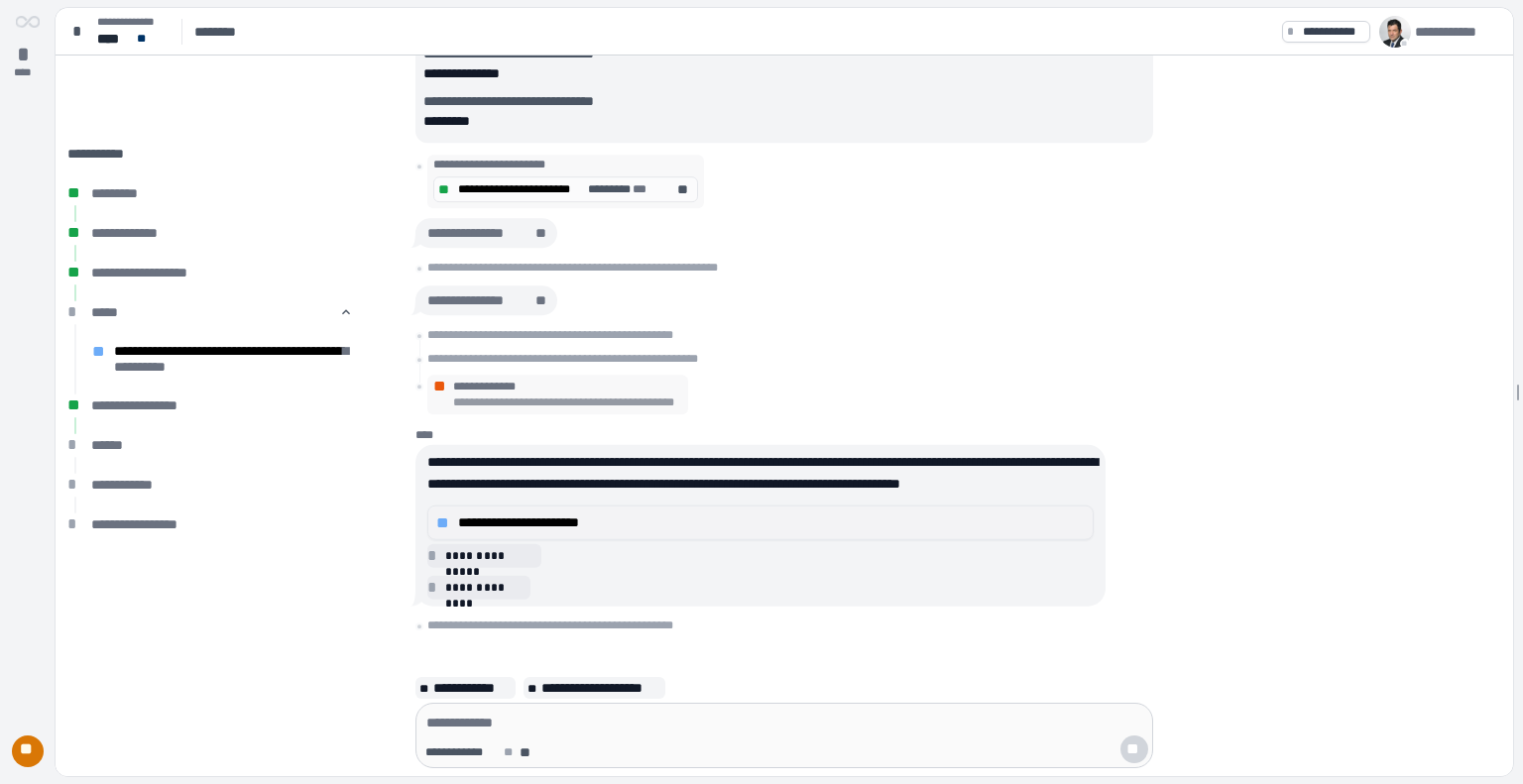 click on "**********" at bounding box center (771, 522) 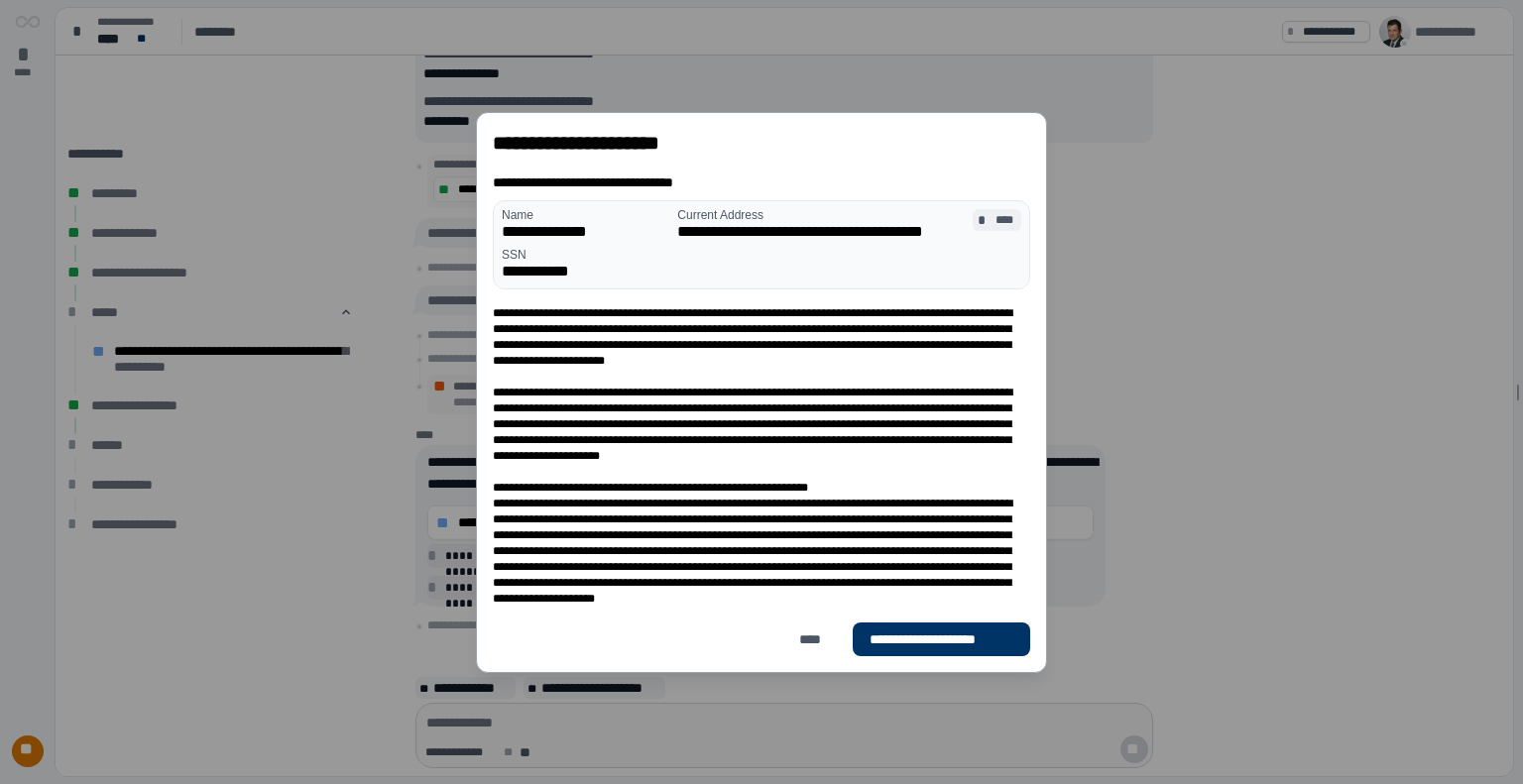 click on "****" at bounding box center [1005, 220] 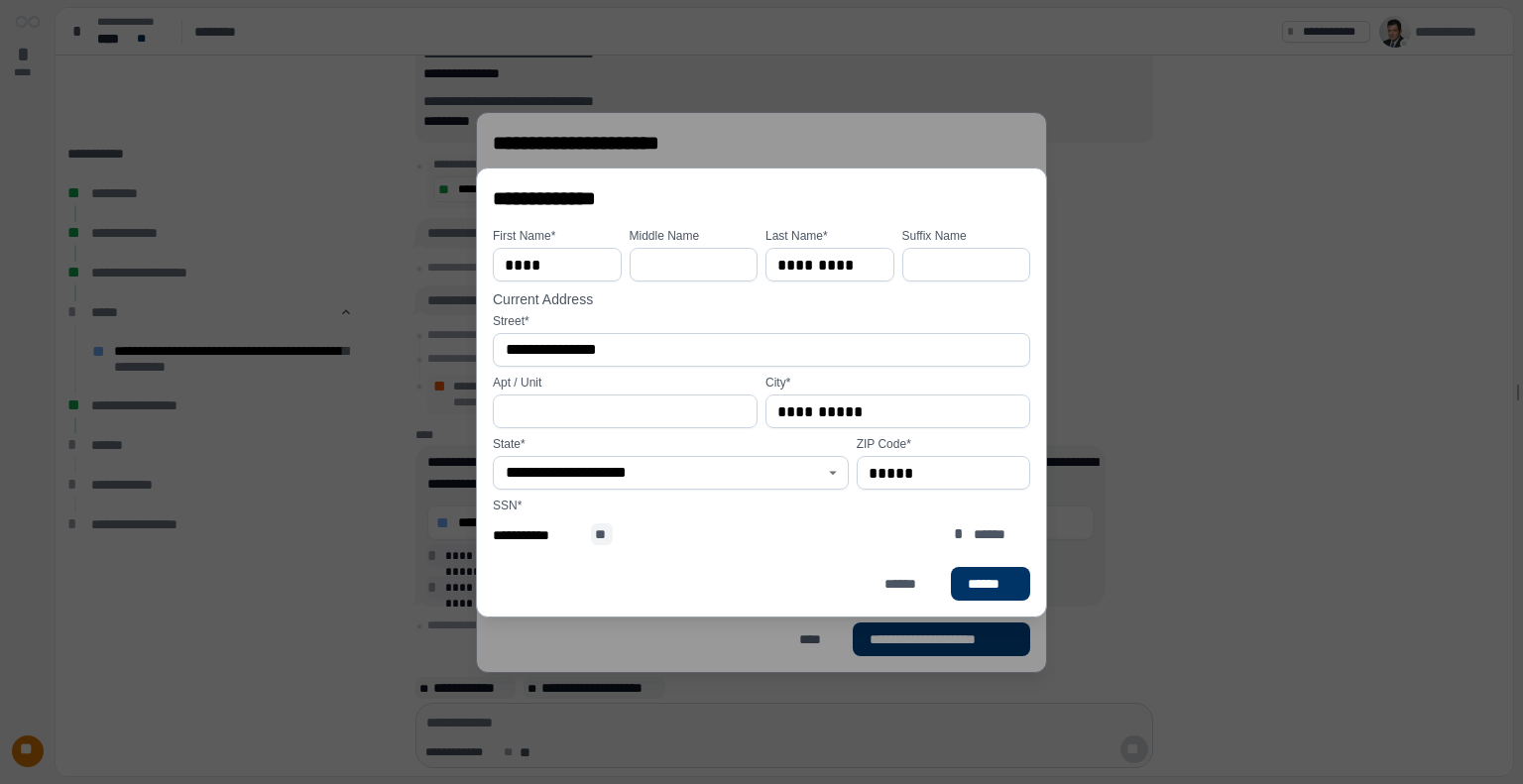 click on "**" at bounding box center (602, 534) 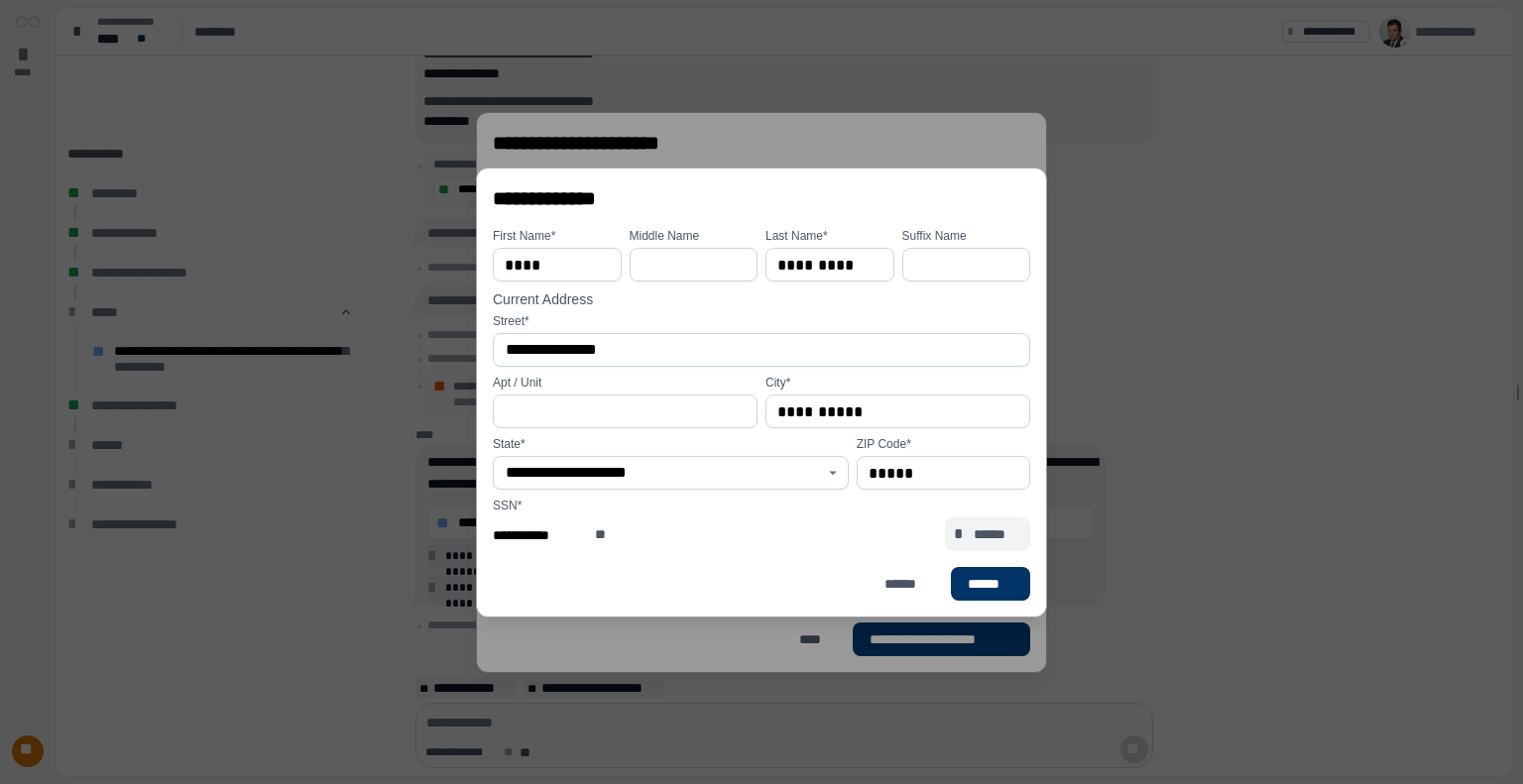 click on "******" at bounding box center (997, 534) 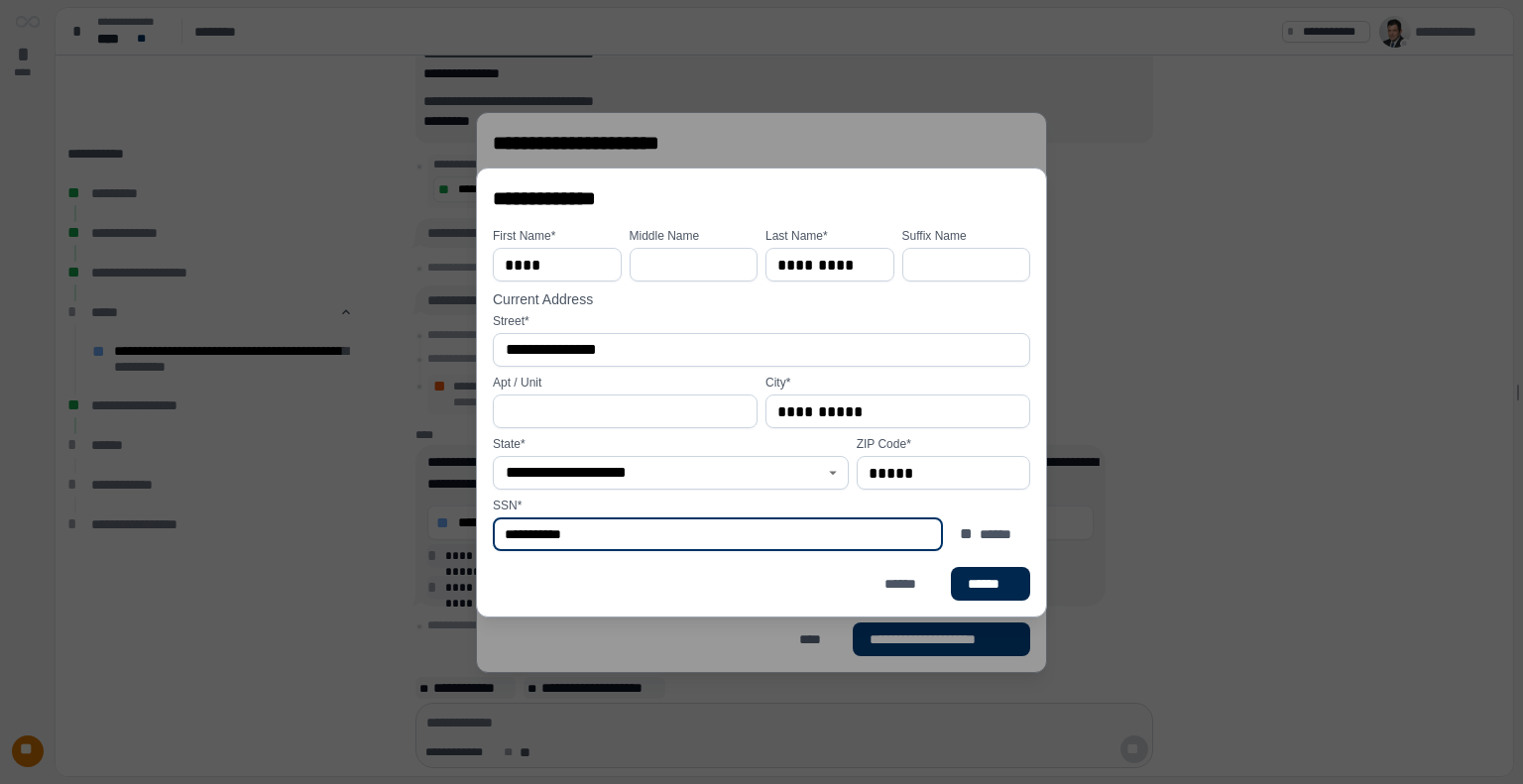 type on "**********" 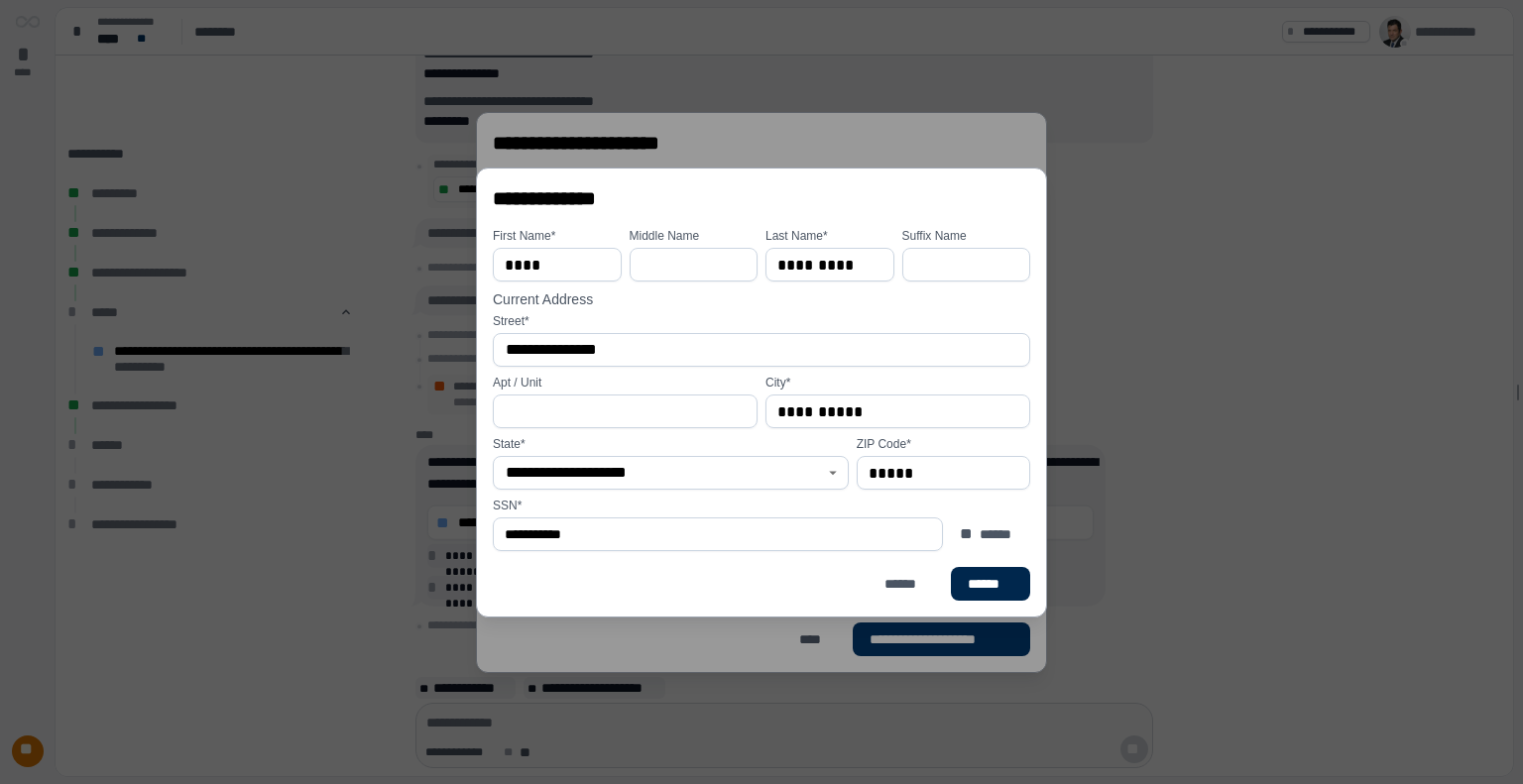click on "******" at bounding box center [991, 584] 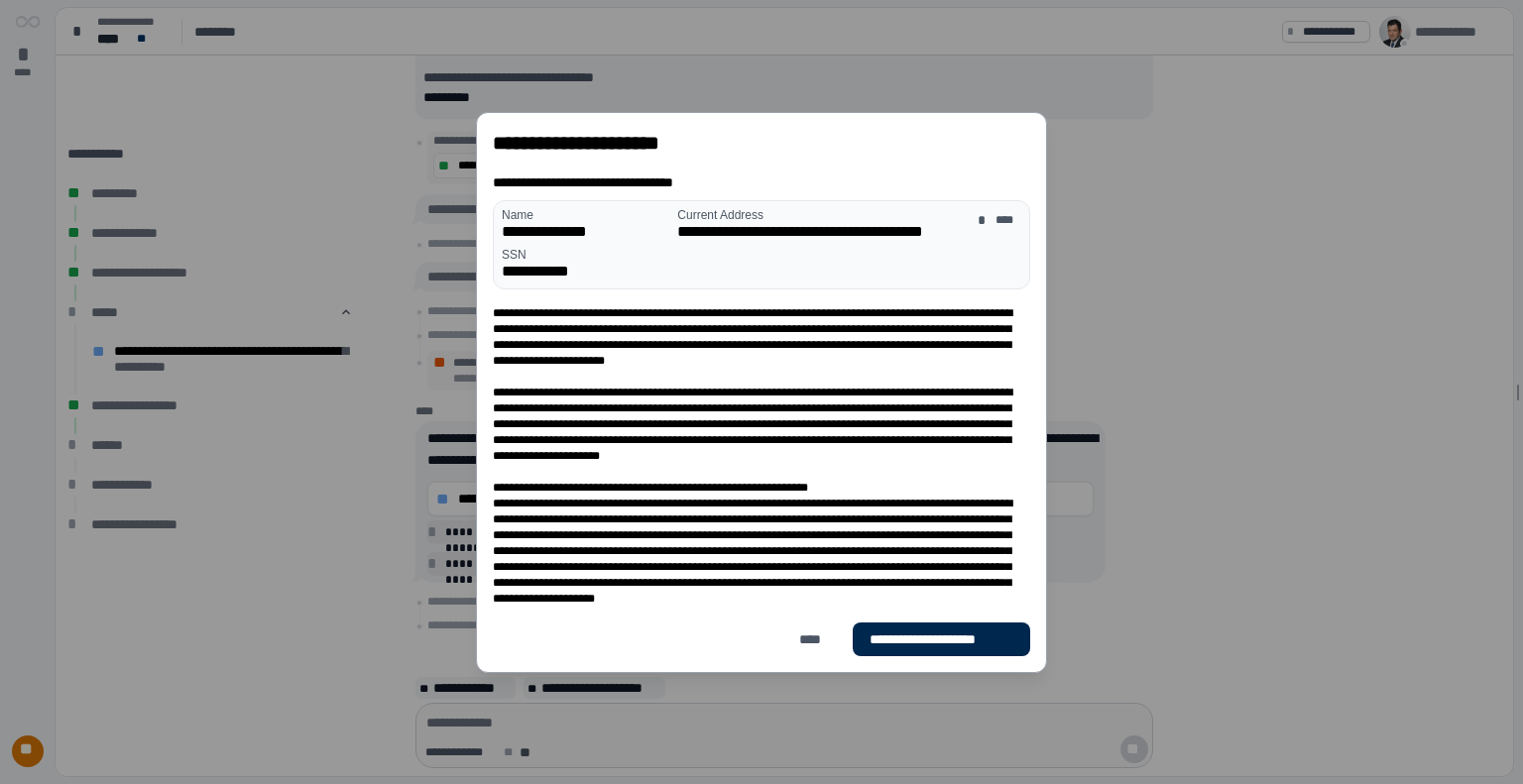 click on "**********" at bounding box center (941, 639) 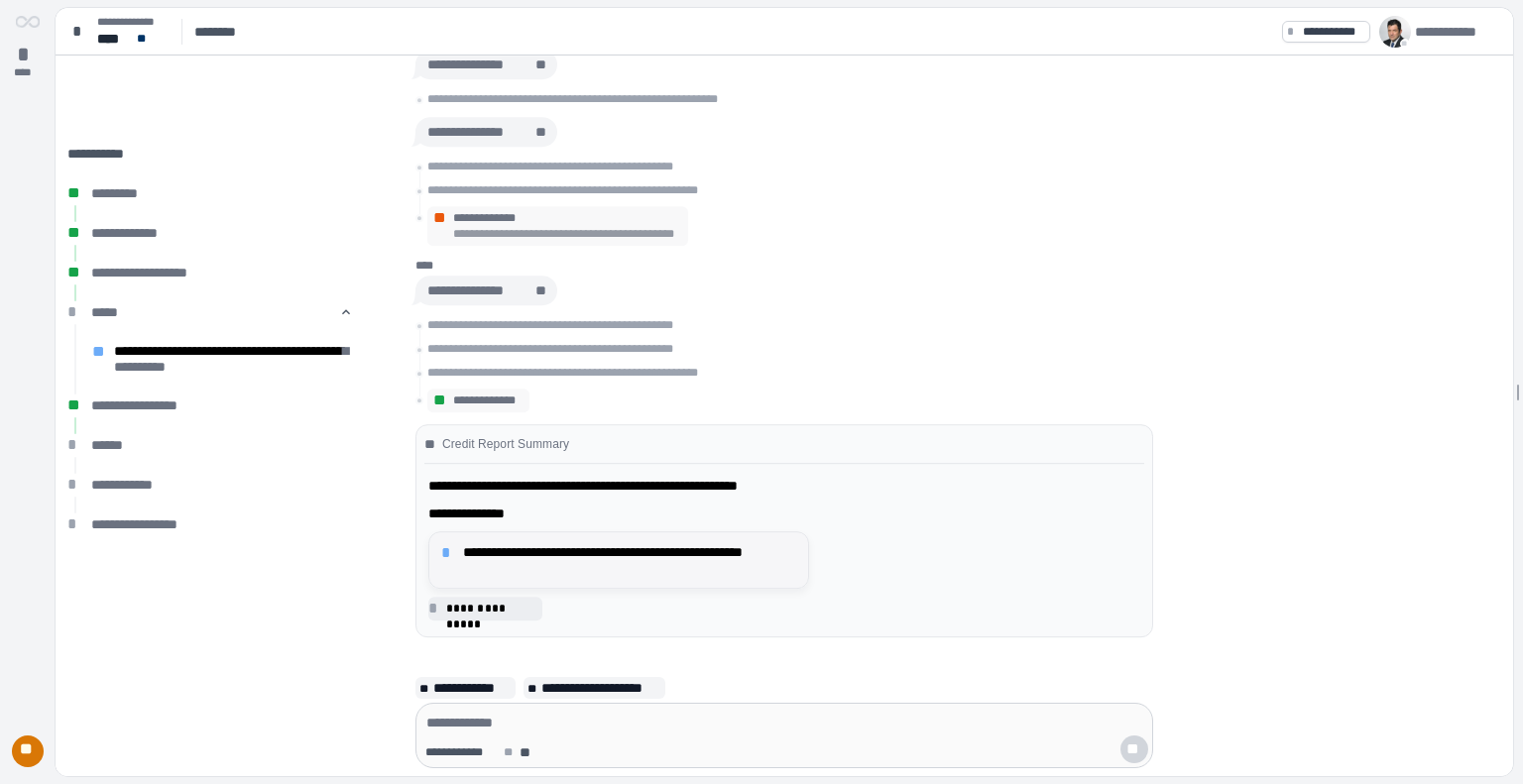 click on "**********" at bounding box center (630, 560) 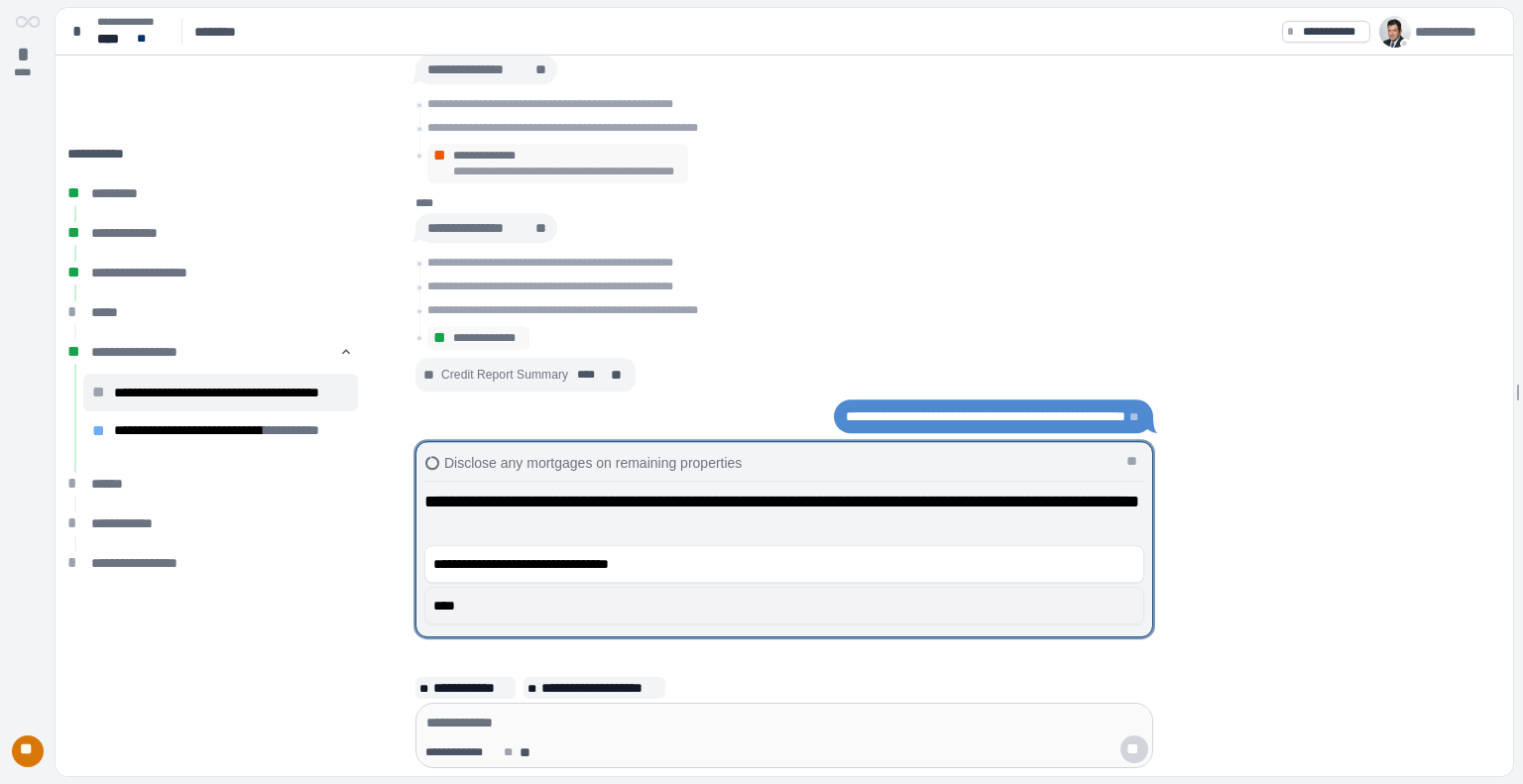 click on "****" at bounding box center [784, 606] 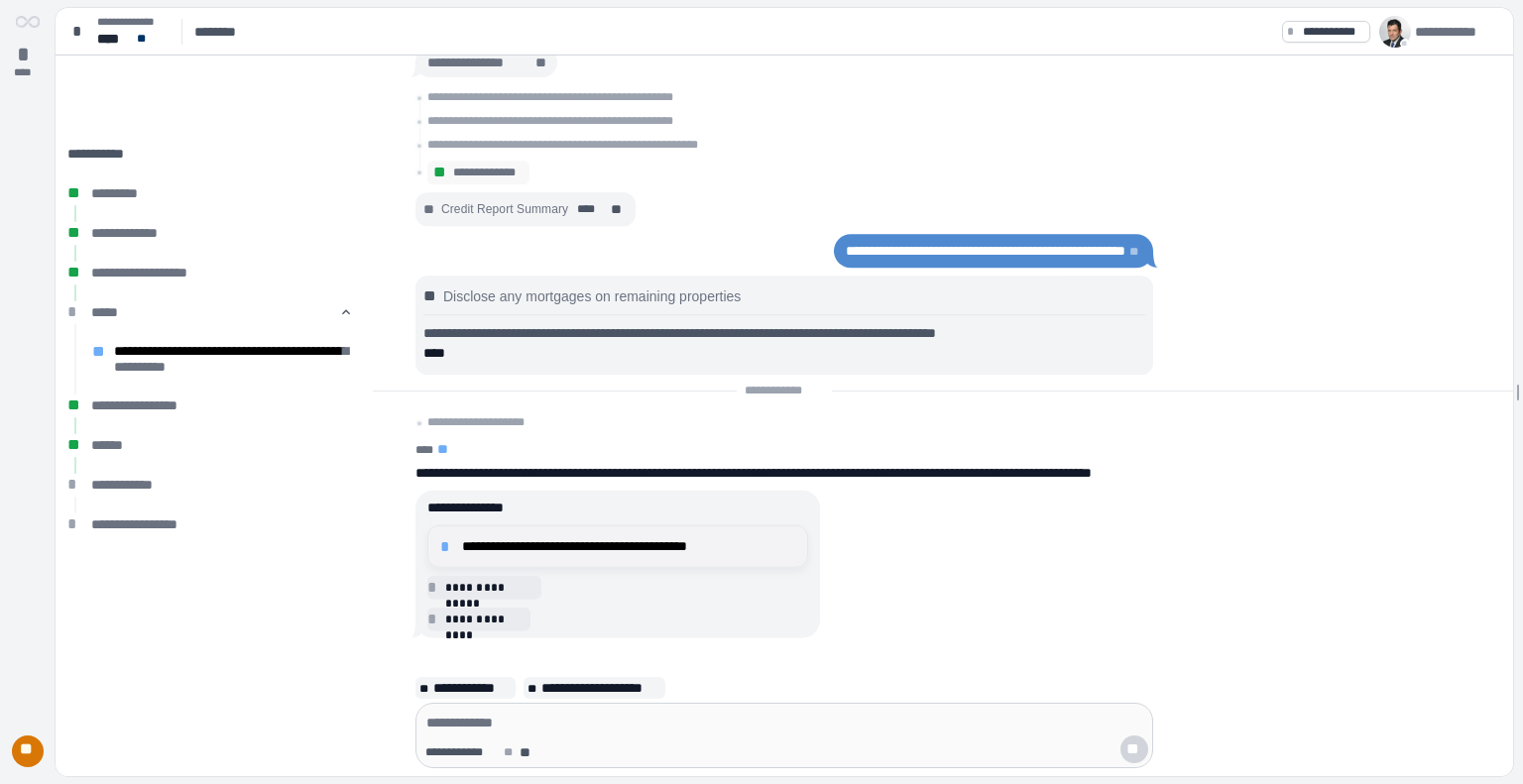 click on "**********" at bounding box center [618, 546] 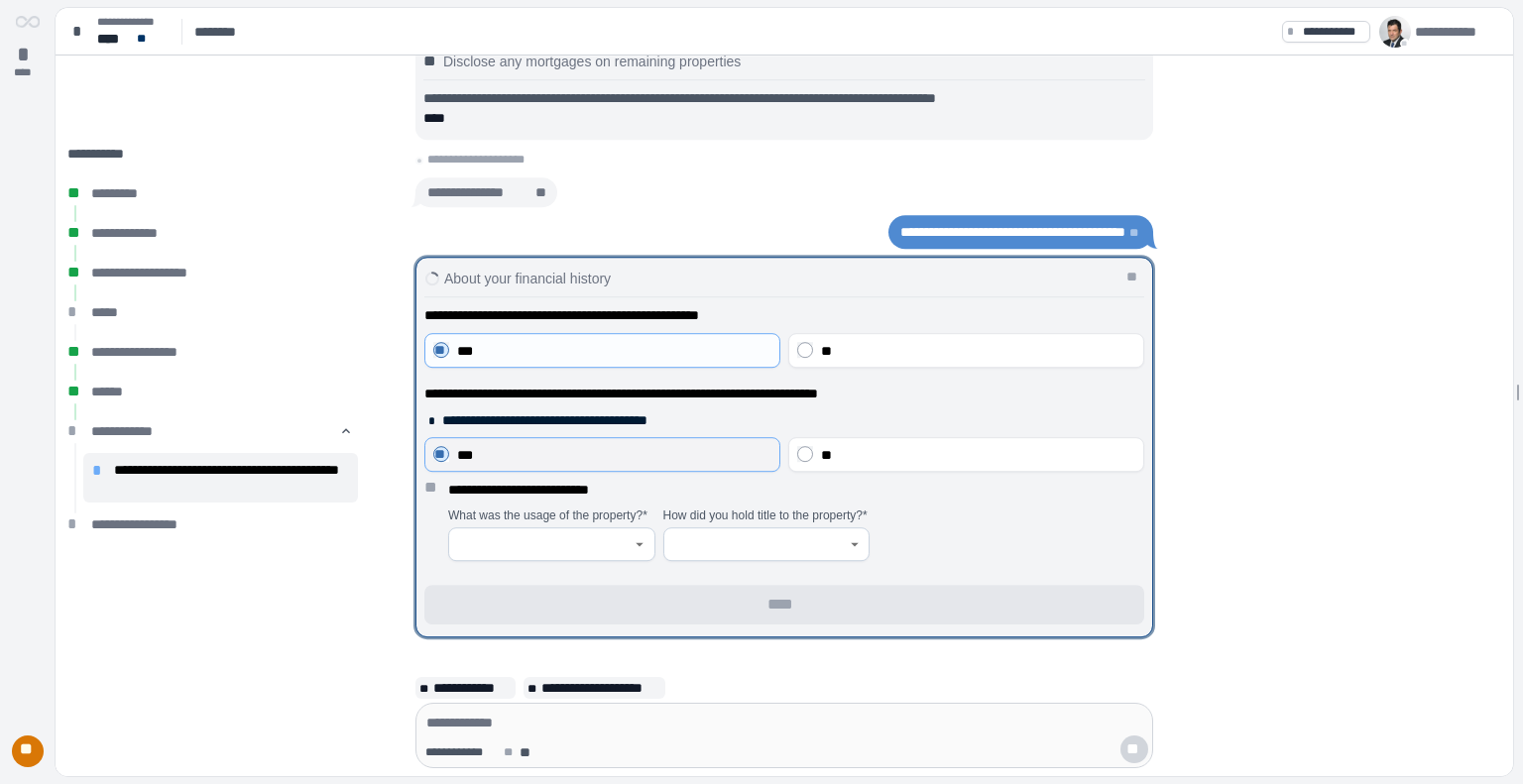 click on "***" at bounding box center [614, 455] 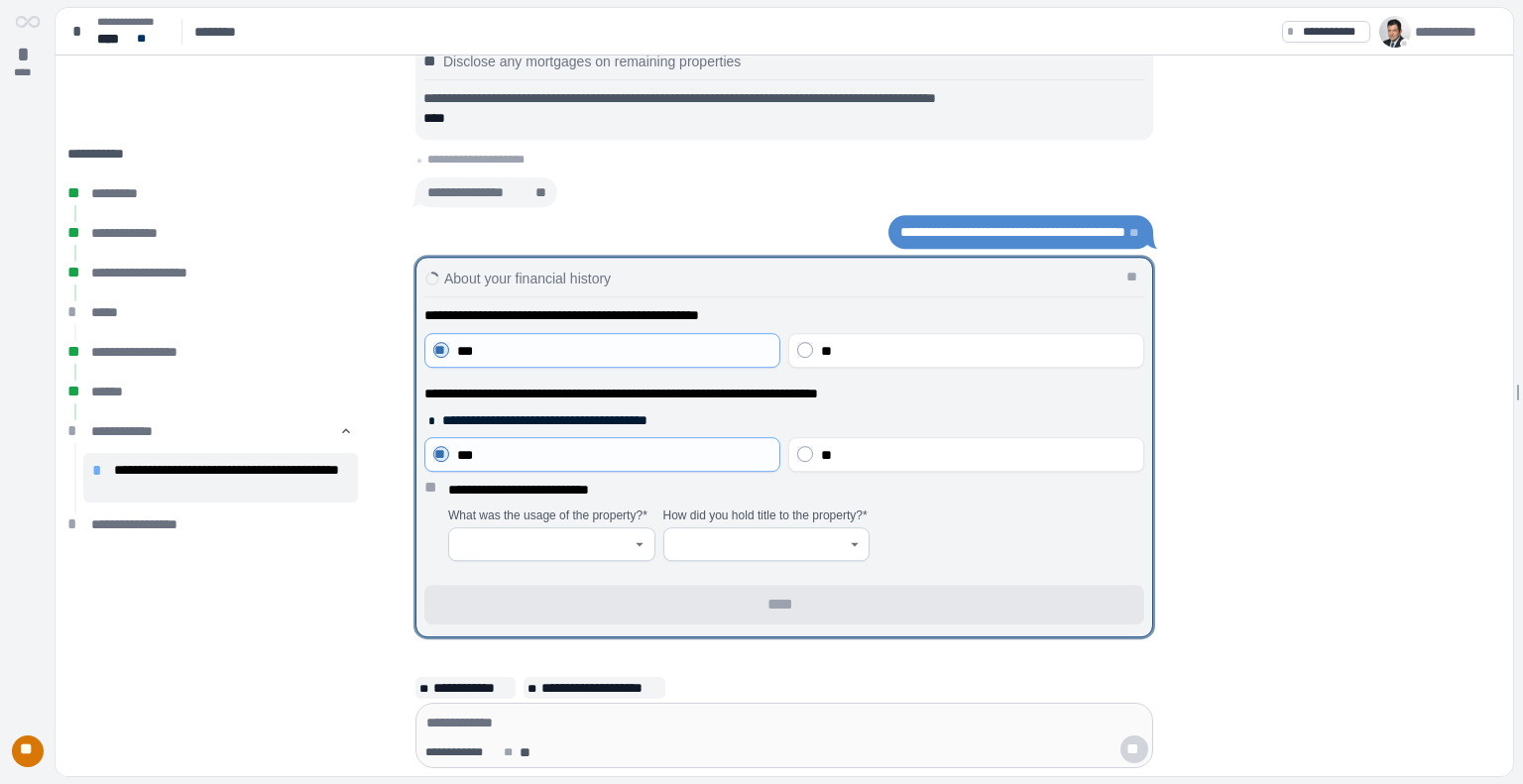 click 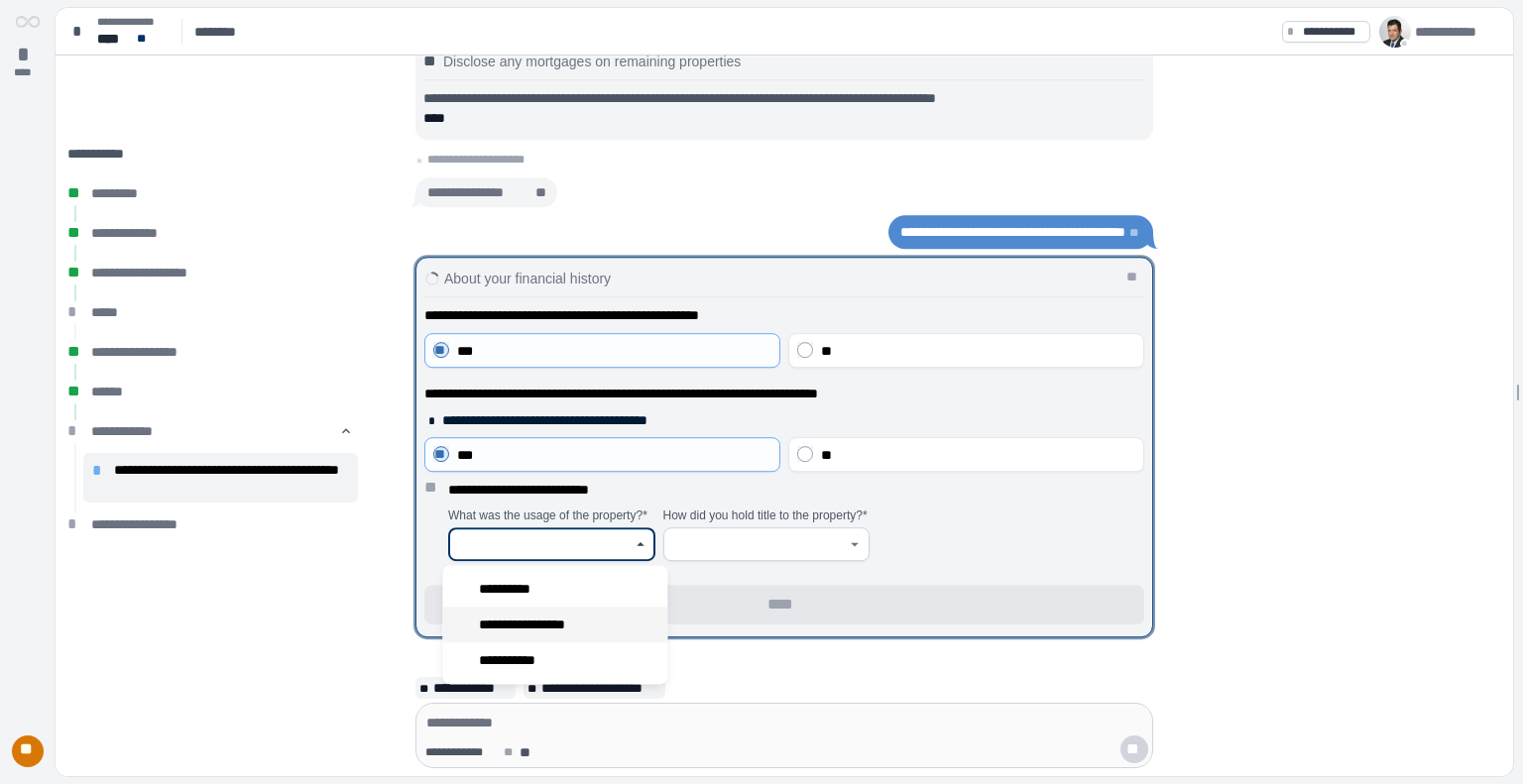 click on "**********" at bounding box center (554, 624) 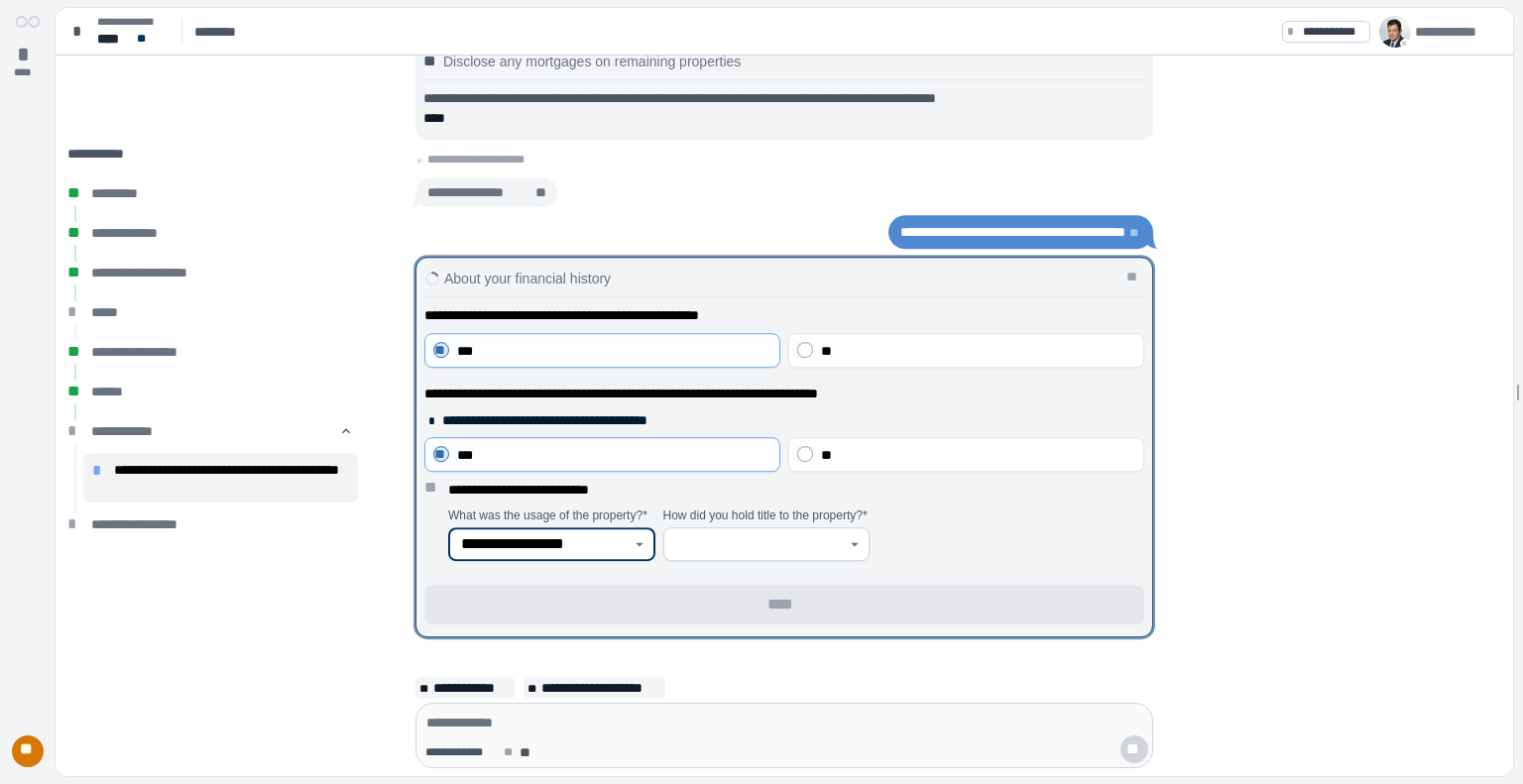 click 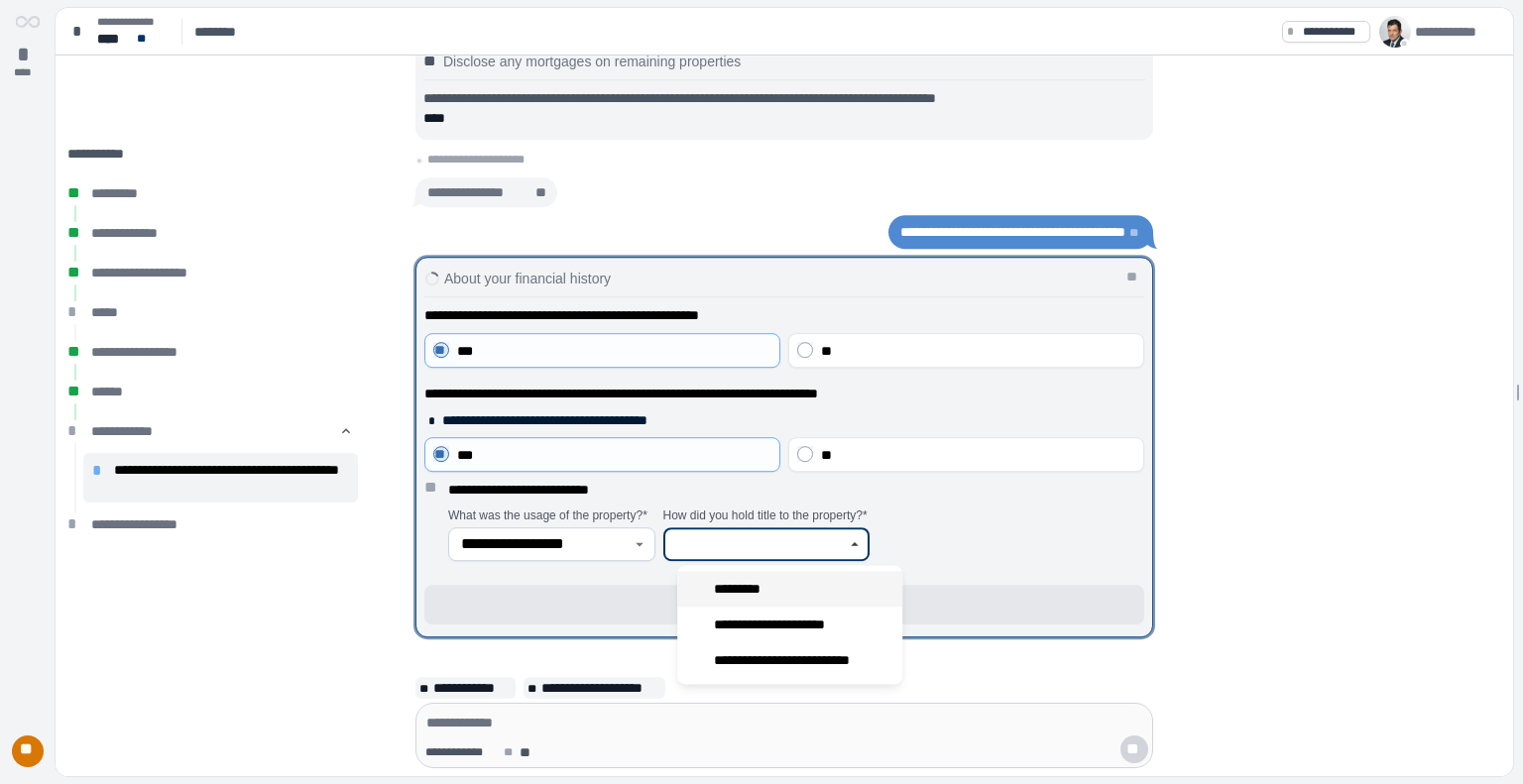 click on "*********" at bounding box center [789, 589] 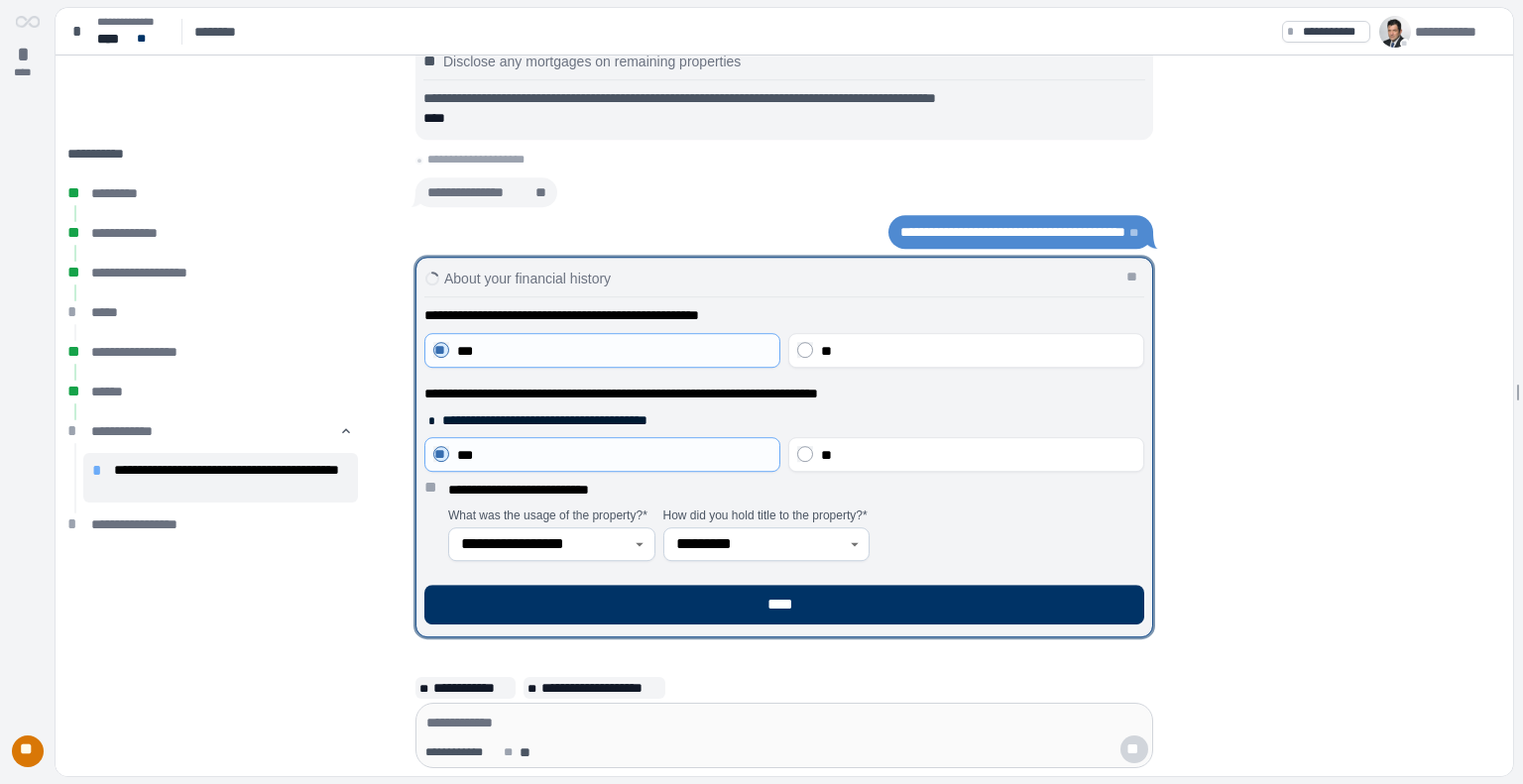 click on "****" at bounding box center (784, 605) 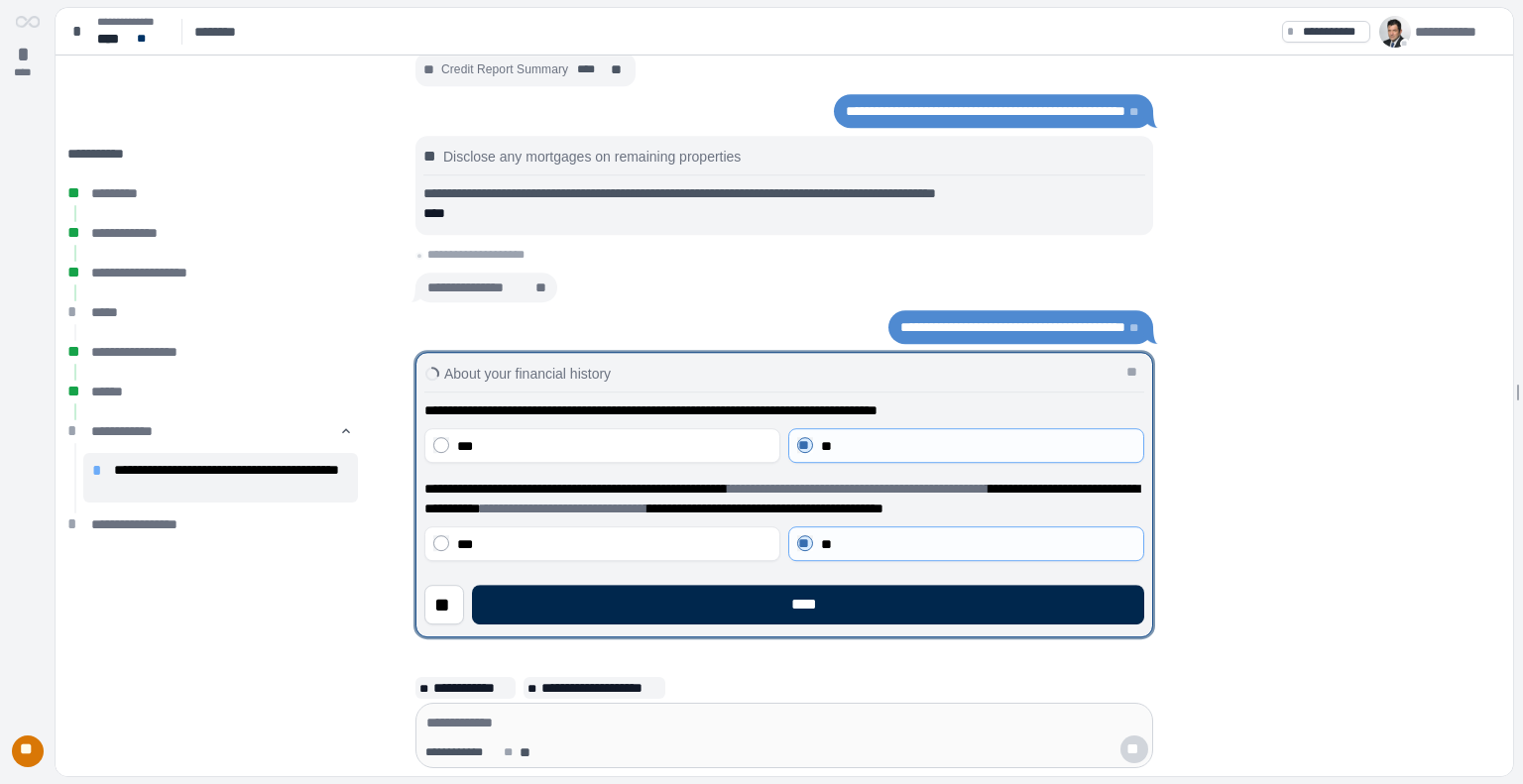 click on "****" at bounding box center (808, 605) 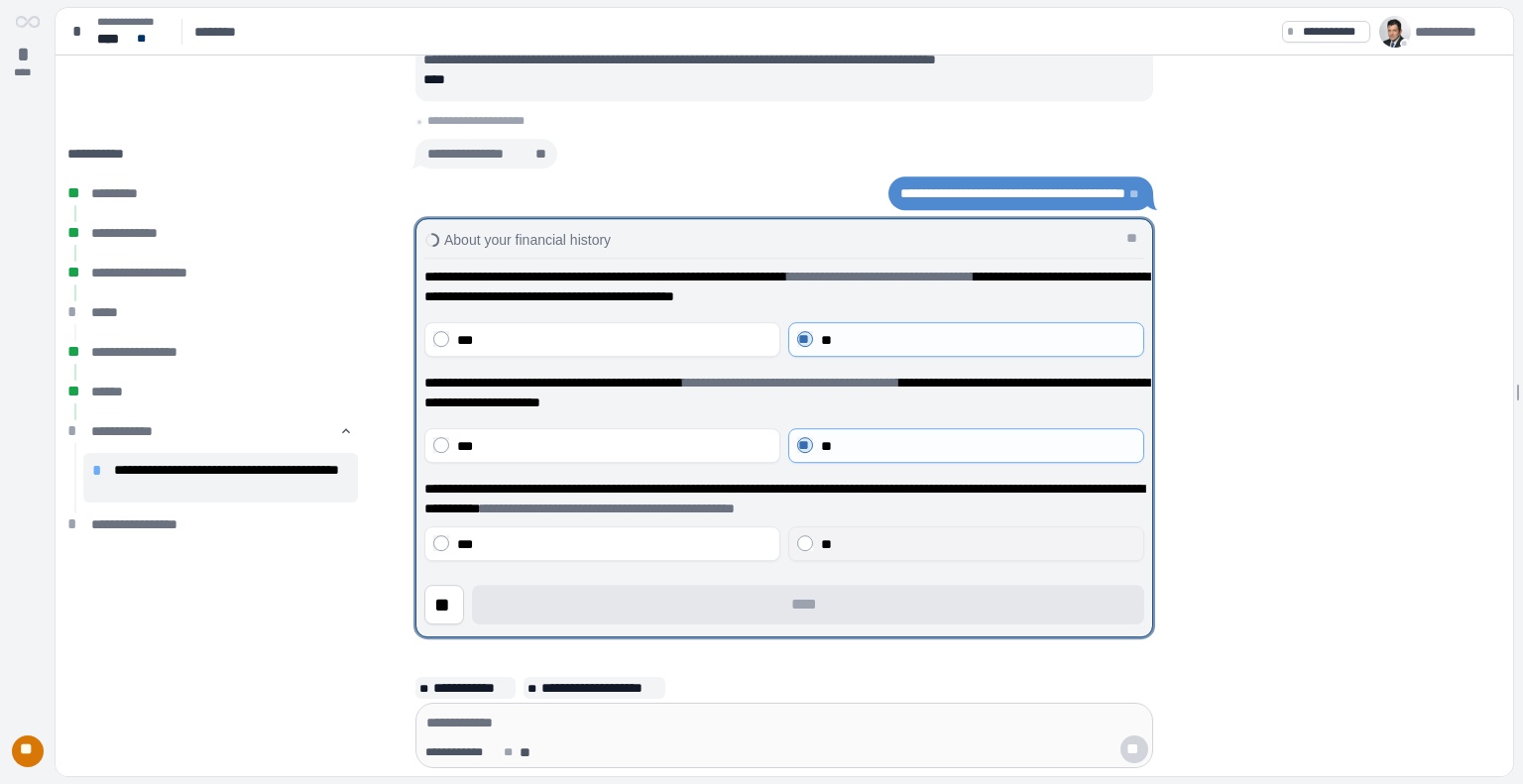 click on "**" at bounding box center [966, 543] 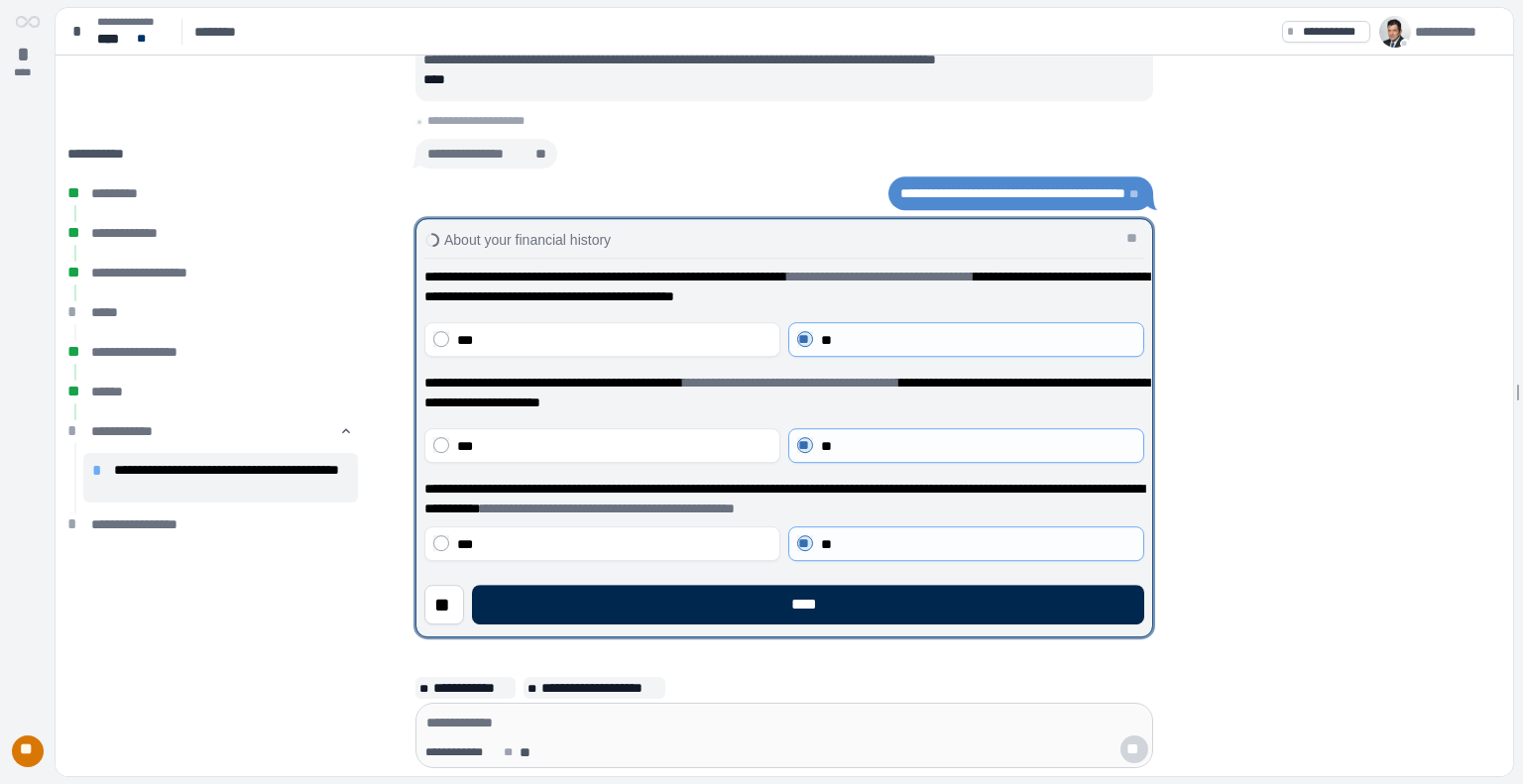 click on "****" at bounding box center (808, 605) 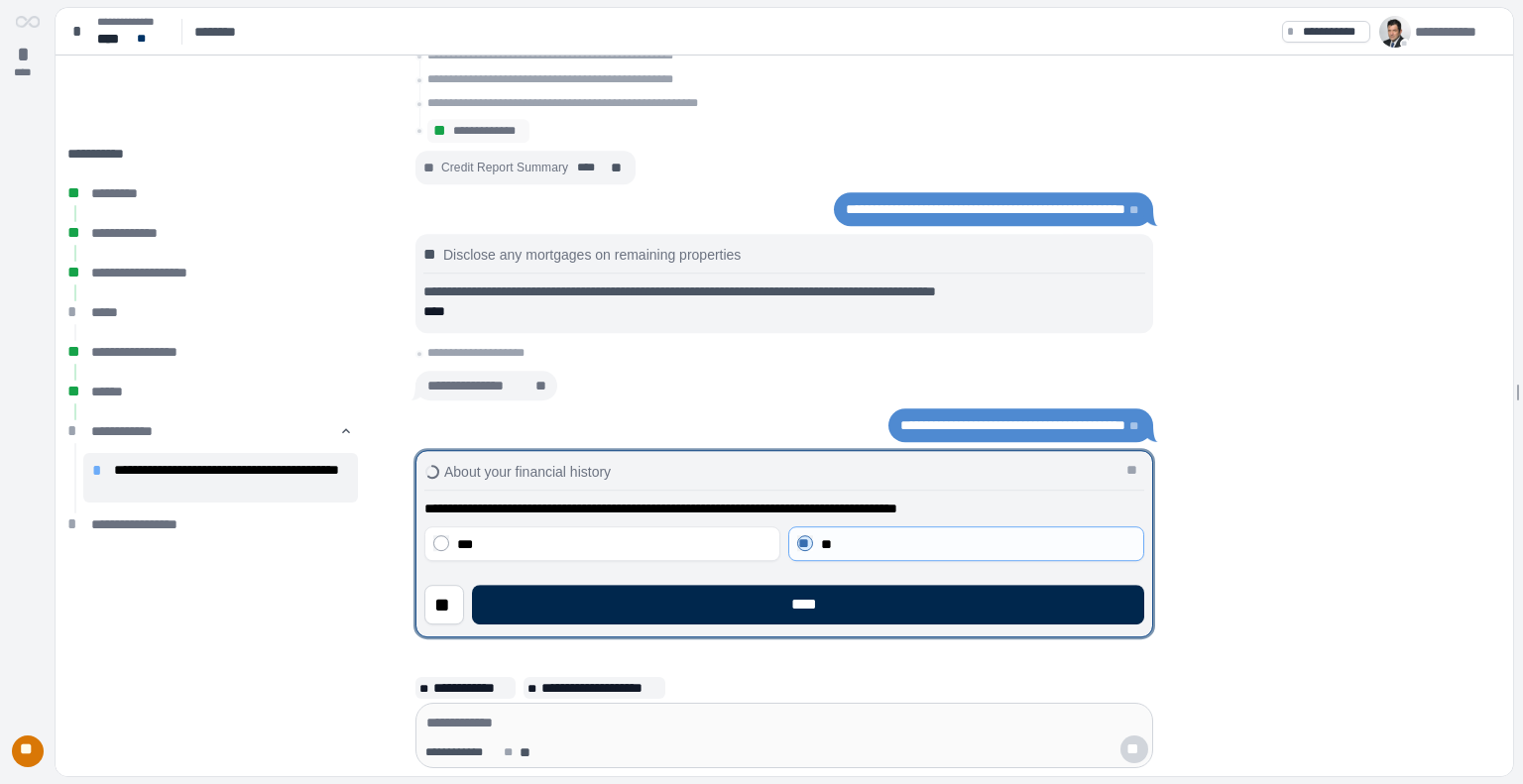 click on "****" at bounding box center [808, 605] 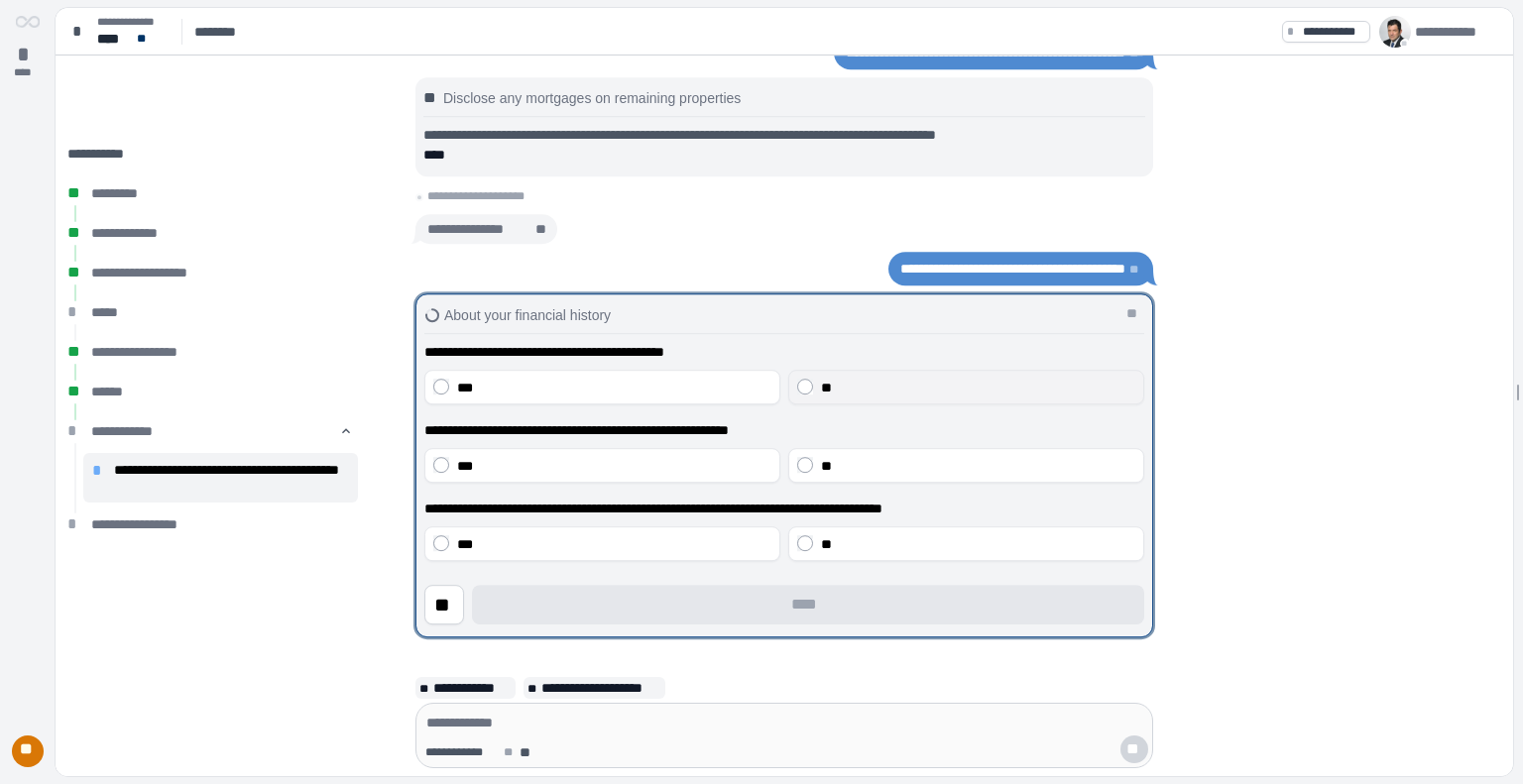 click on "**" at bounding box center [966, 387] 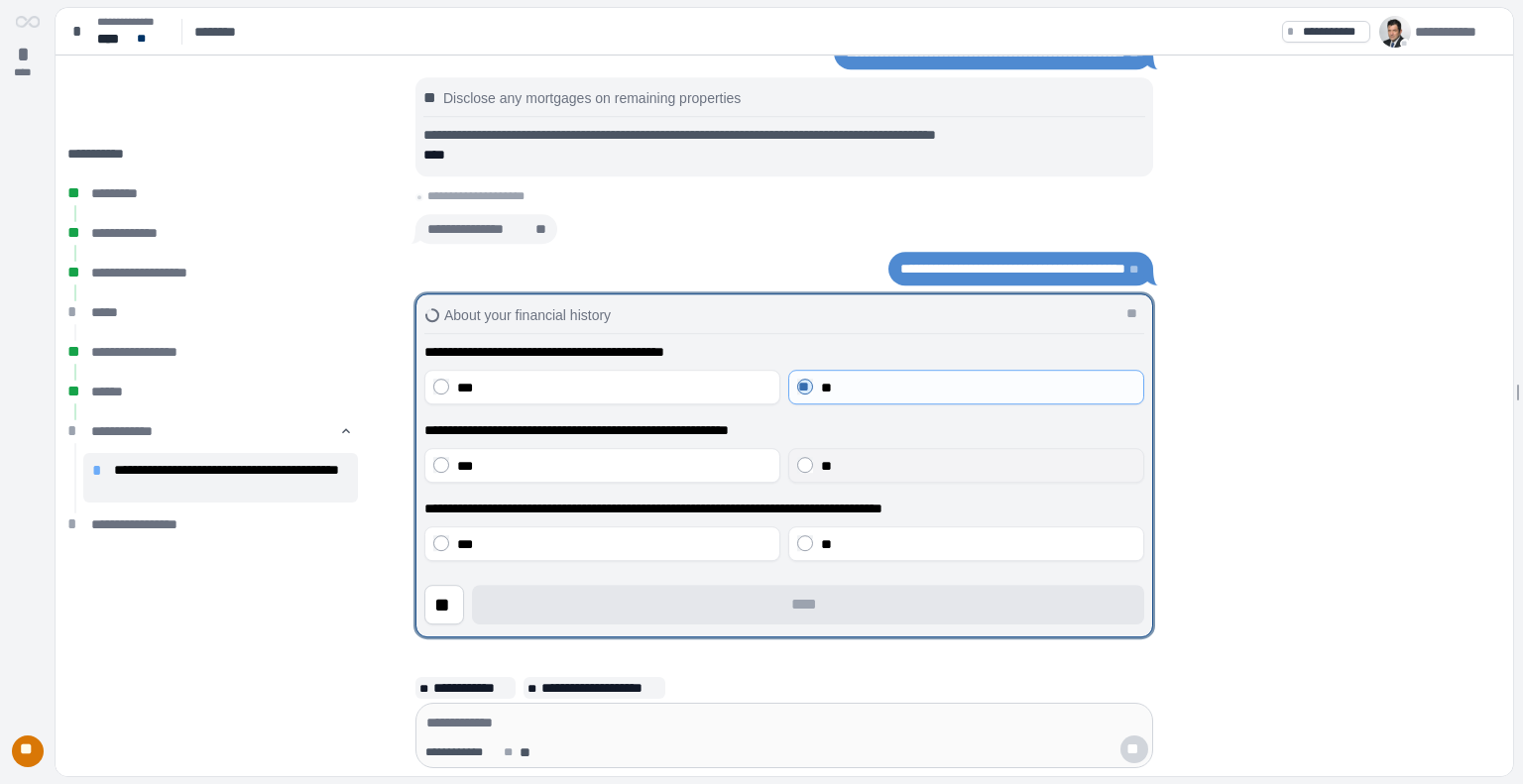click on "**" at bounding box center [966, 465] 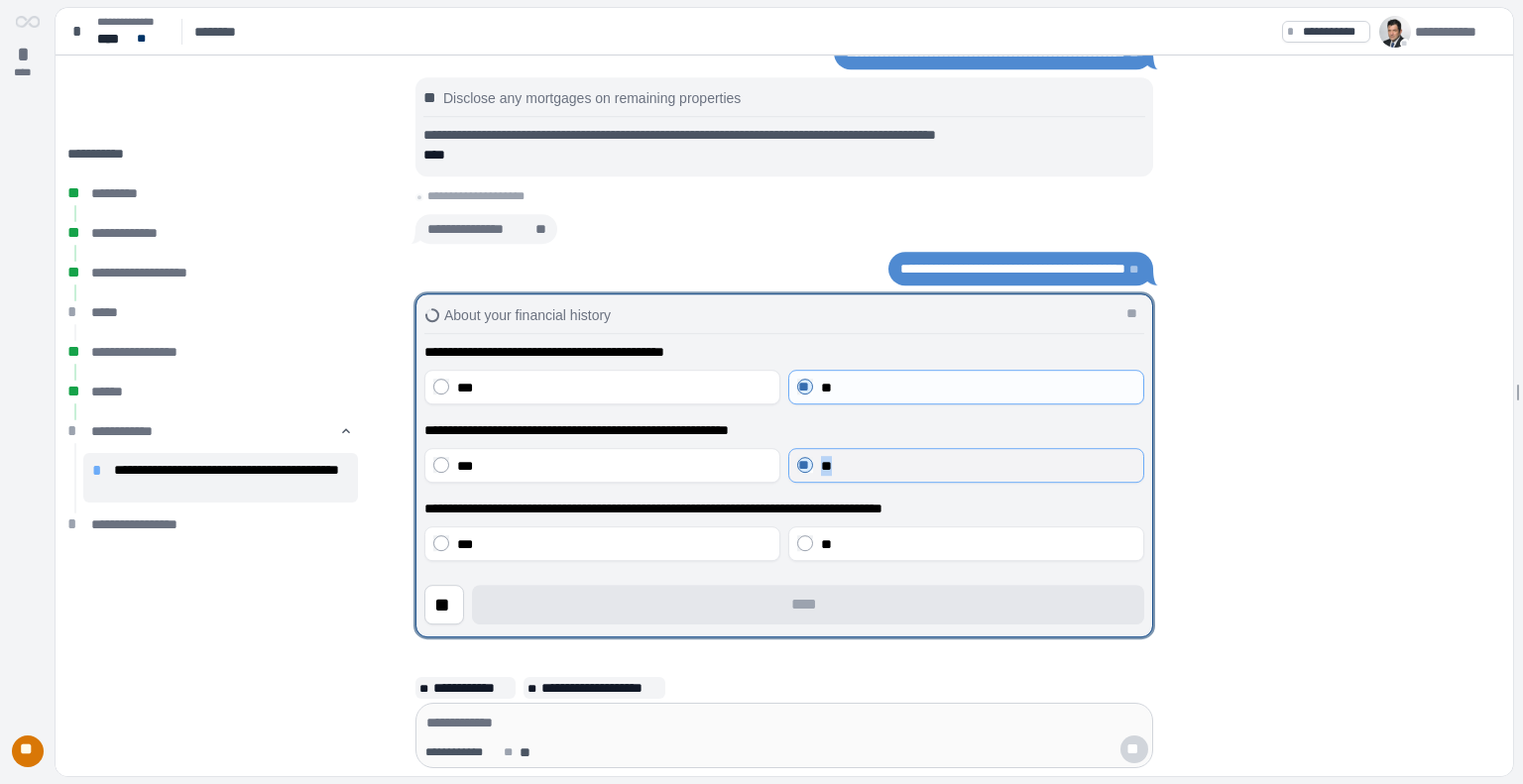 click on "** **" at bounding box center [966, 465] 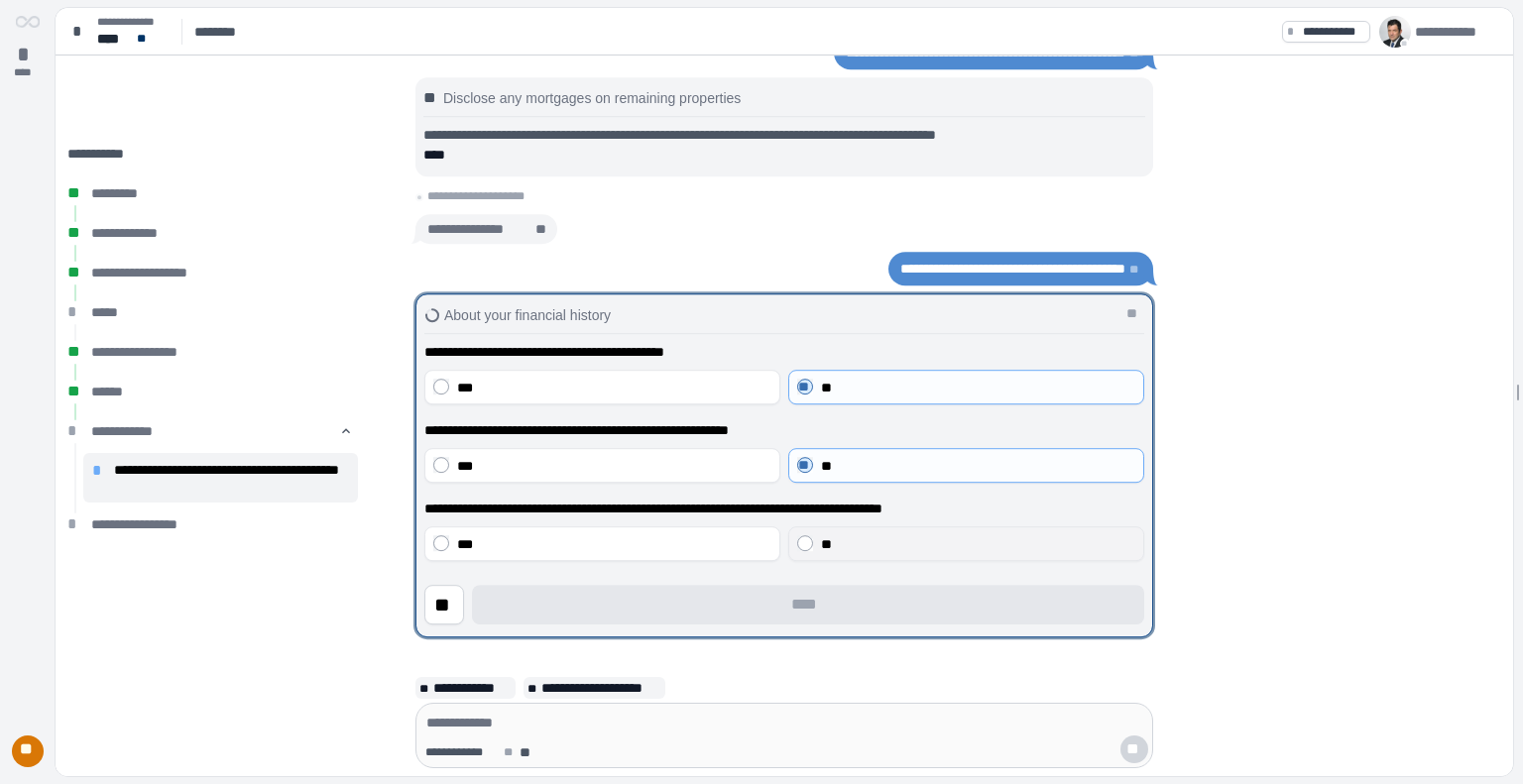 click on "**" at bounding box center (966, 543) 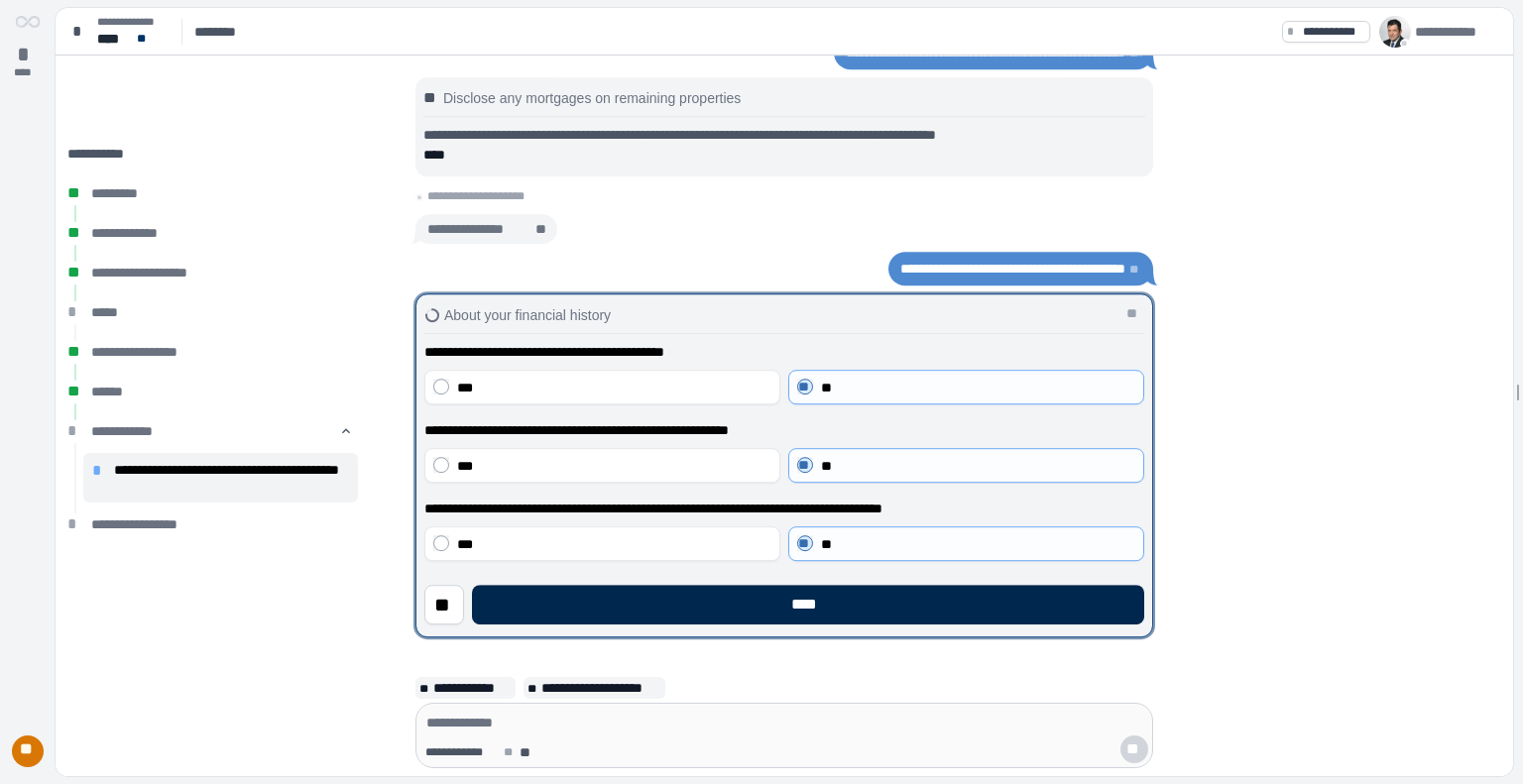 click on "****" at bounding box center (808, 605) 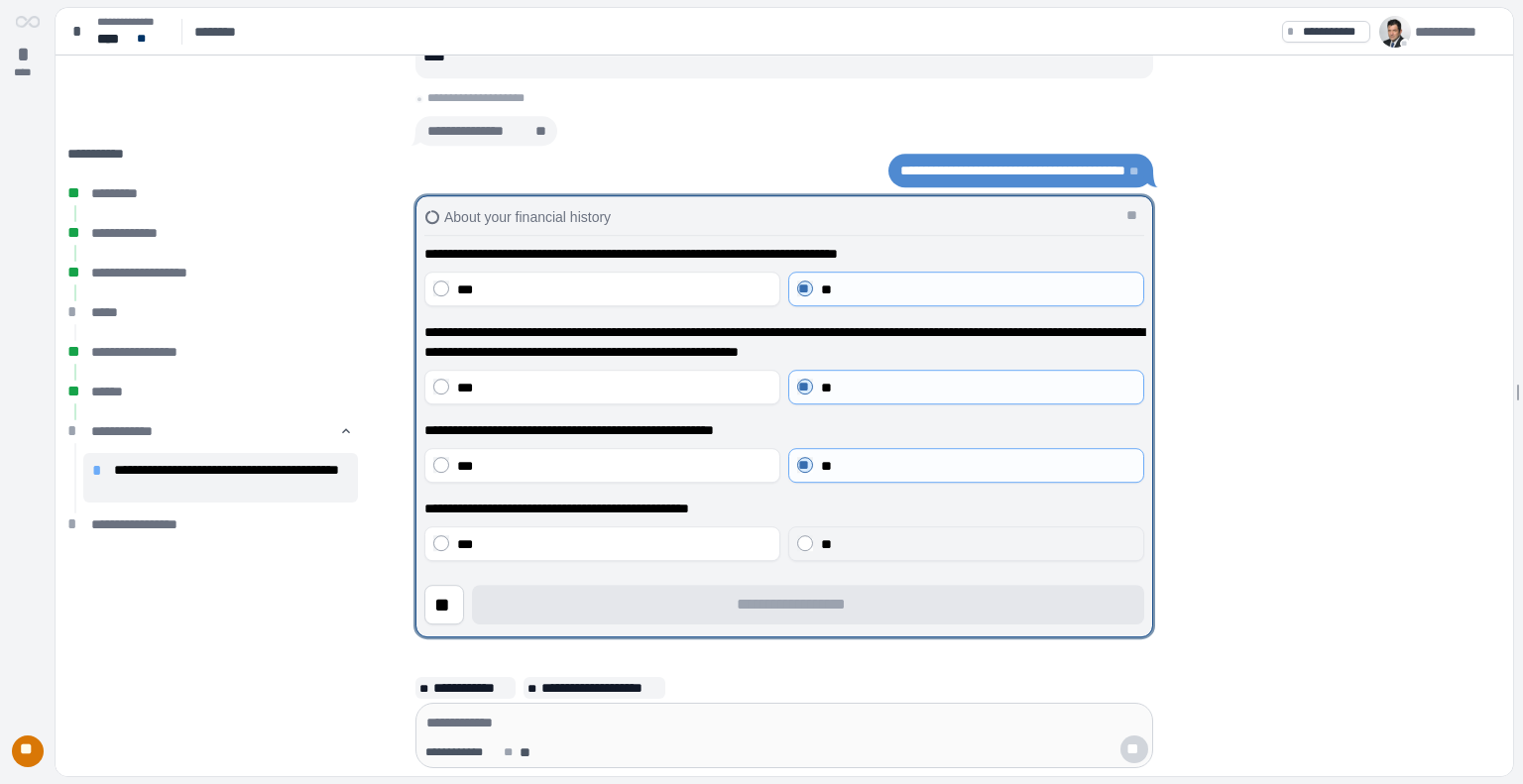 click on "**********" at bounding box center (784, 434) 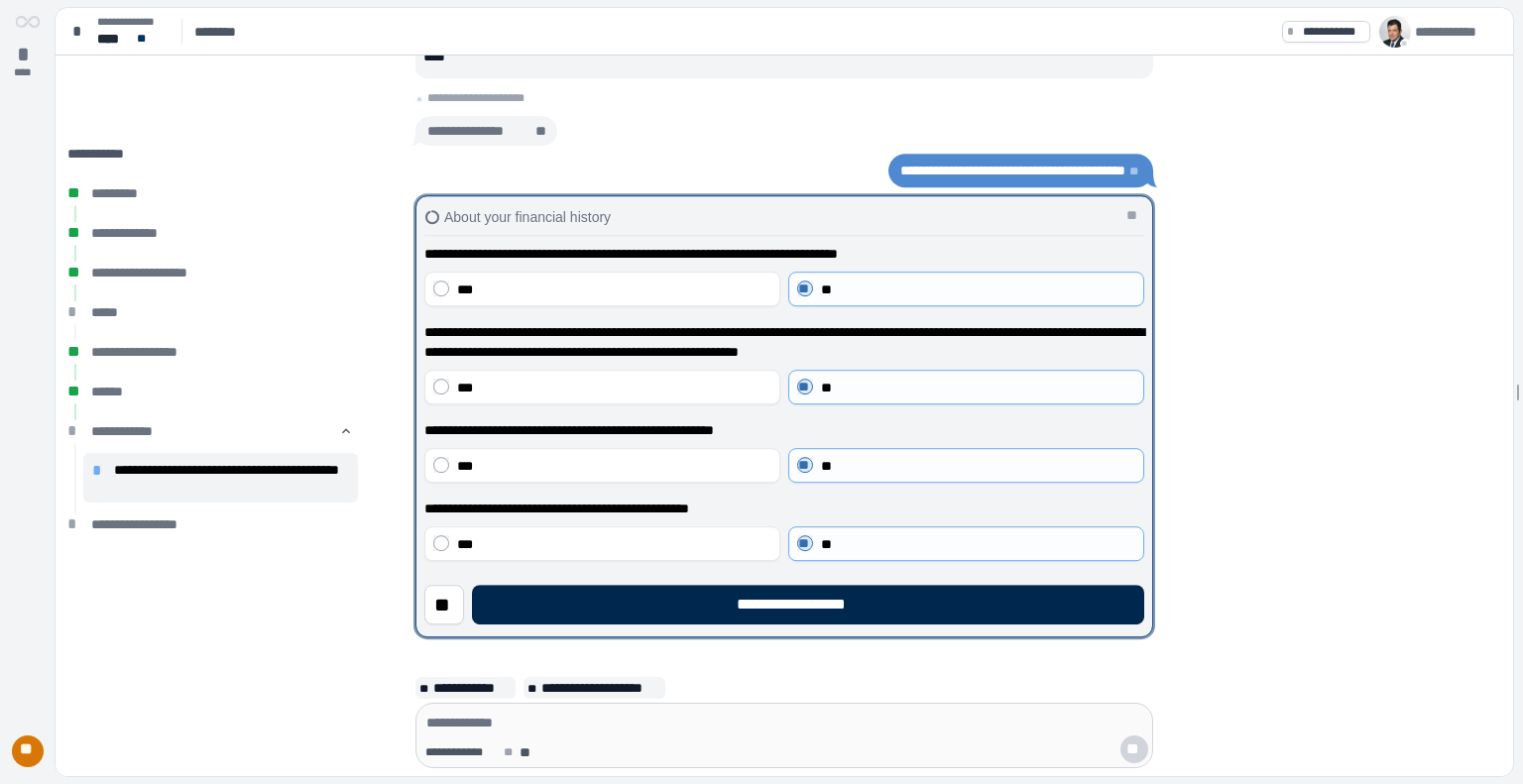 click on "**********" at bounding box center [808, 605] 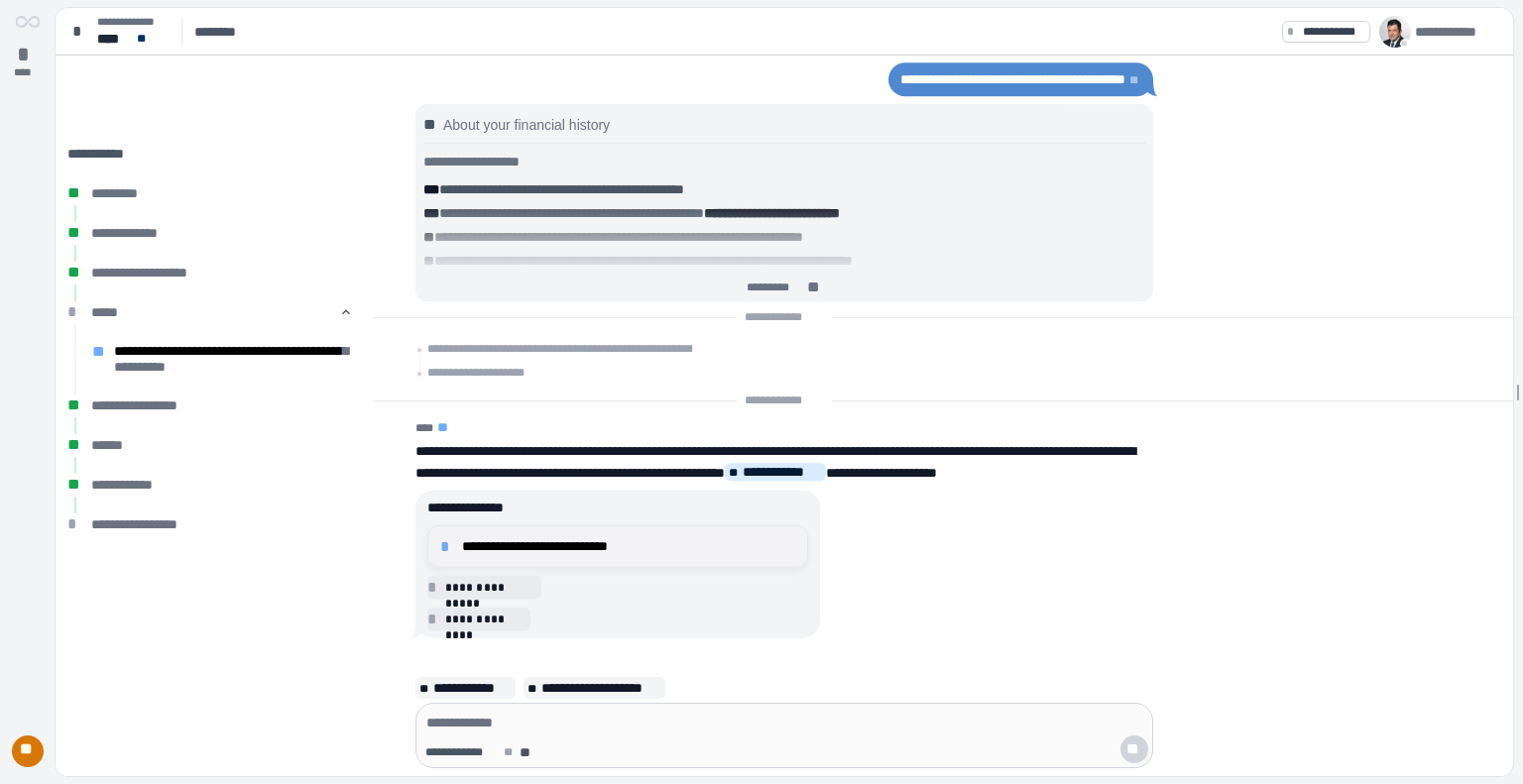 click on "**********" at bounding box center [629, 546] 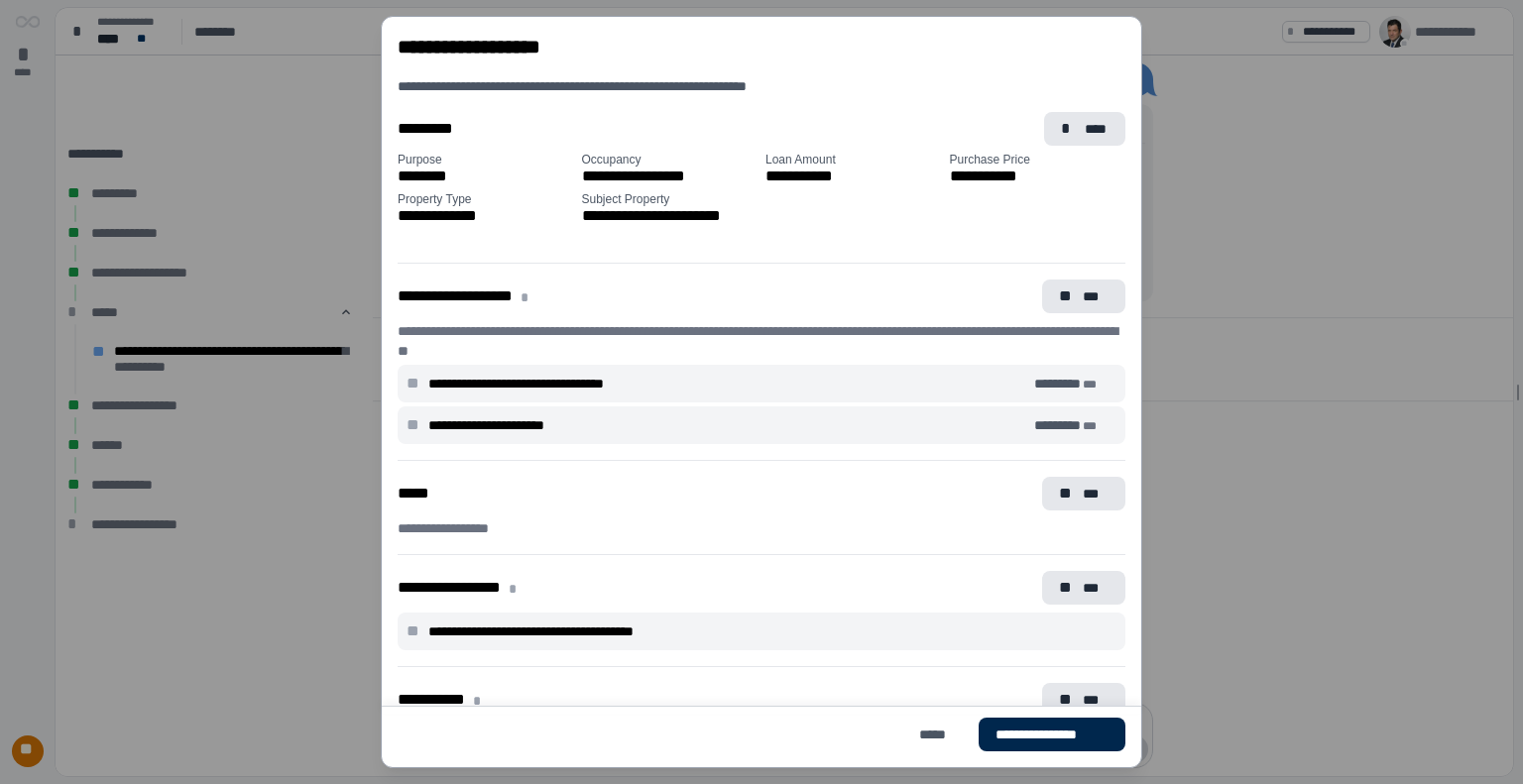 click on "**********" at bounding box center (1052, 734) 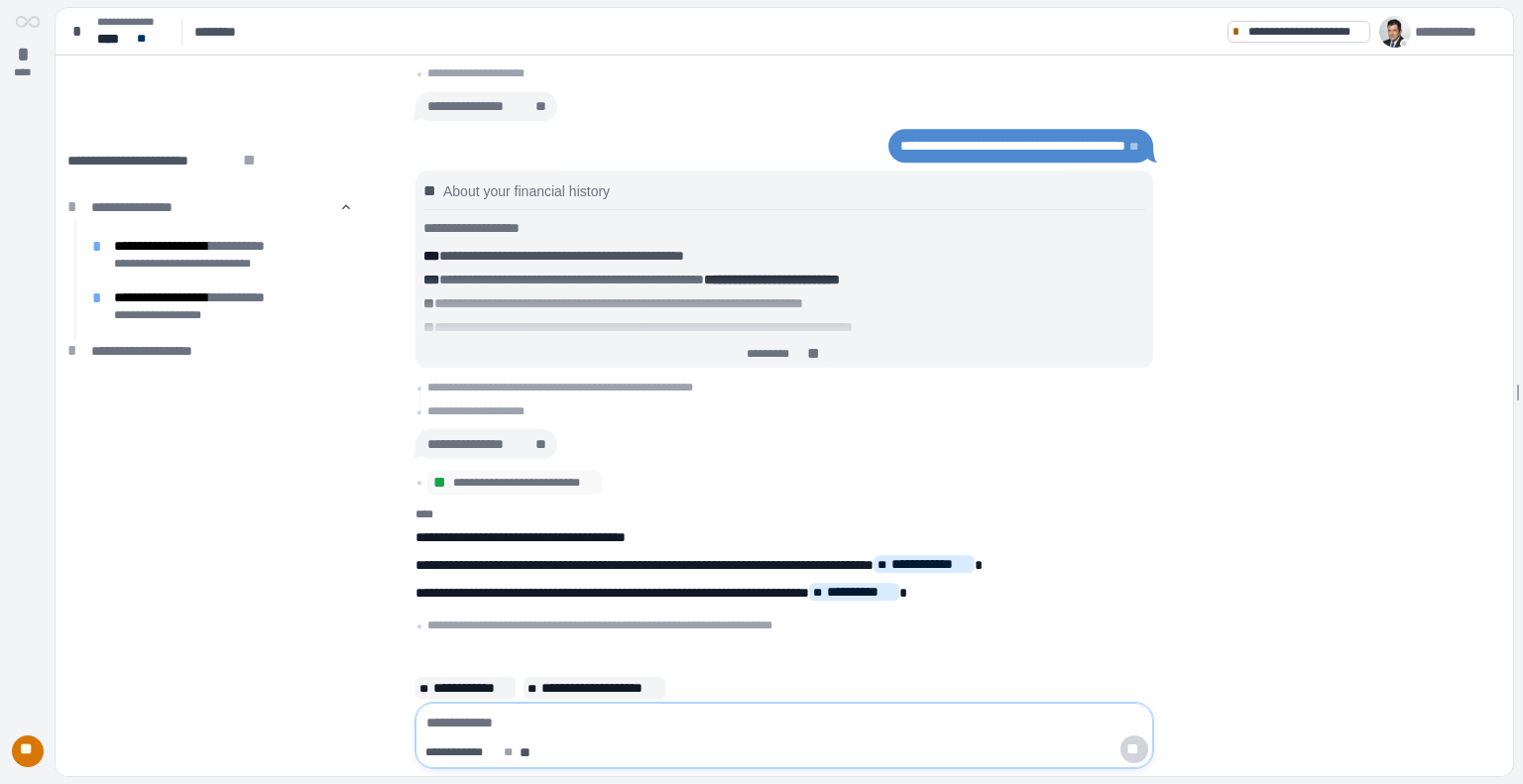 click at bounding box center [784, 723] 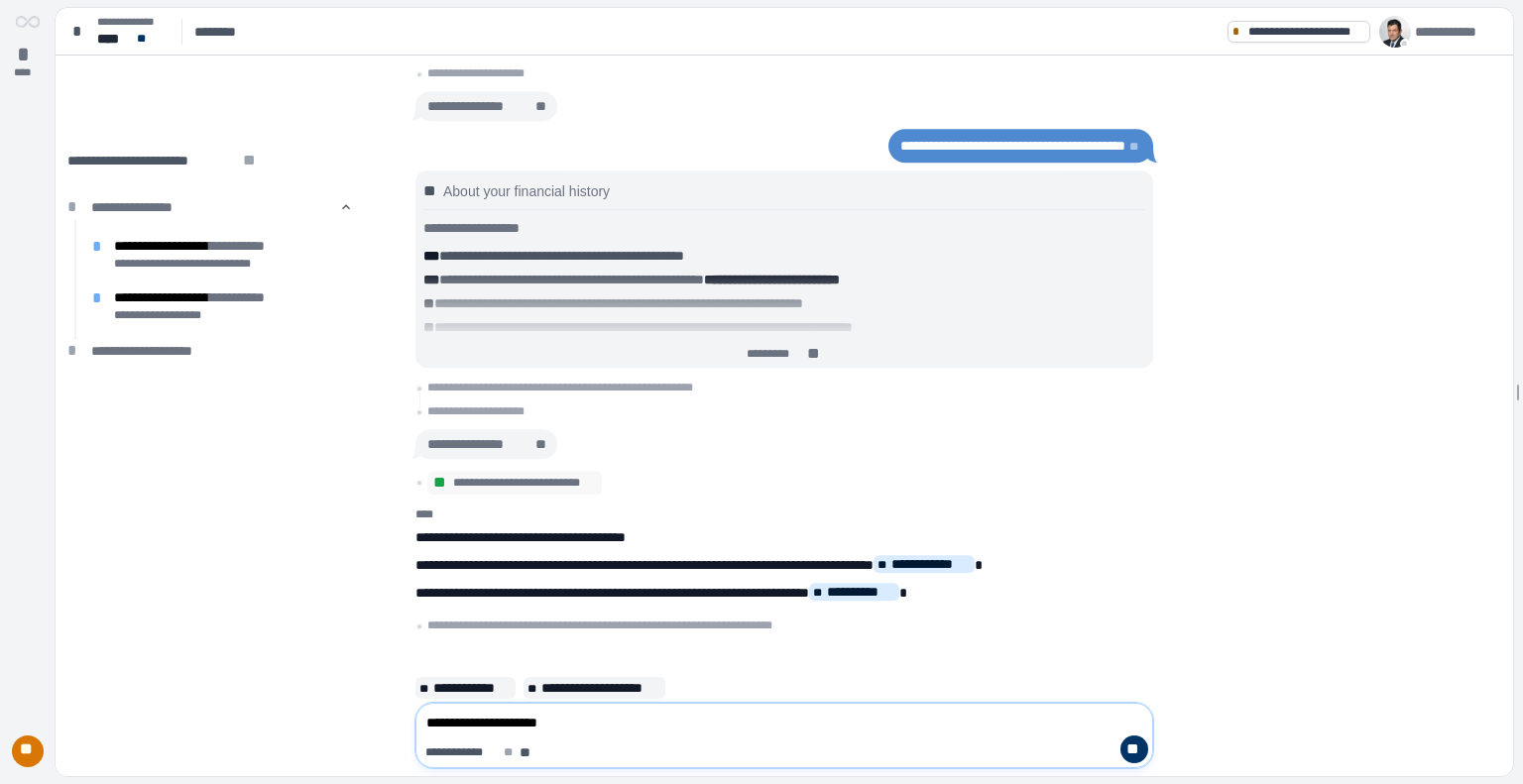 type on "**********" 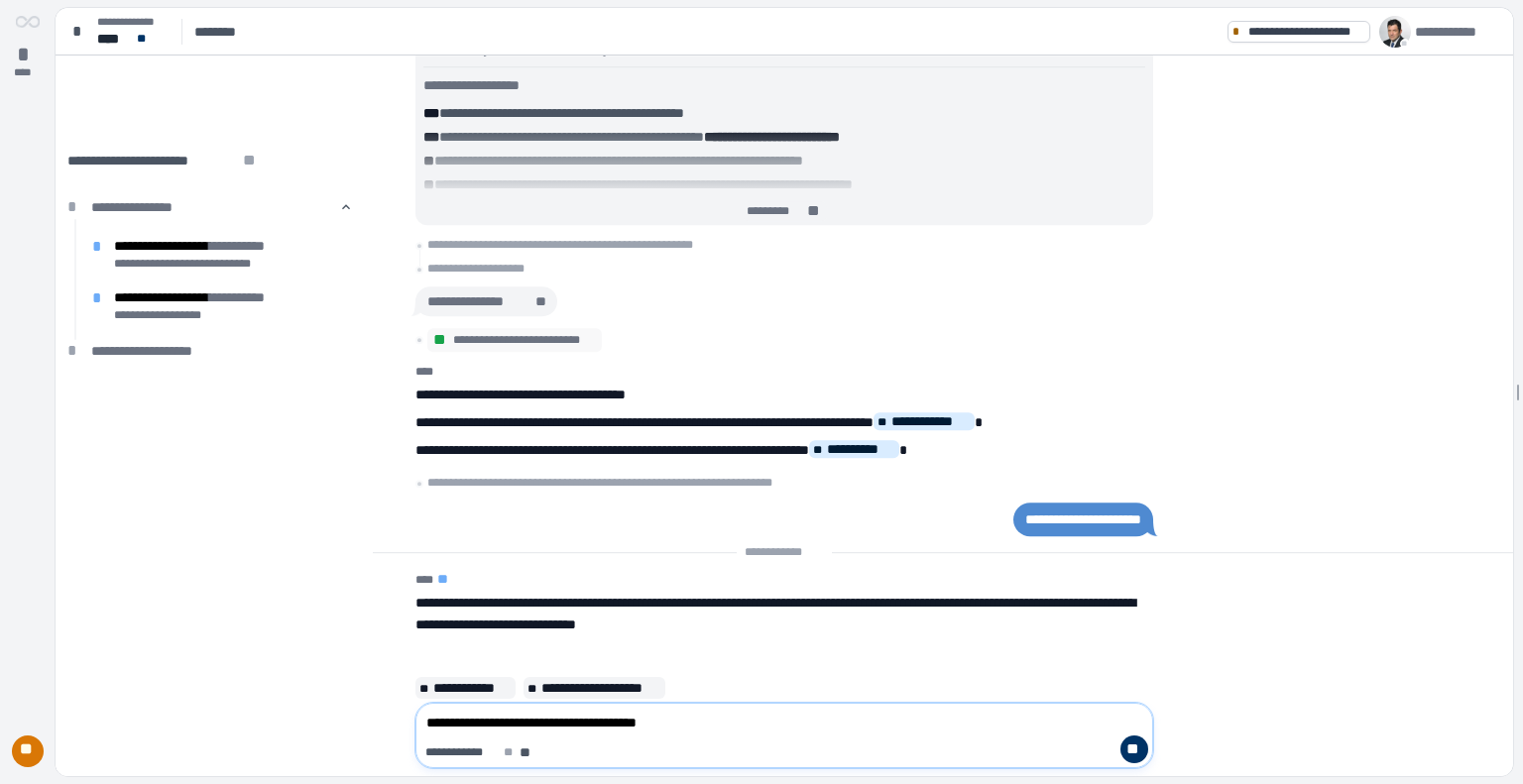 click on "**********" at bounding box center (784, 723) 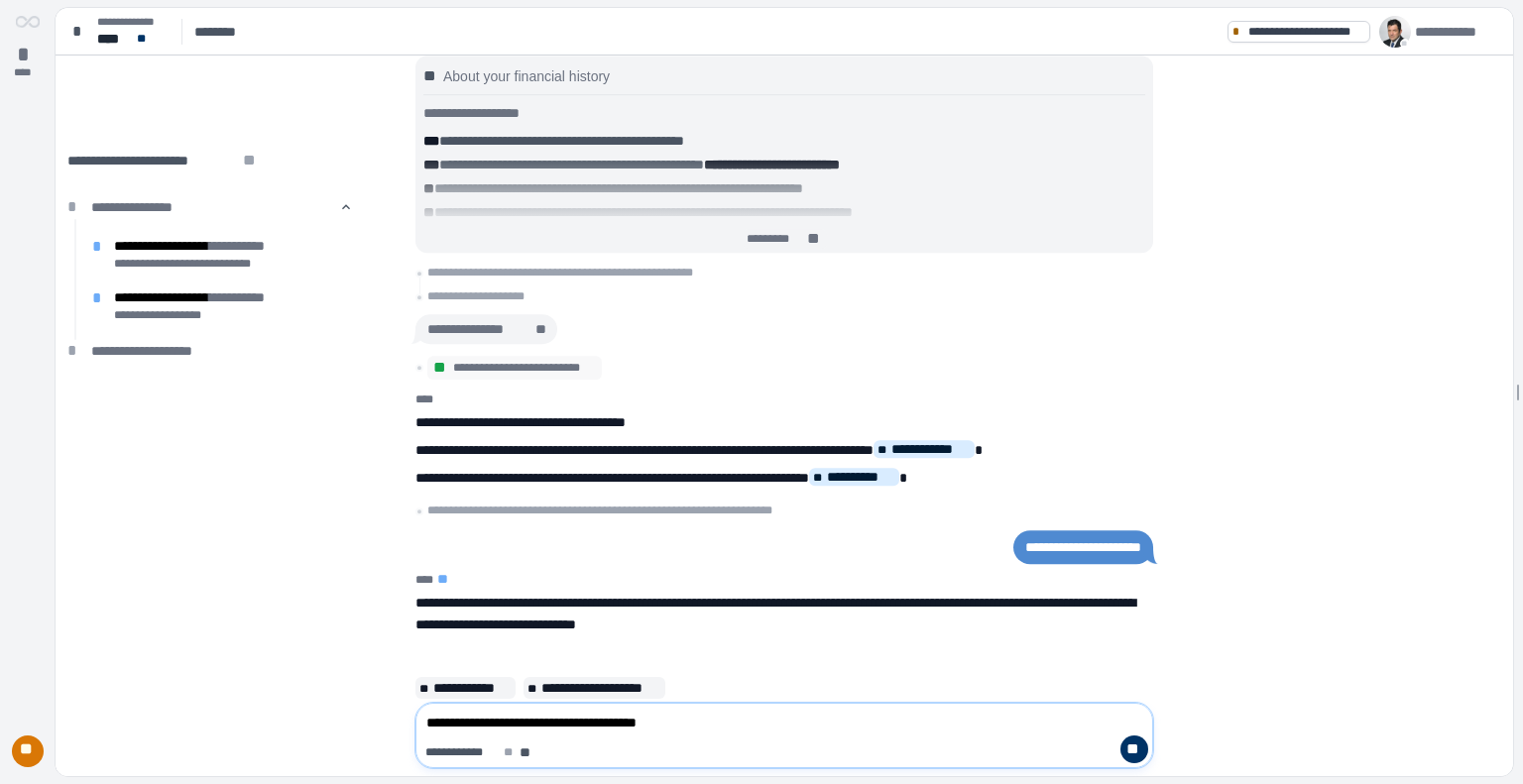 drag, startPoint x: 700, startPoint y: 728, endPoint x: 635, endPoint y: 730, distance: 65.030762 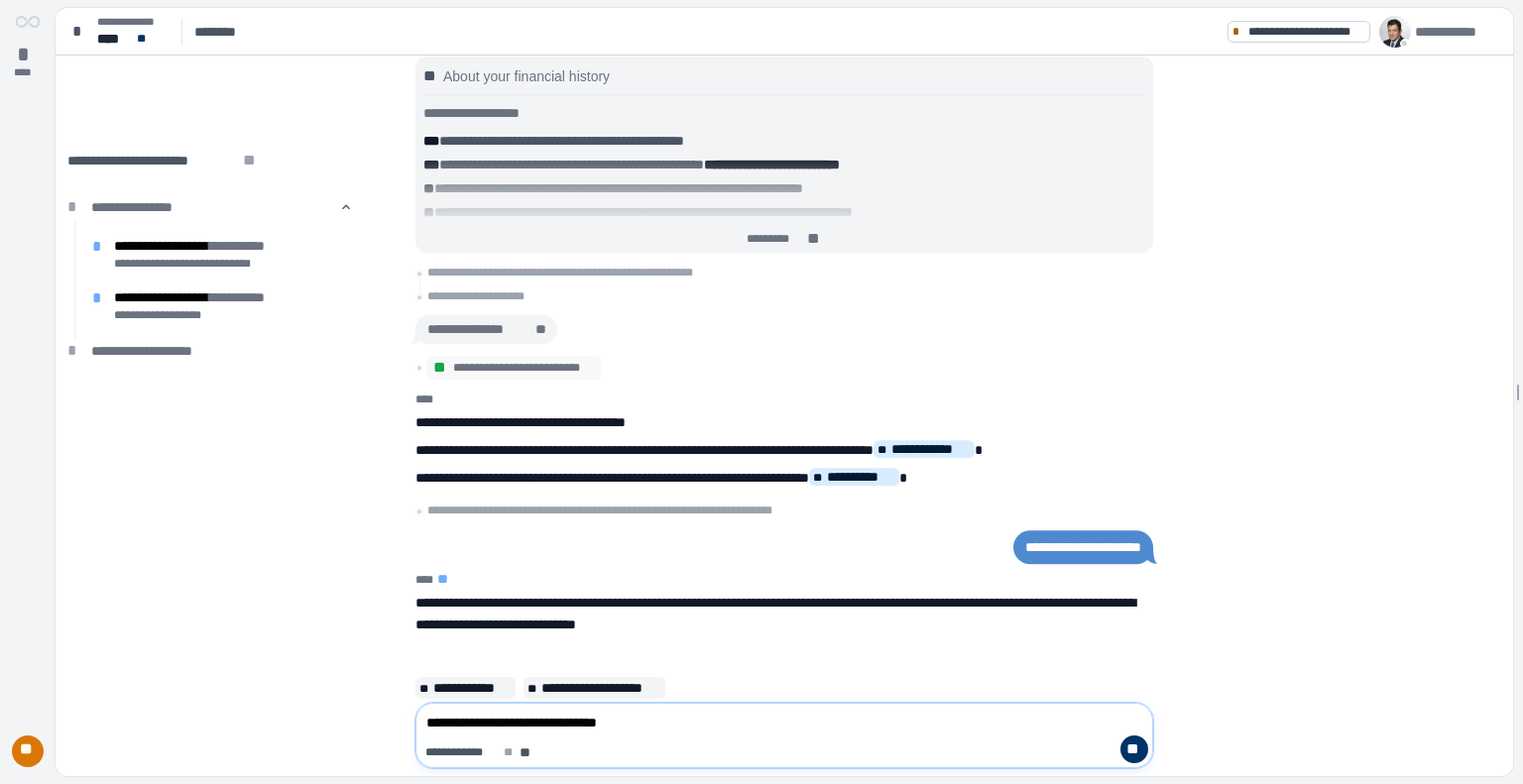 paste on "*********" 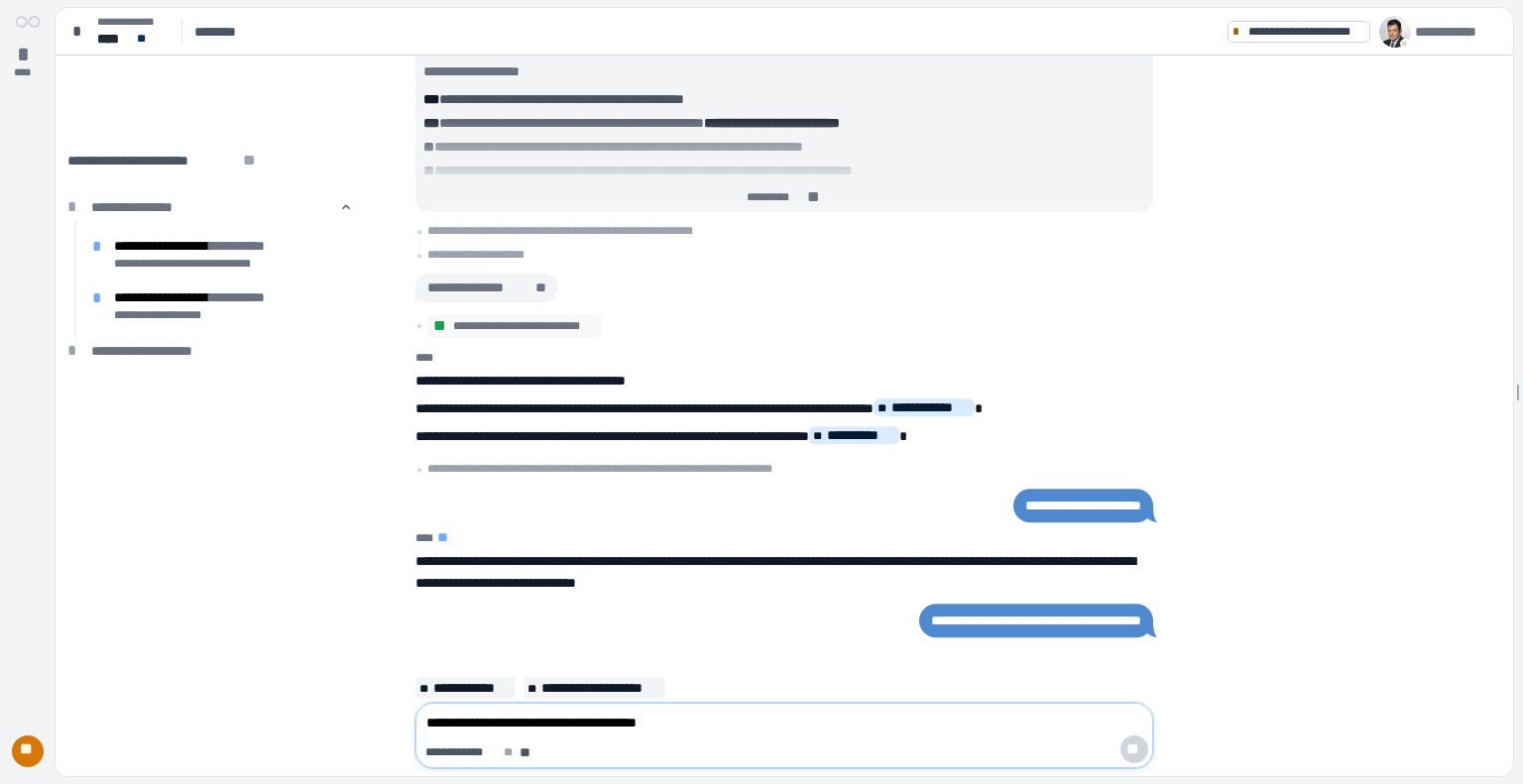 type 